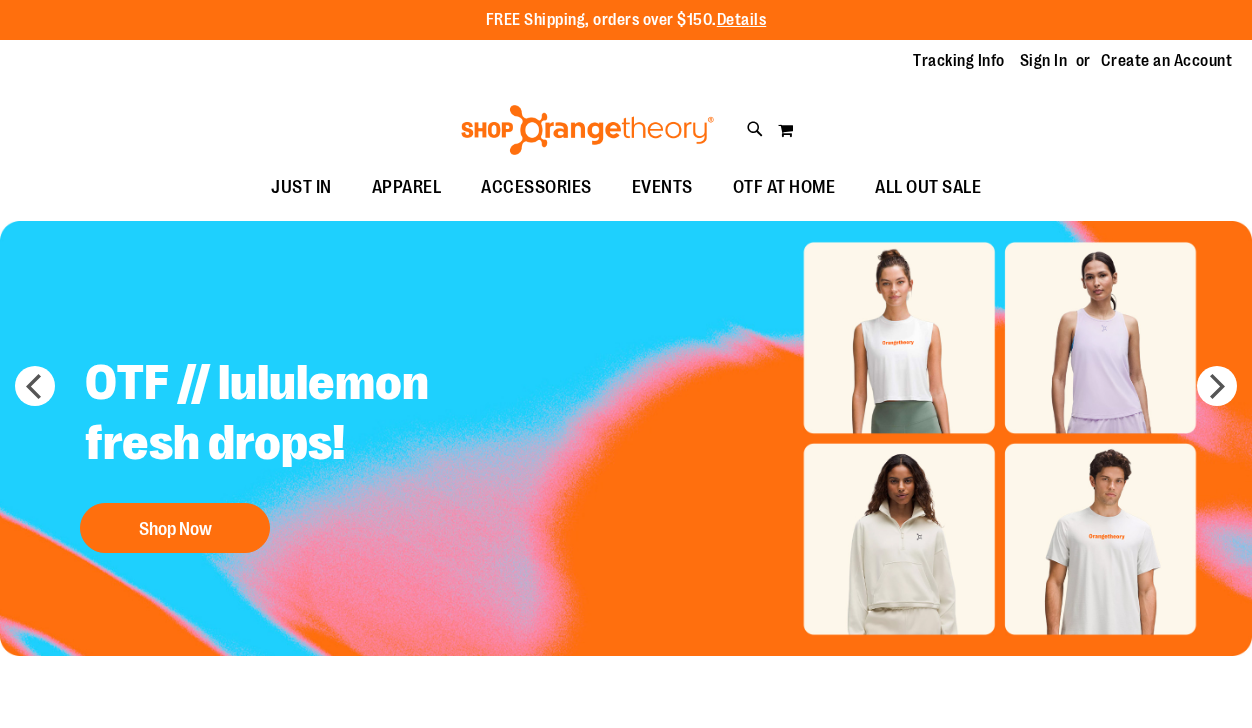 scroll, scrollTop: 0, scrollLeft: 0, axis: both 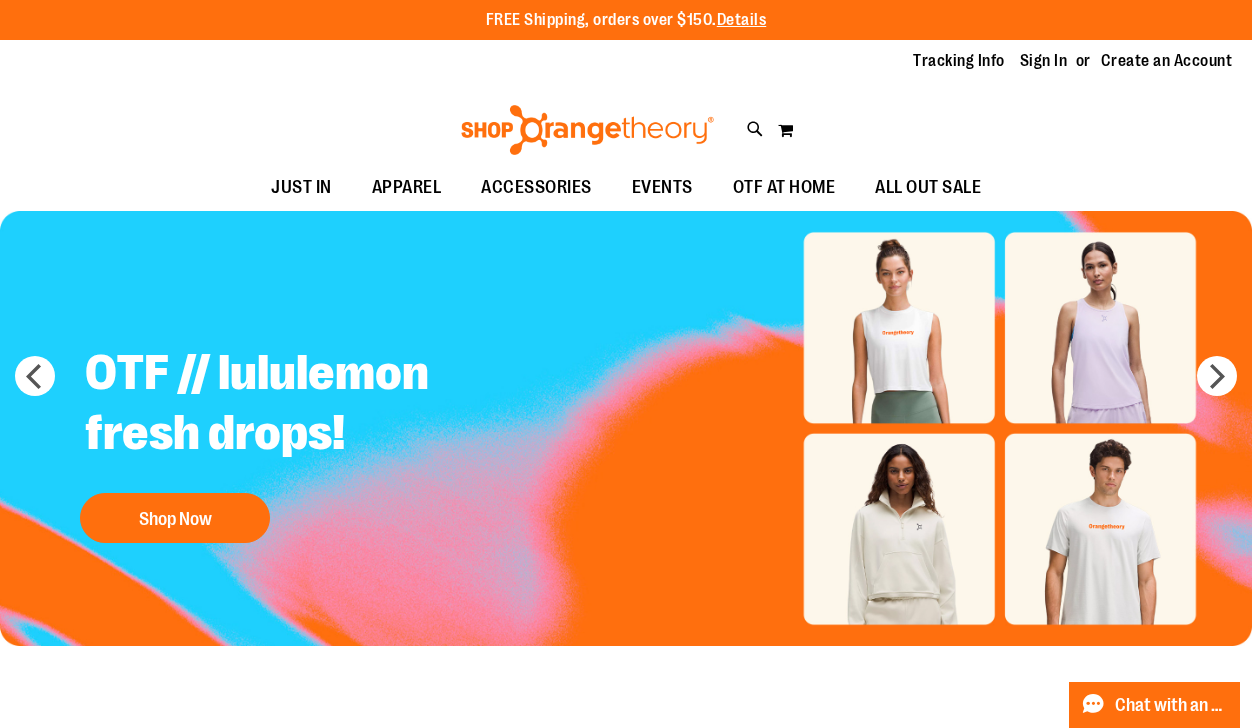 type on "**********" 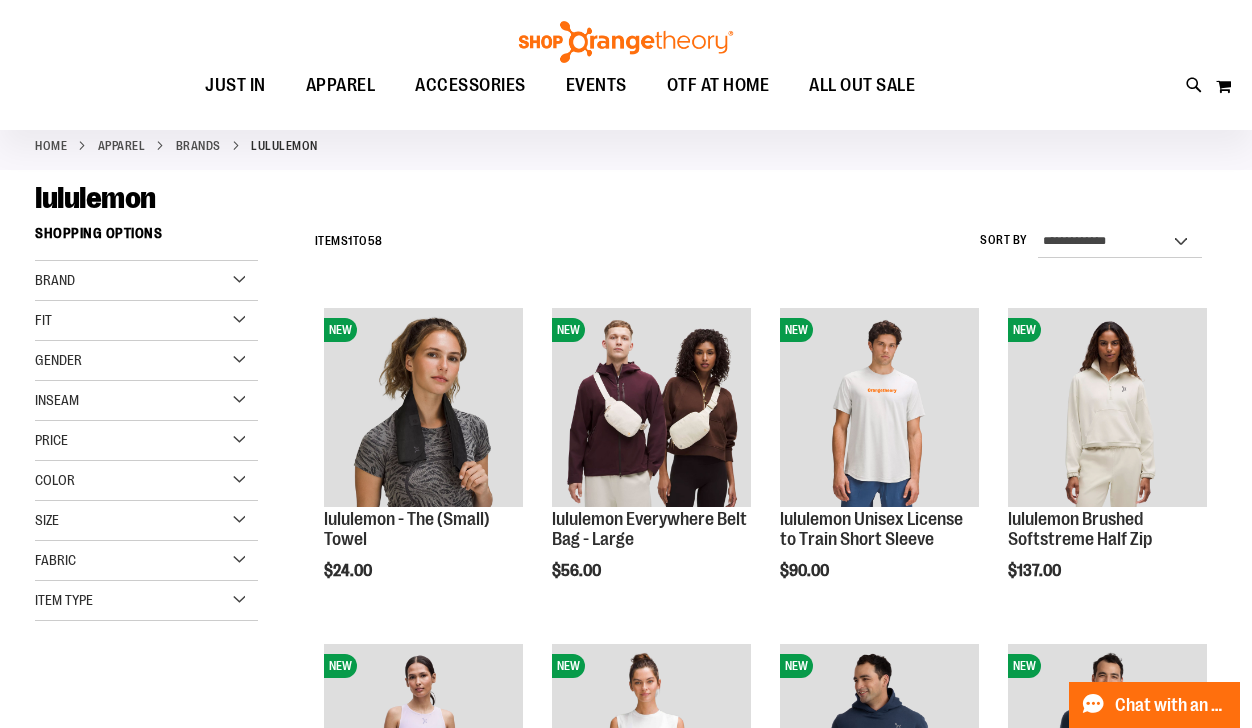 scroll, scrollTop: 0, scrollLeft: 0, axis: both 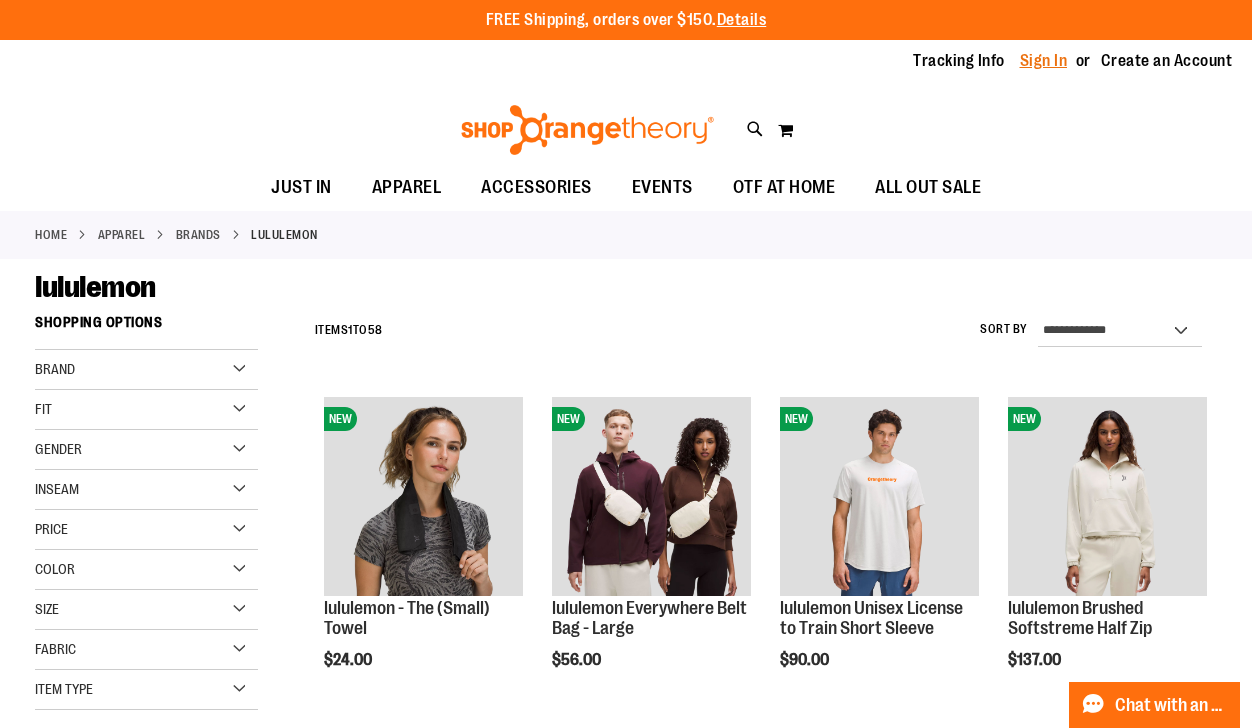 type on "**********" 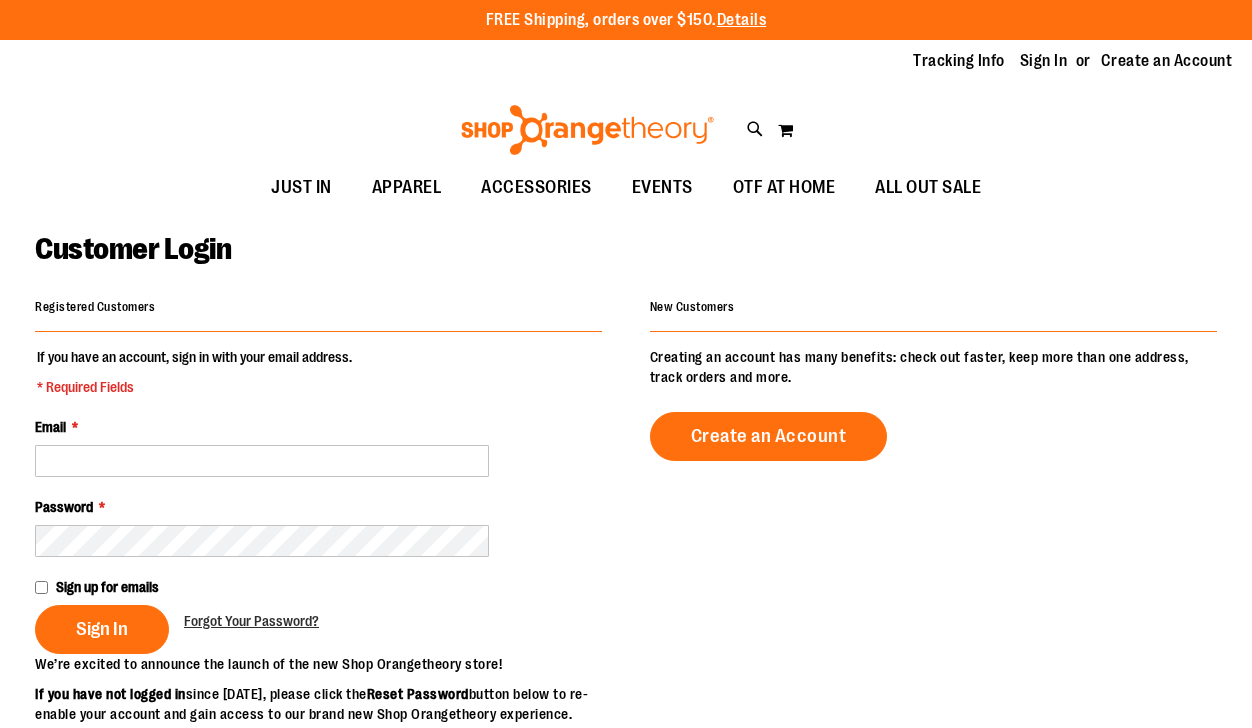 scroll, scrollTop: 0, scrollLeft: 0, axis: both 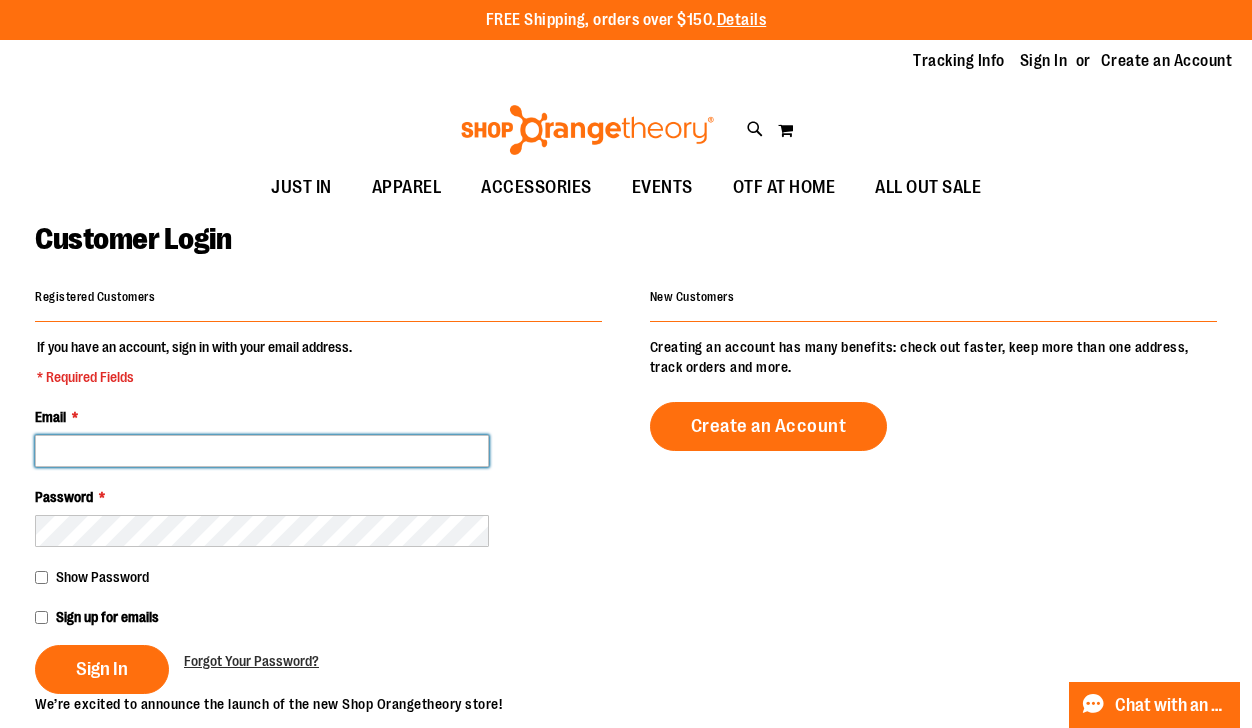 type on "**********" 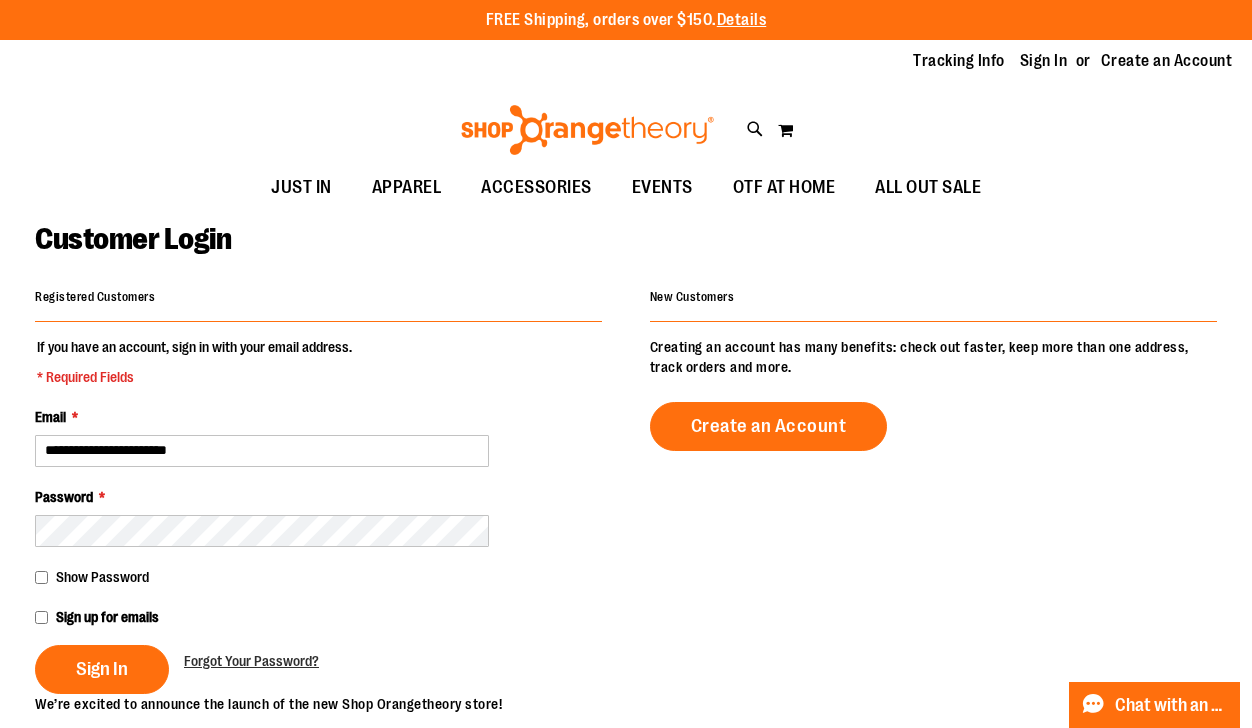 type on "**********" 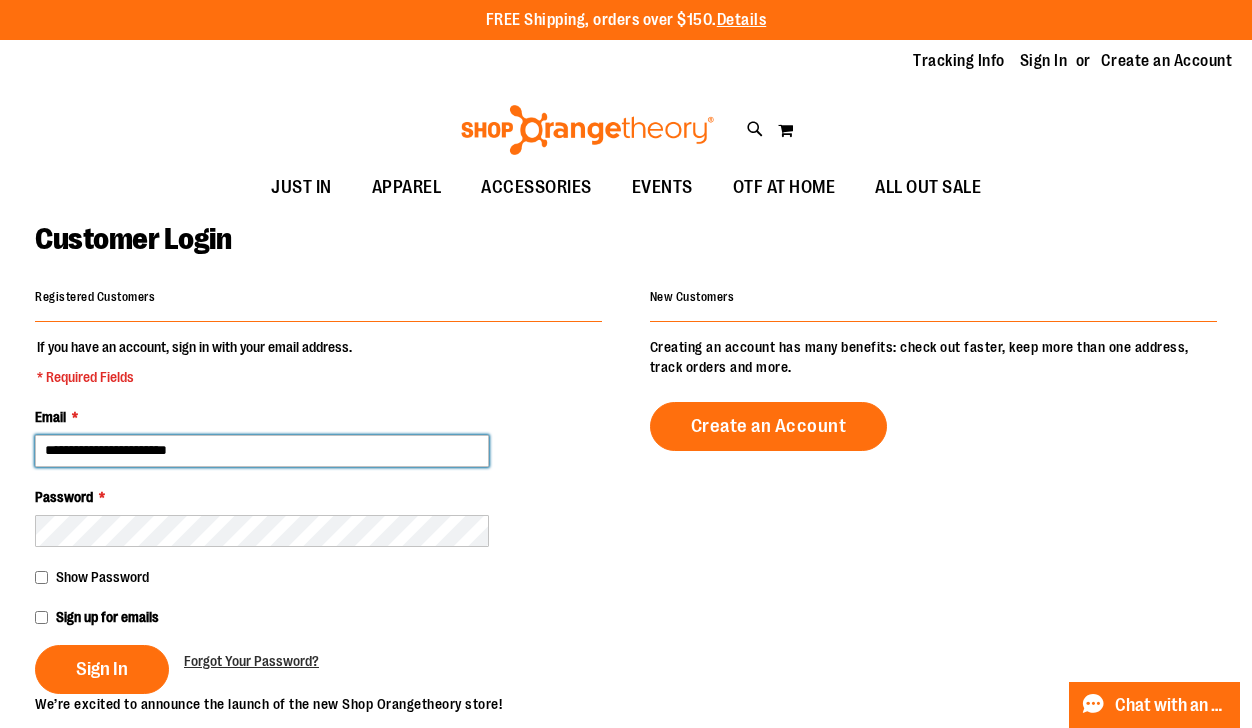 click on "**********" at bounding box center [262, 451] 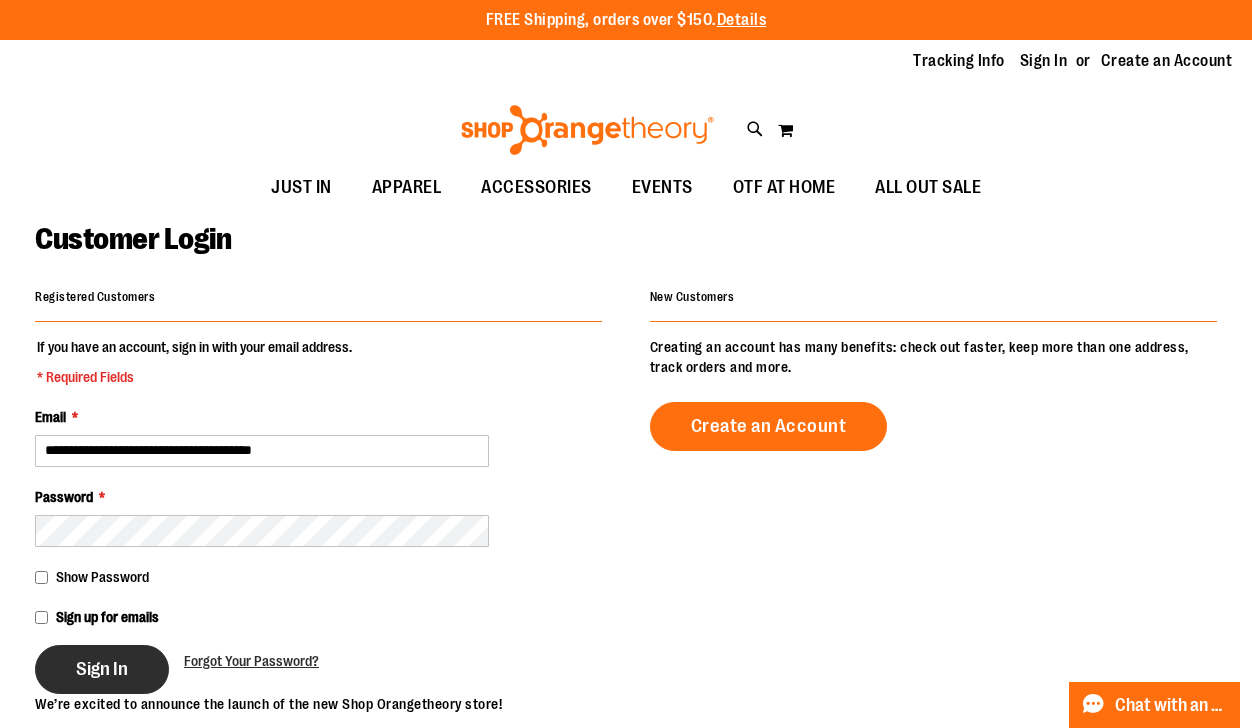 click on "Sign In" at bounding box center [102, 669] 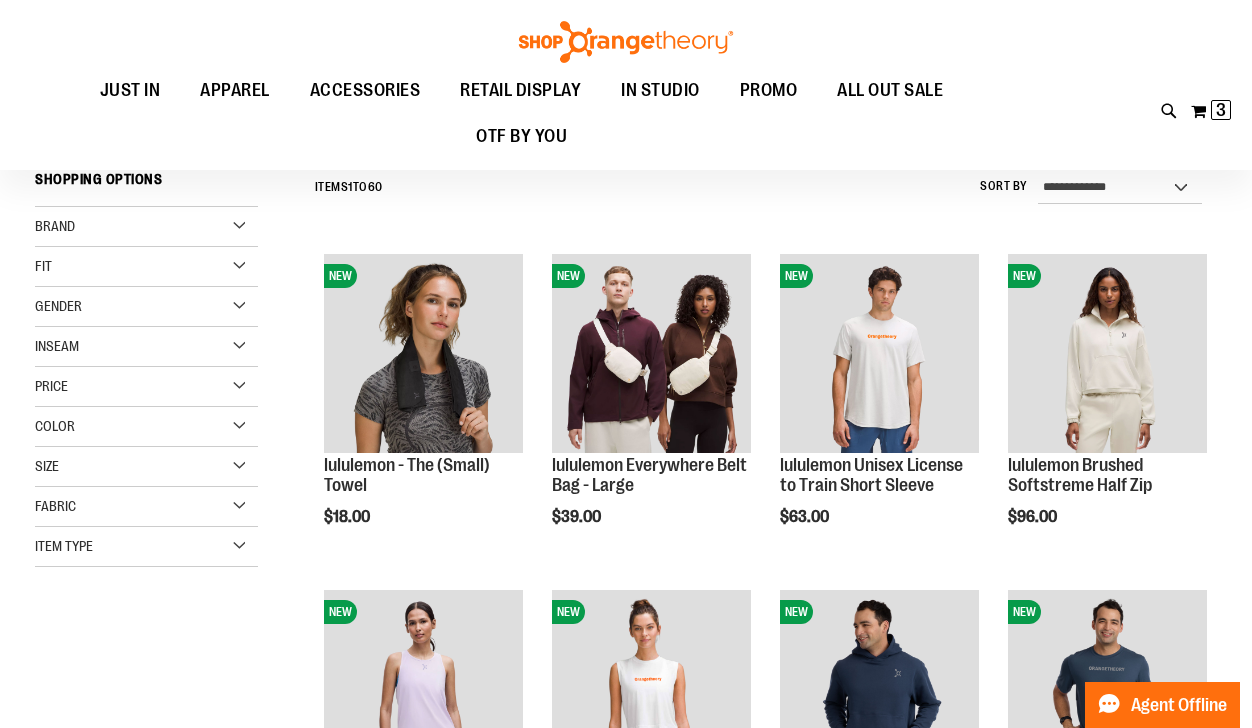 scroll, scrollTop: 160, scrollLeft: 0, axis: vertical 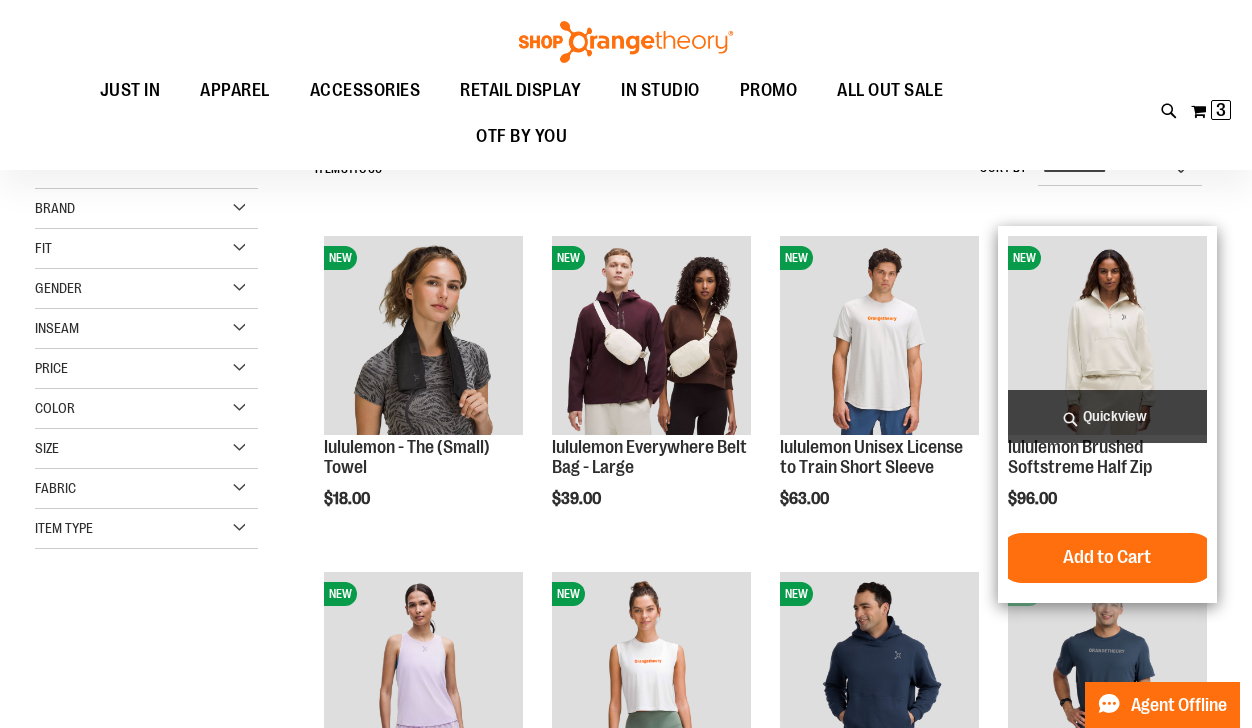 type on "**********" 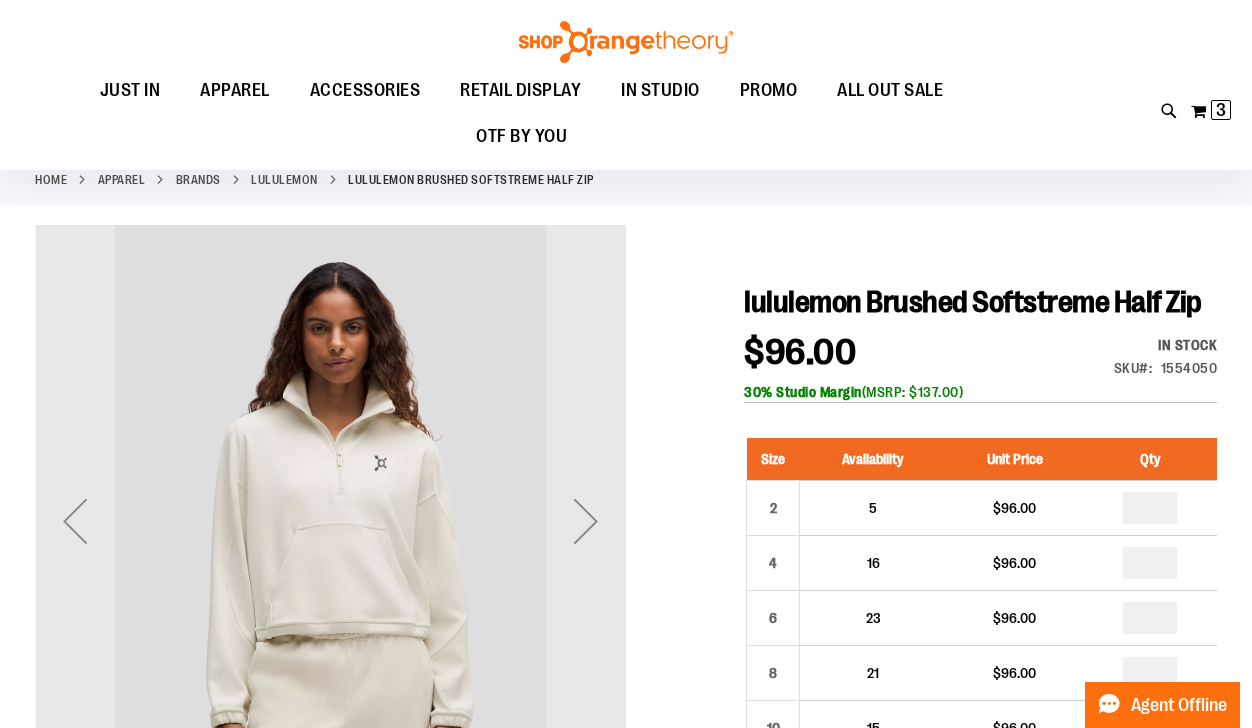 scroll, scrollTop: 160, scrollLeft: 0, axis: vertical 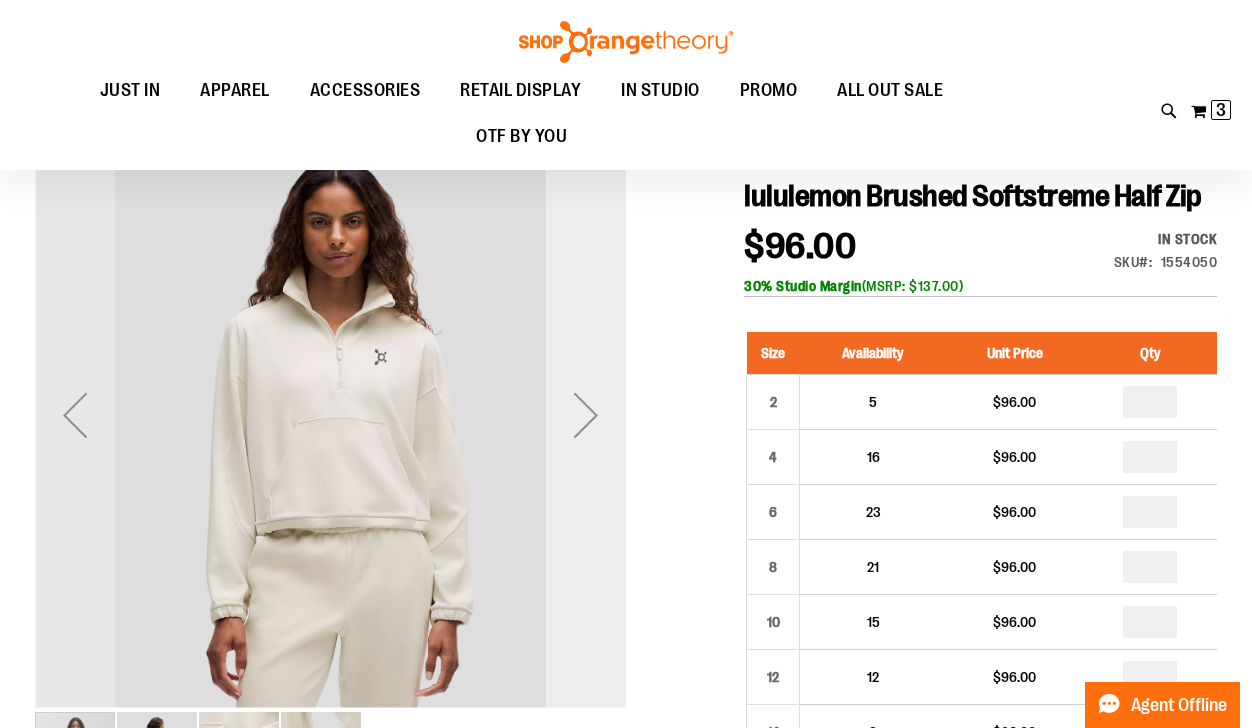 type on "**********" 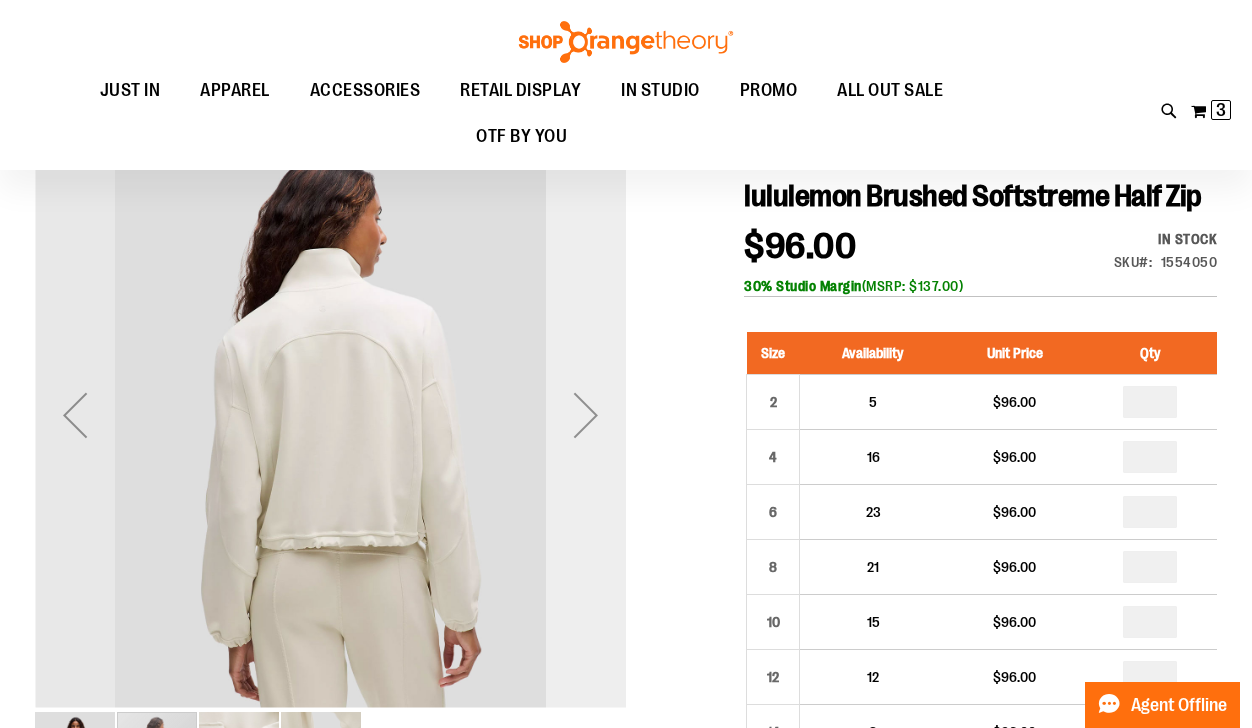 click at bounding box center (586, 415) 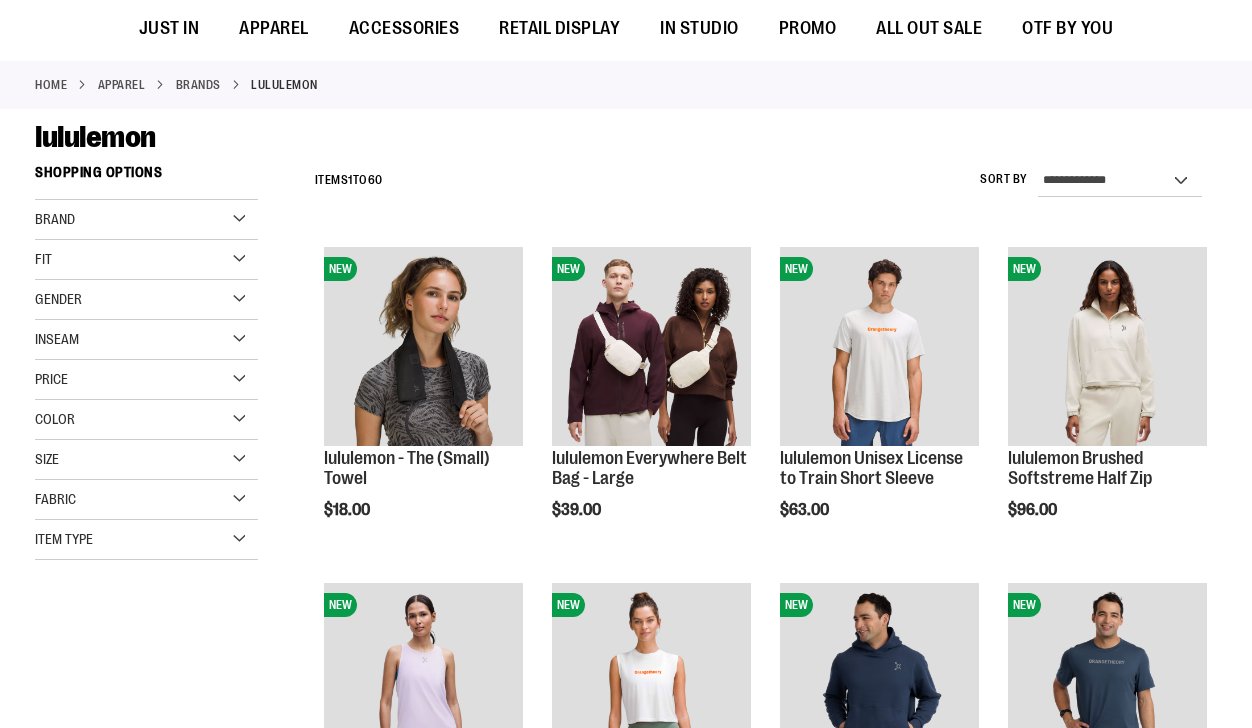 scroll, scrollTop: 149, scrollLeft: 0, axis: vertical 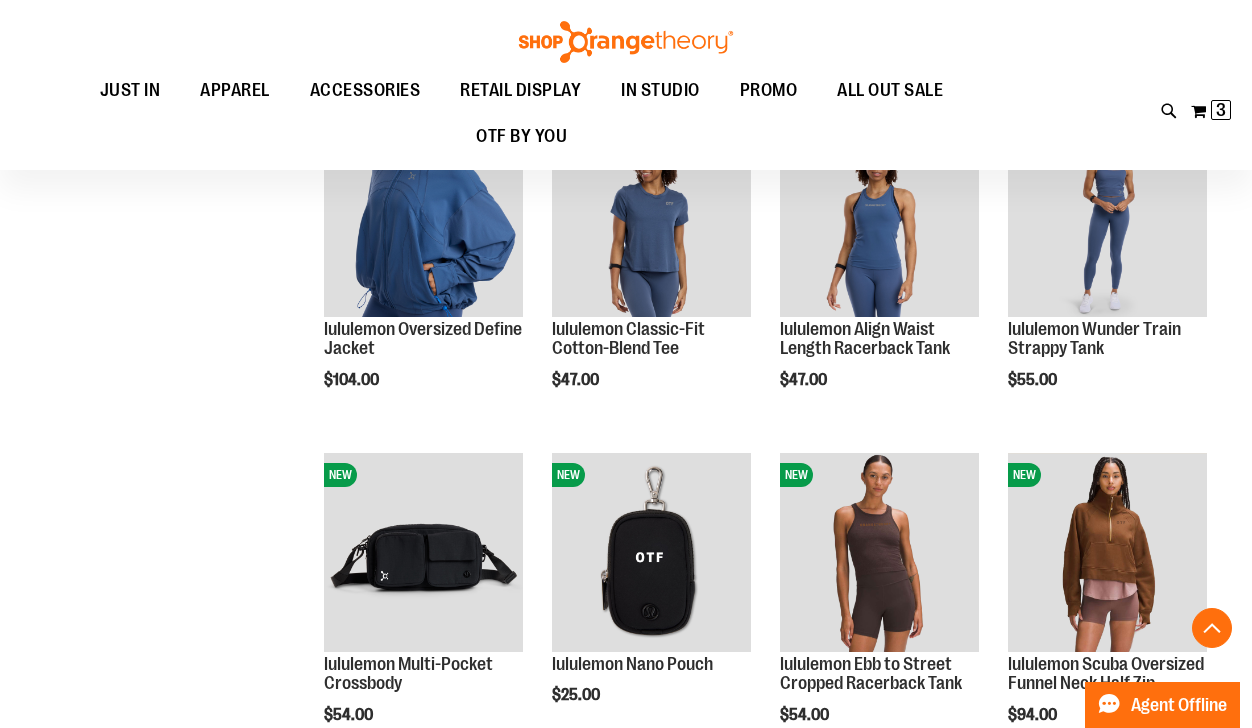type on "**********" 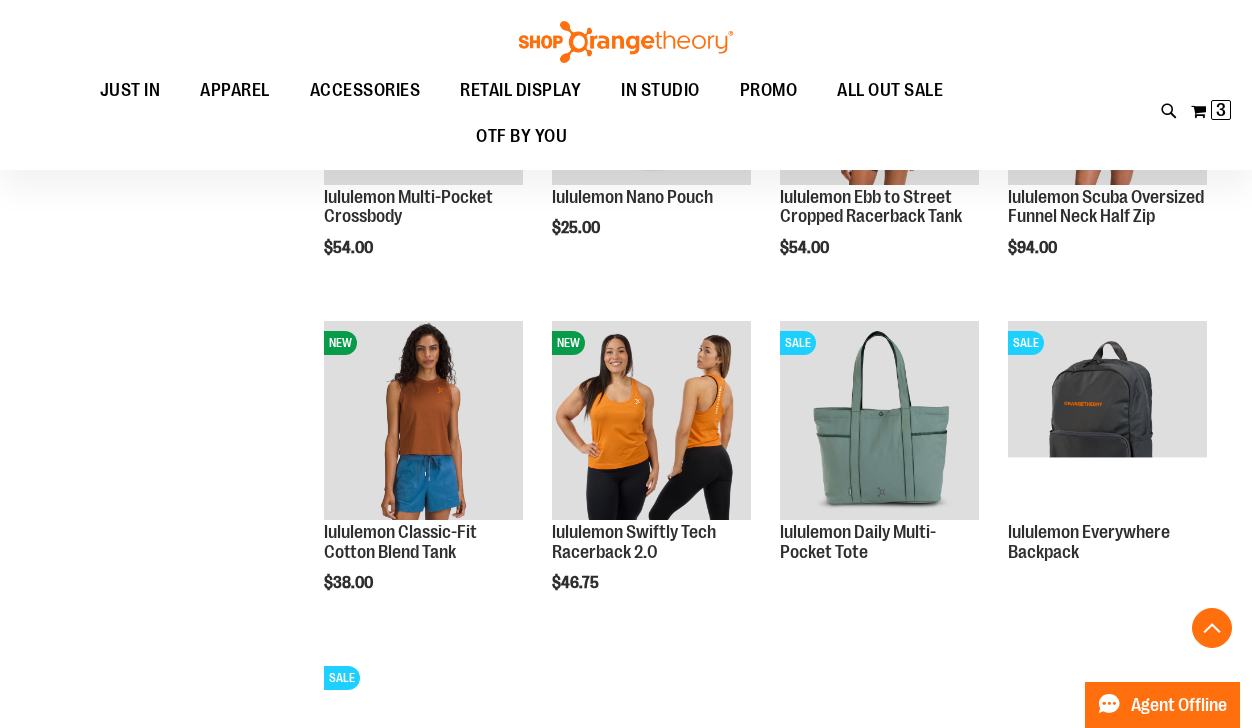 scroll, scrollTop: 1429, scrollLeft: 0, axis: vertical 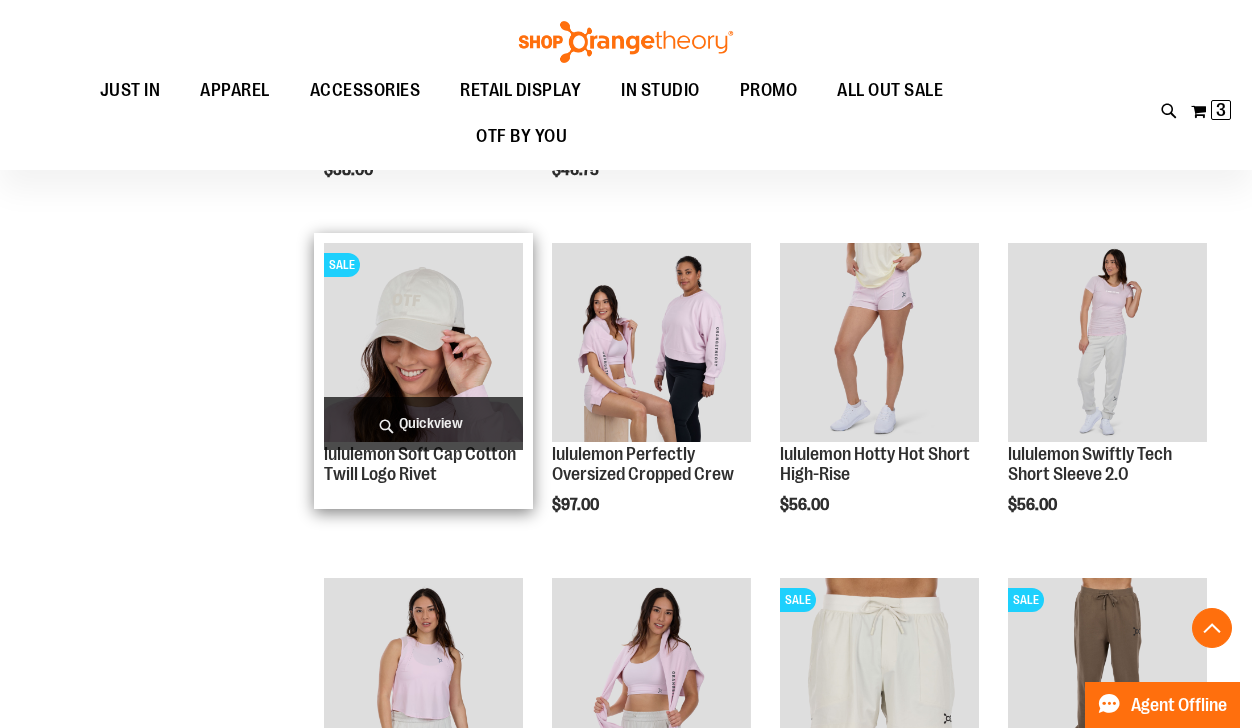 click on "Quickview" at bounding box center (423, 423) 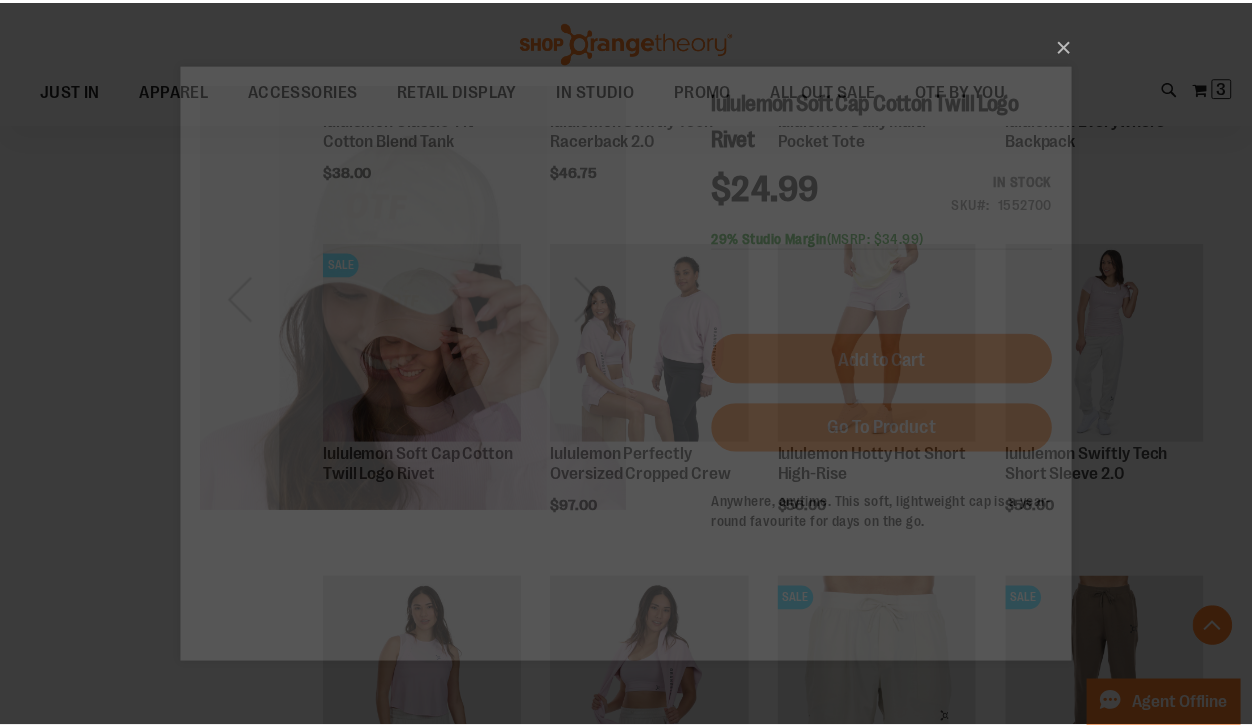 scroll, scrollTop: 0, scrollLeft: 0, axis: both 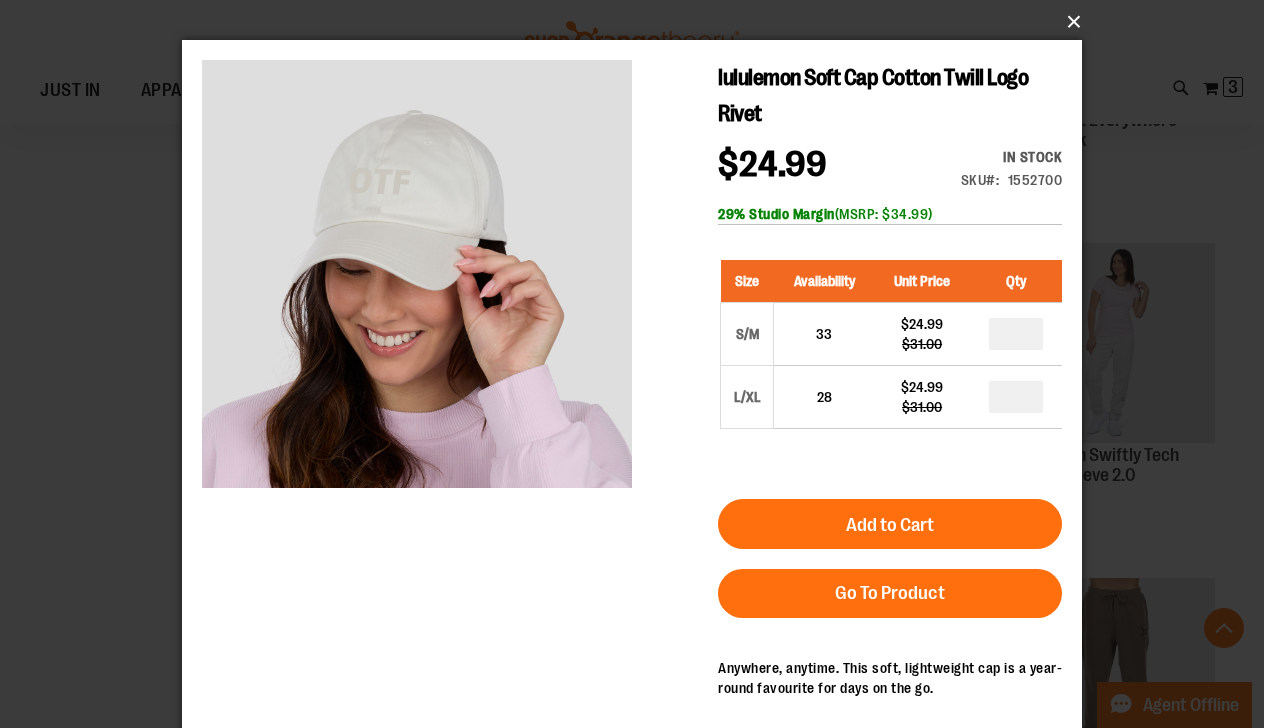 click on "×" at bounding box center [638, 22] 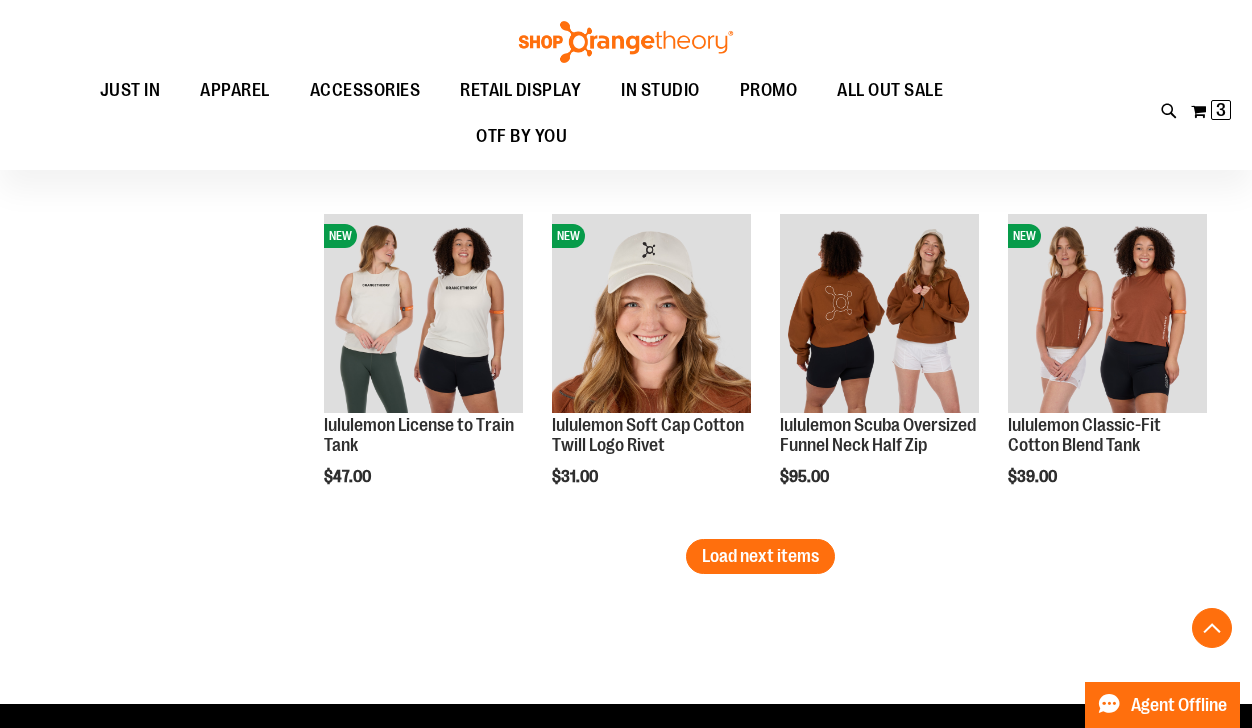 scroll, scrollTop: 2869, scrollLeft: 0, axis: vertical 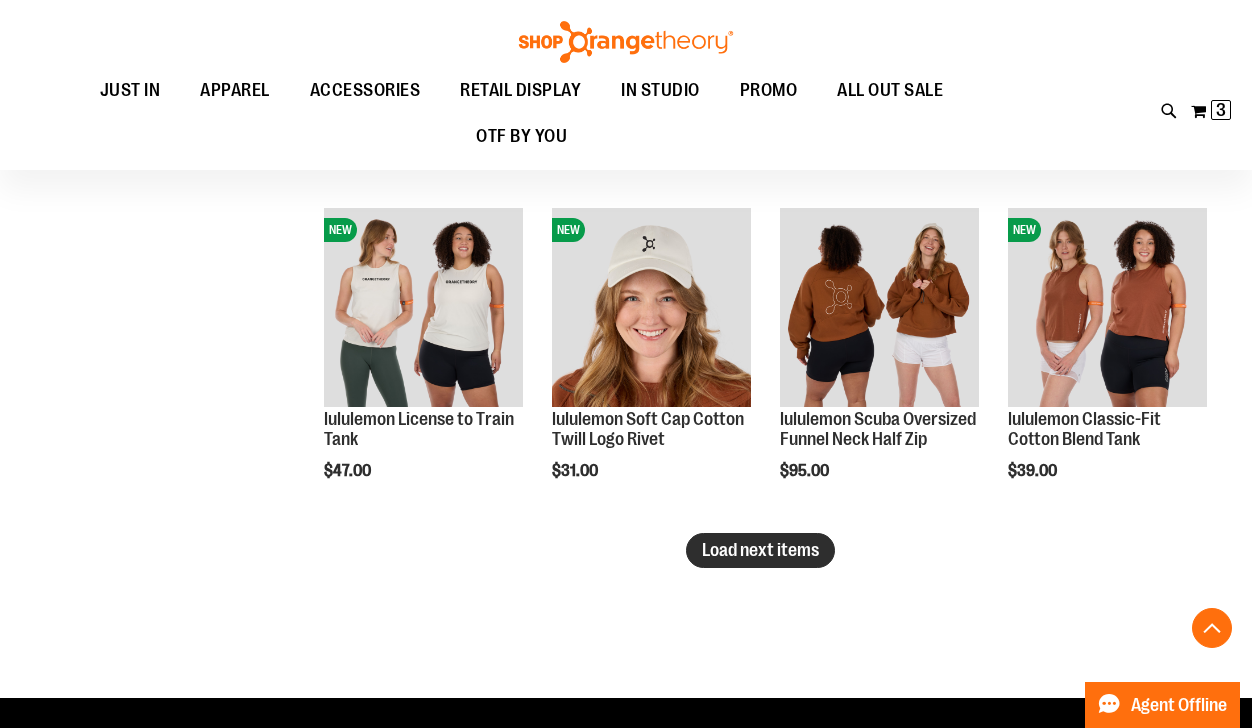 click on "Load next items" at bounding box center [760, 550] 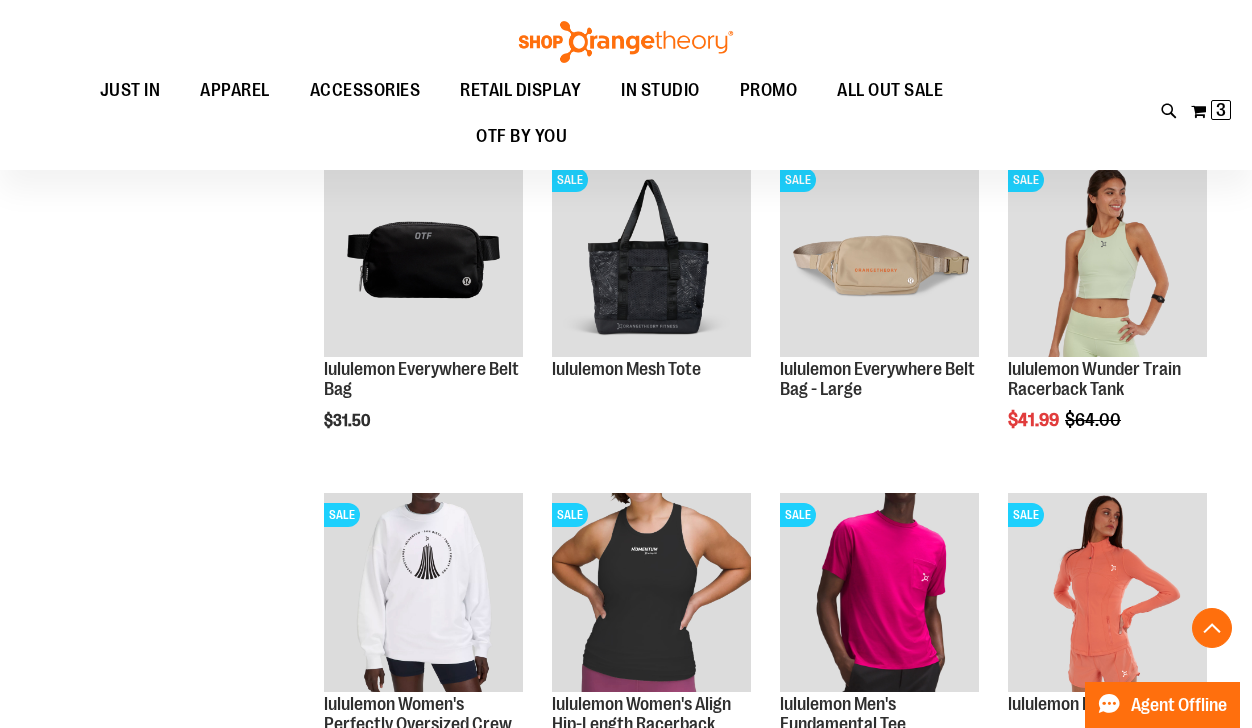 scroll, scrollTop: 3749, scrollLeft: 0, axis: vertical 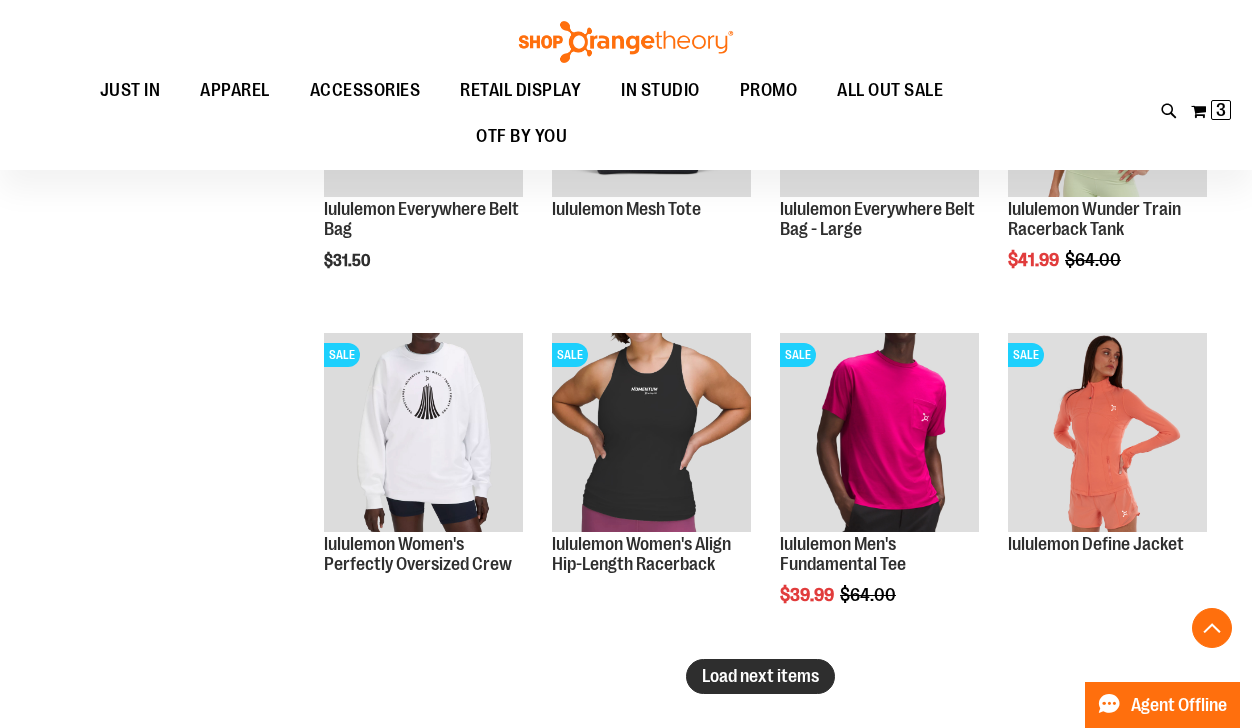 click on "Load next items" at bounding box center (760, 676) 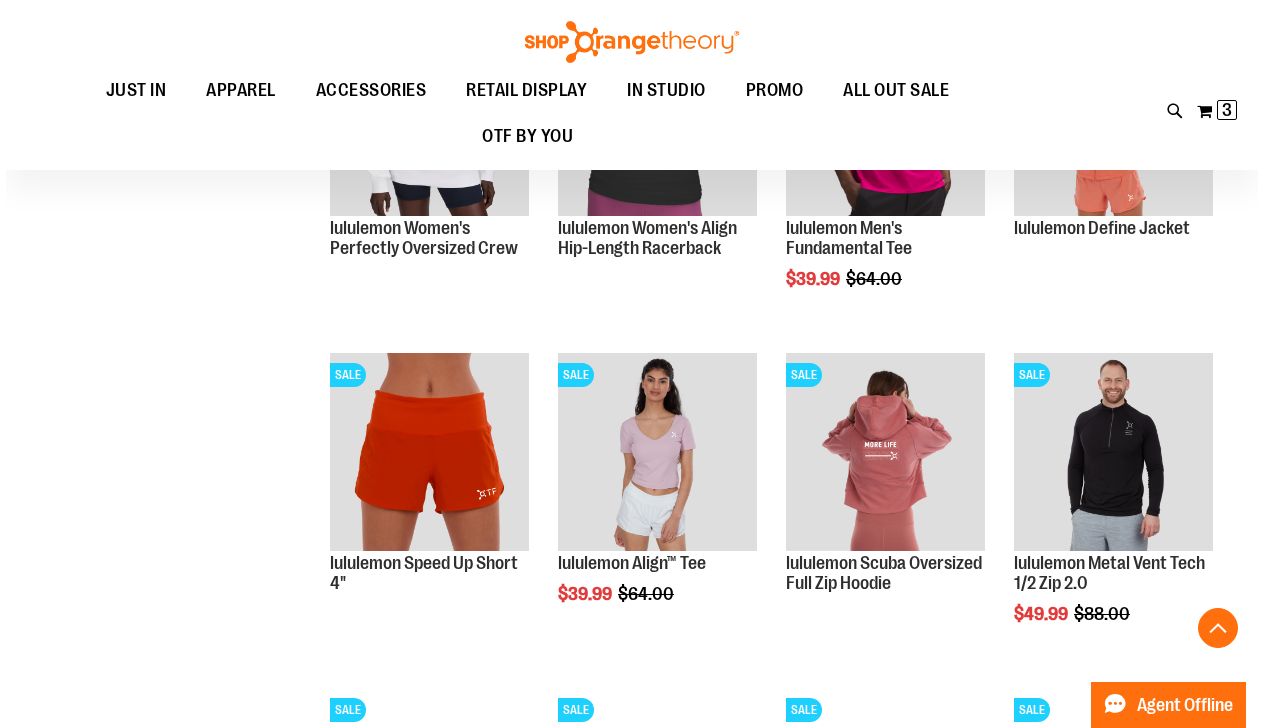 scroll, scrollTop: 4069, scrollLeft: 0, axis: vertical 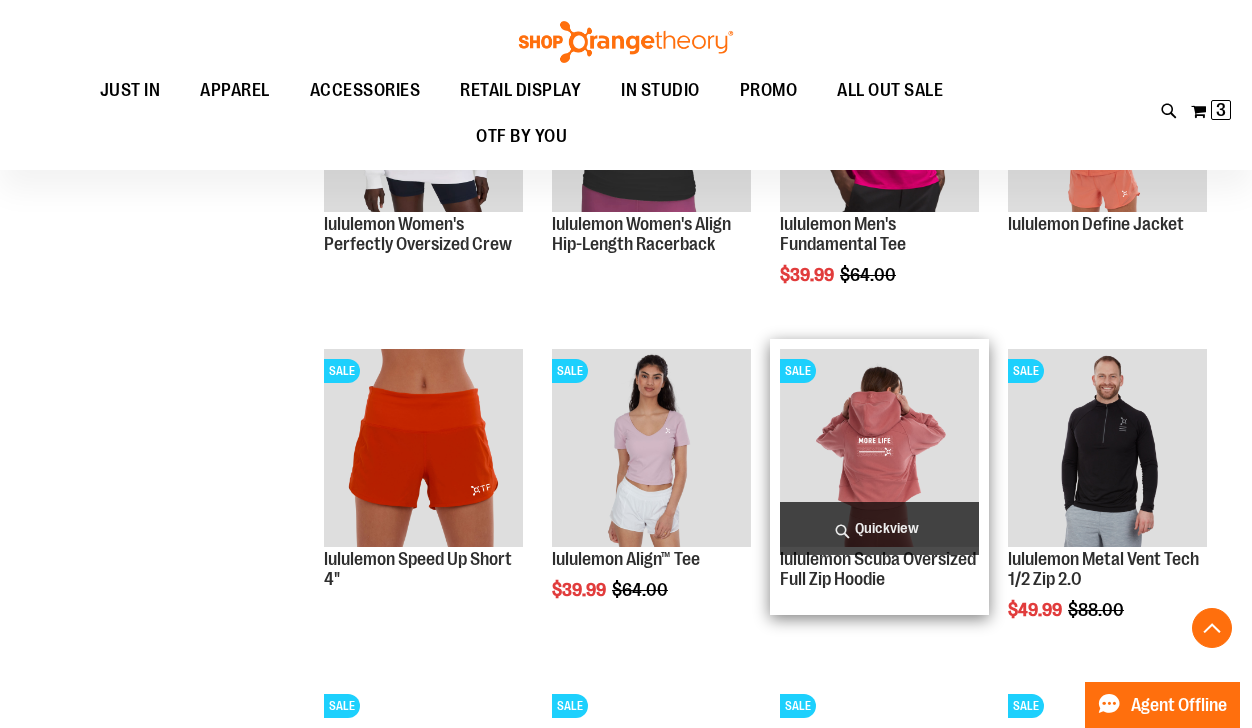 click on "Quickview" at bounding box center (879, 528) 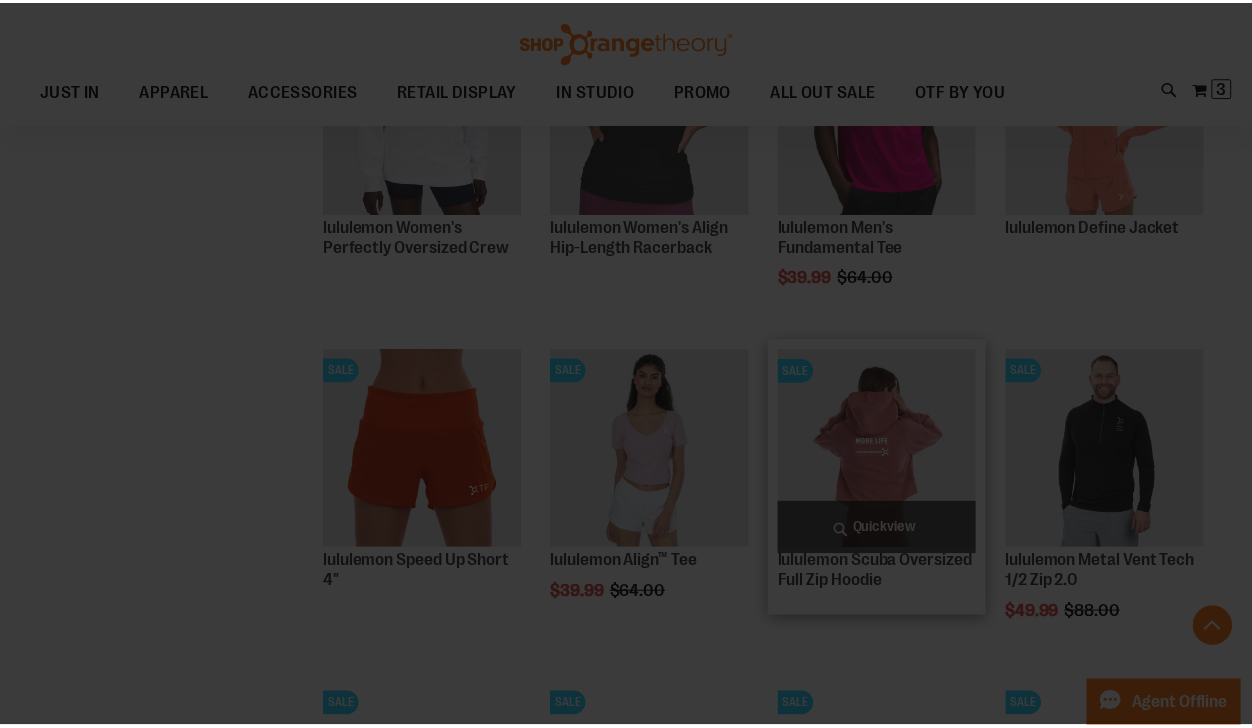scroll, scrollTop: 0, scrollLeft: 0, axis: both 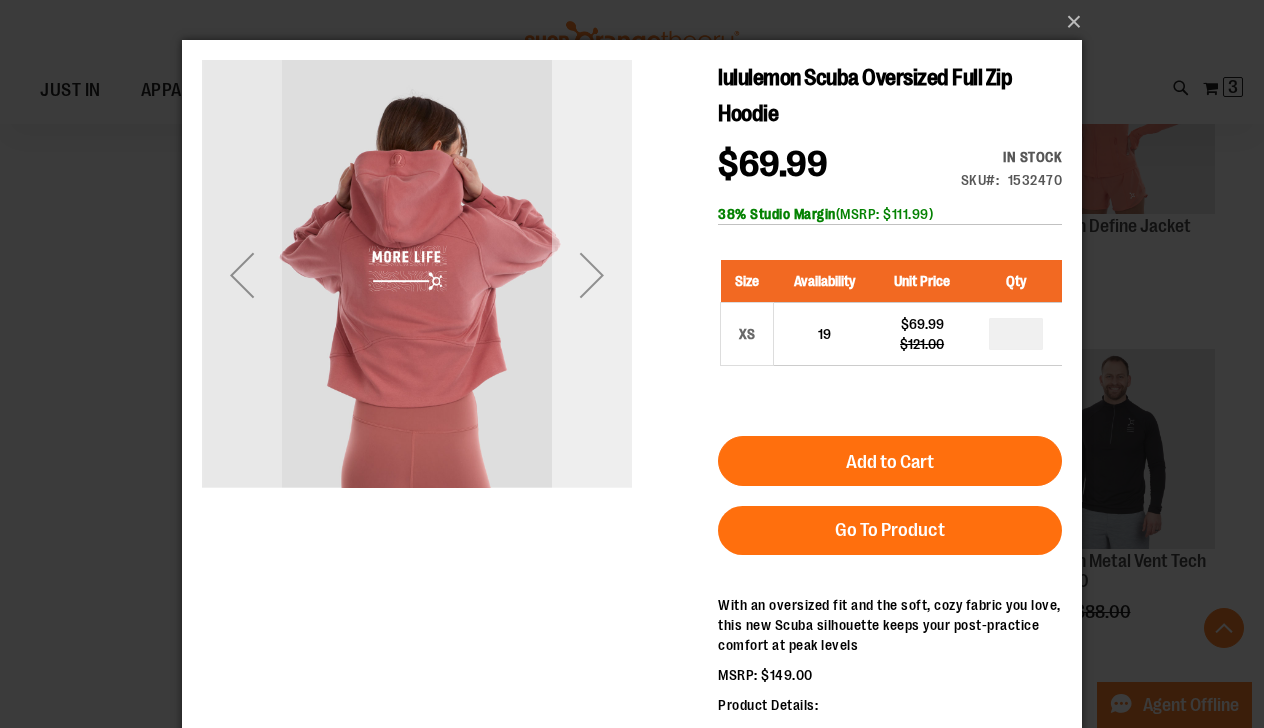 click at bounding box center [592, 275] 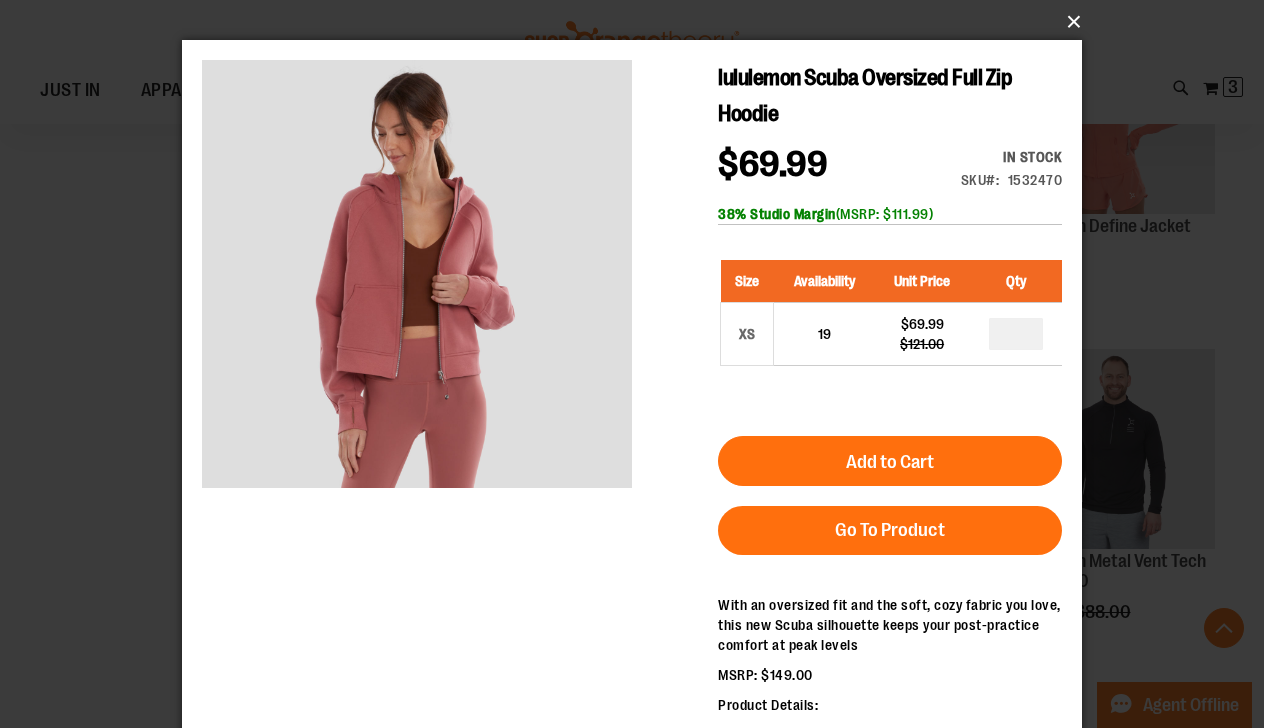 click on "×" at bounding box center [638, 22] 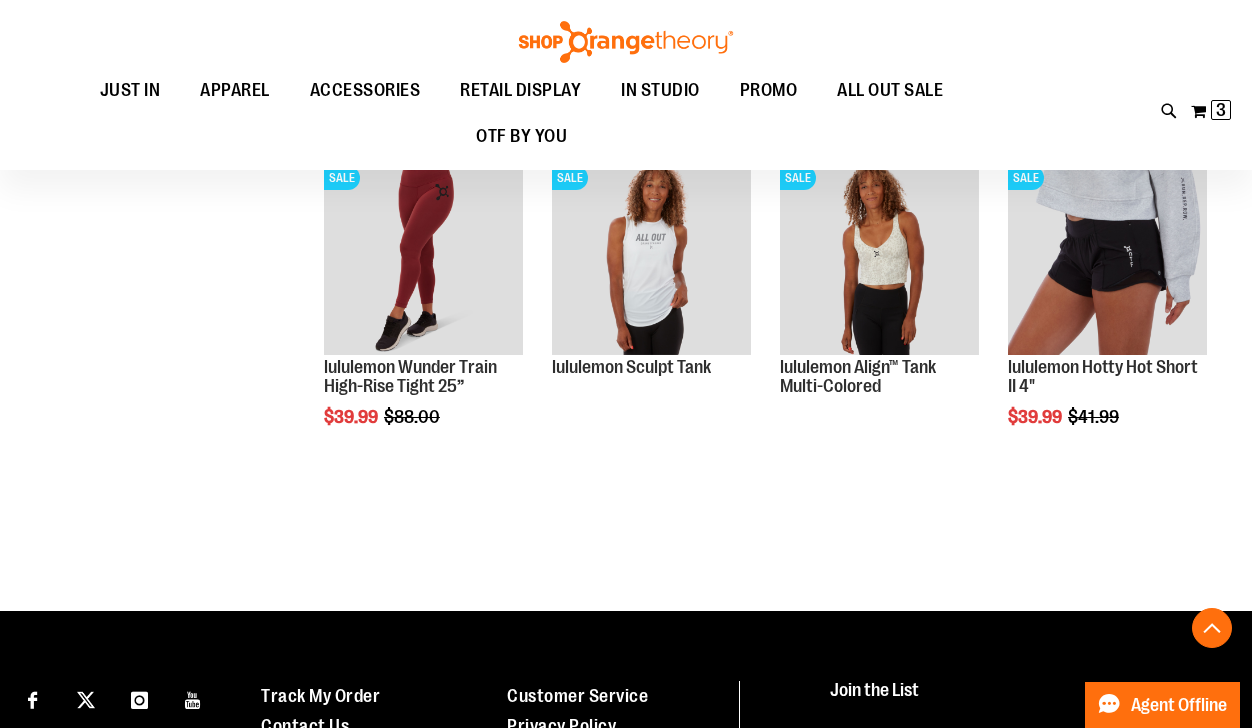 scroll, scrollTop: 4709, scrollLeft: 0, axis: vertical 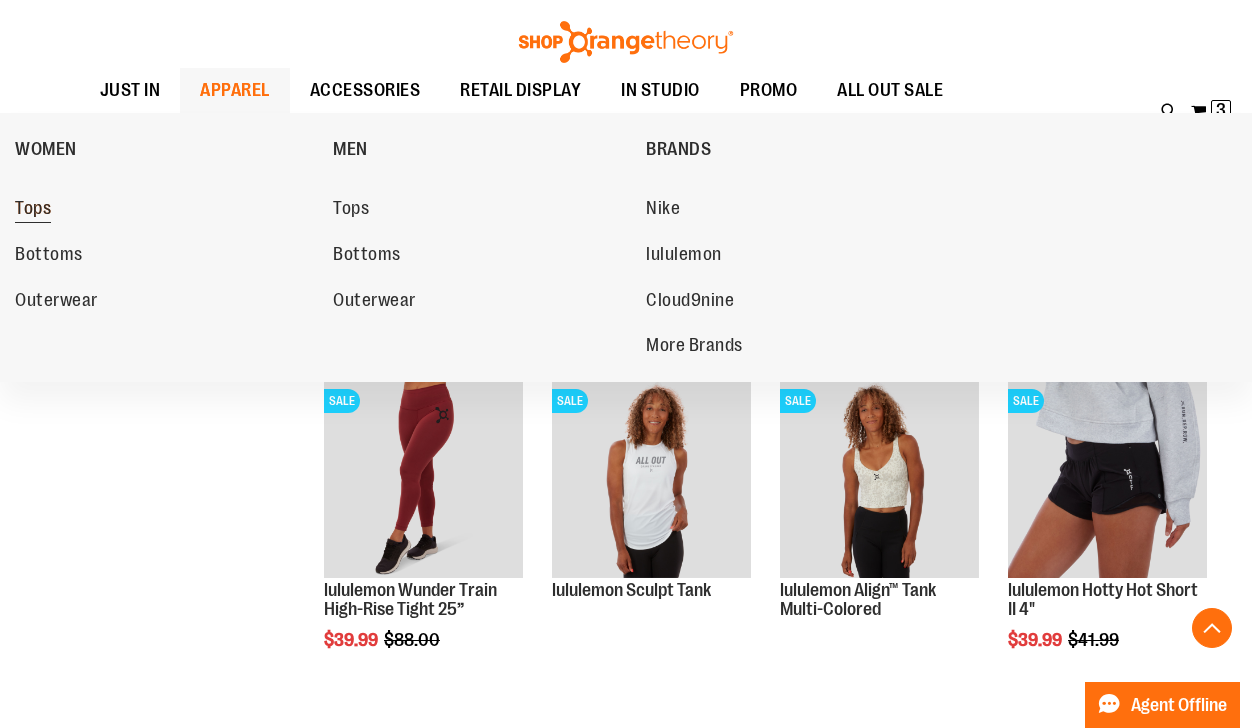 click on "Tops" at bounding box center [33, 210] 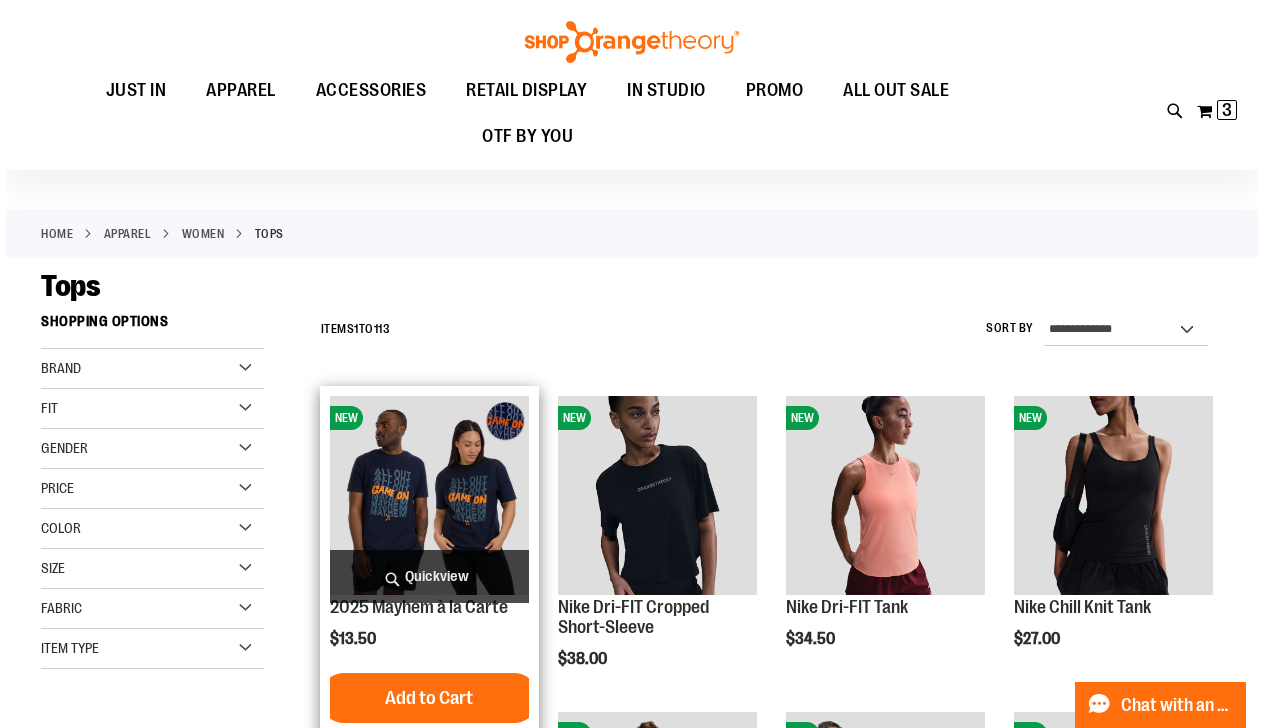 scroll, scrollTop: 160, scrollLeft: 0, axis: vertical 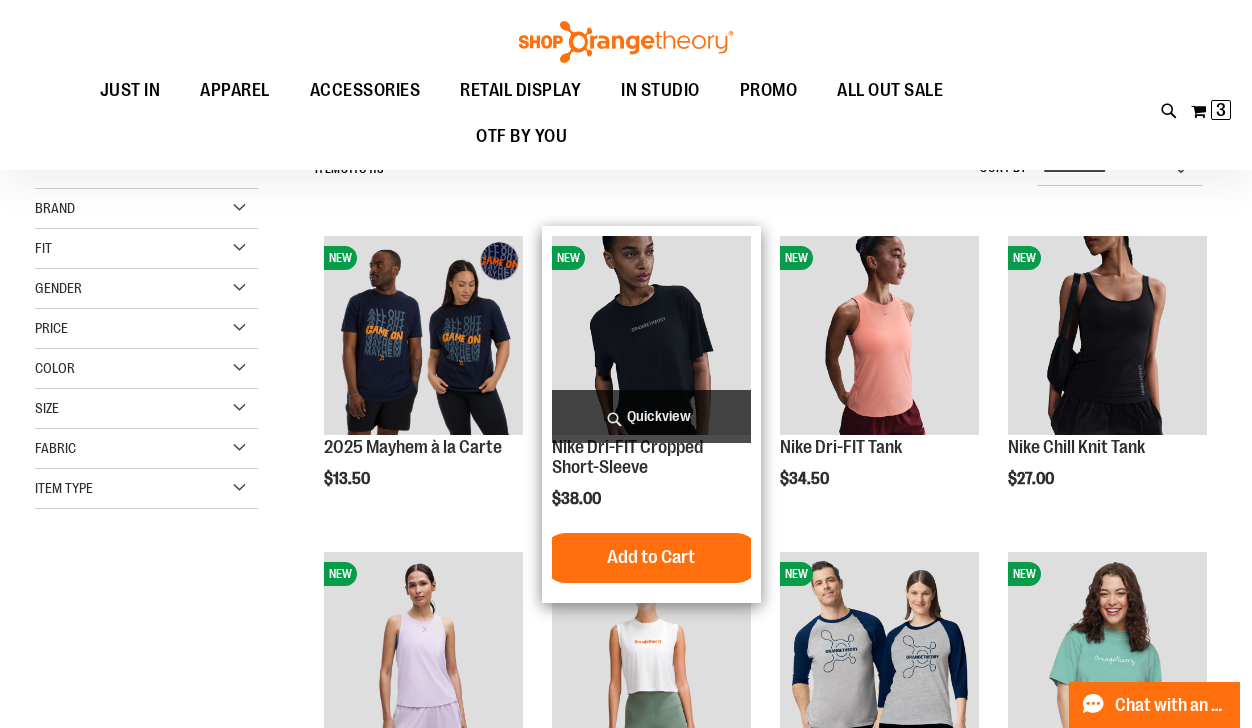 type on "**********" 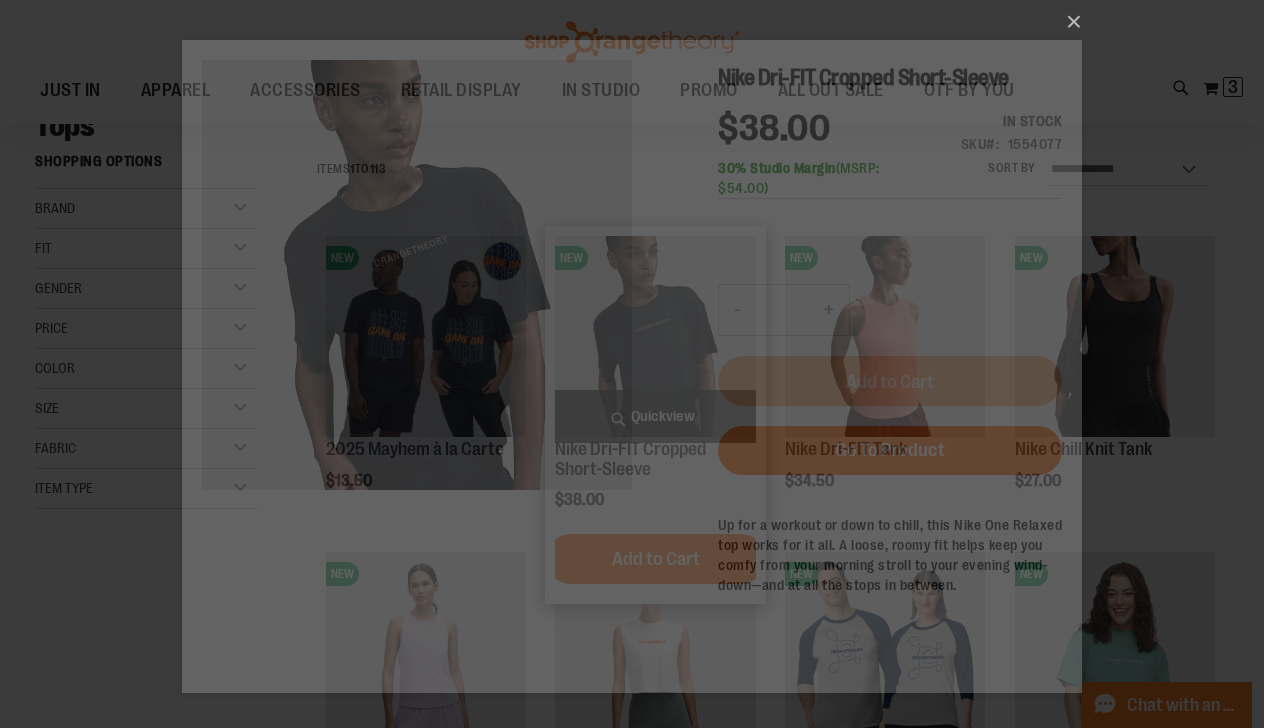 scroll, scrollTop: 0, scrollLeft: 0, axis: both 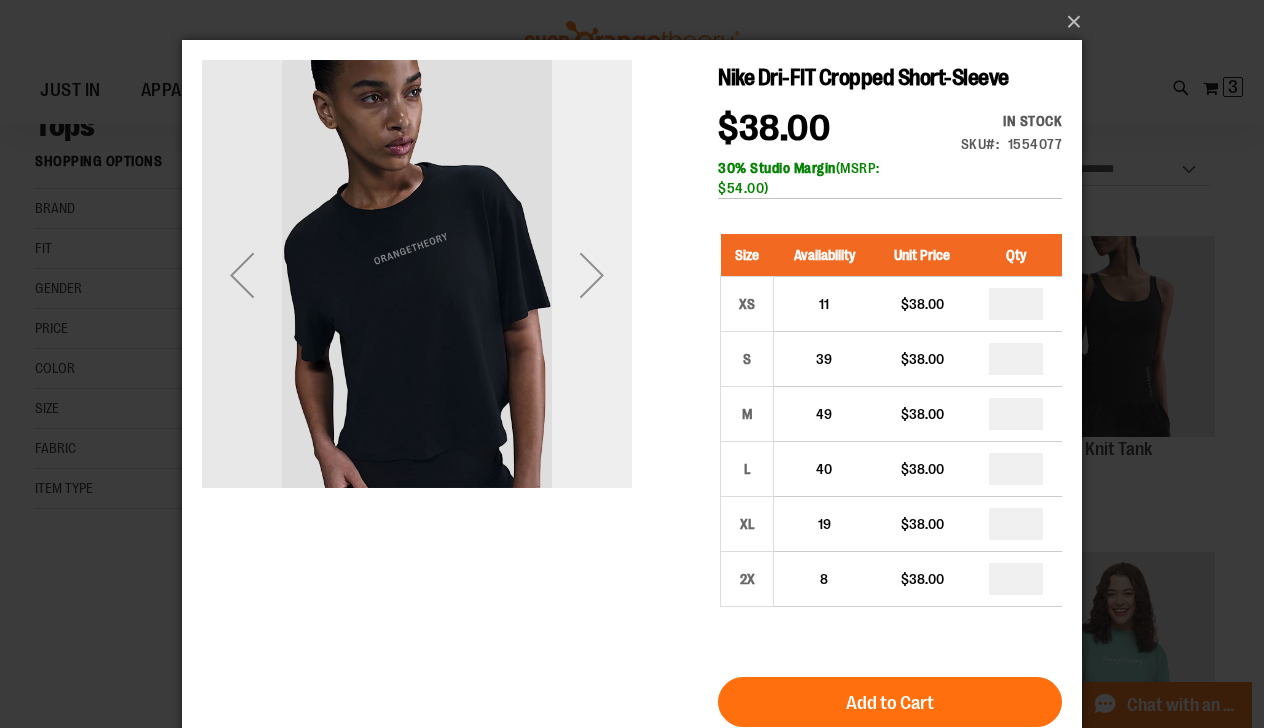click at bounding box center [592, 275] 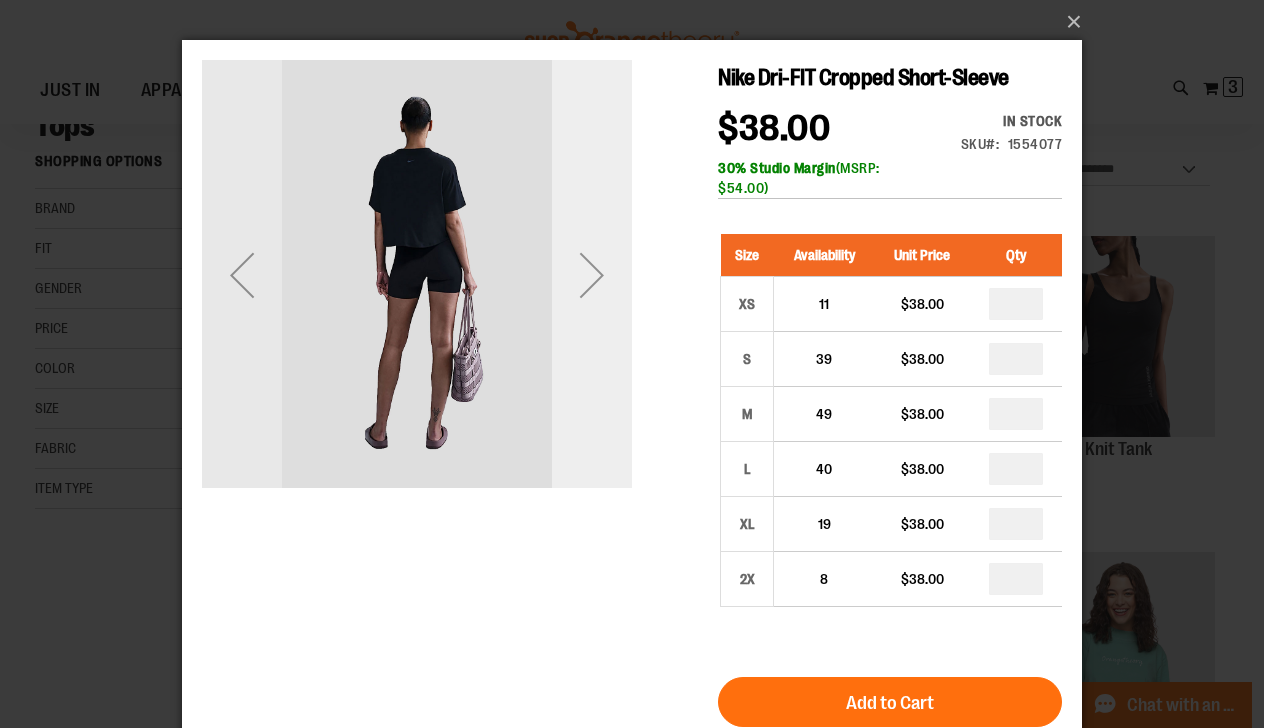 click at bounding box center [592, 275] 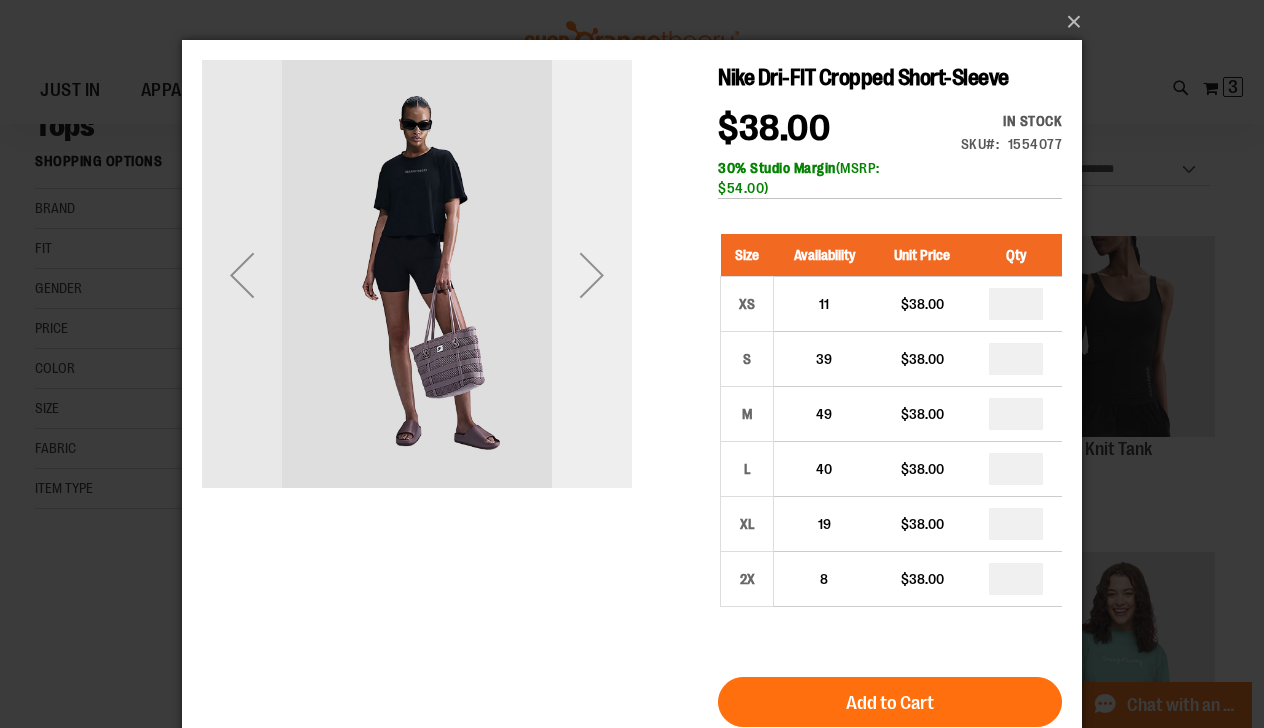 click at bounding box center [592, 275] 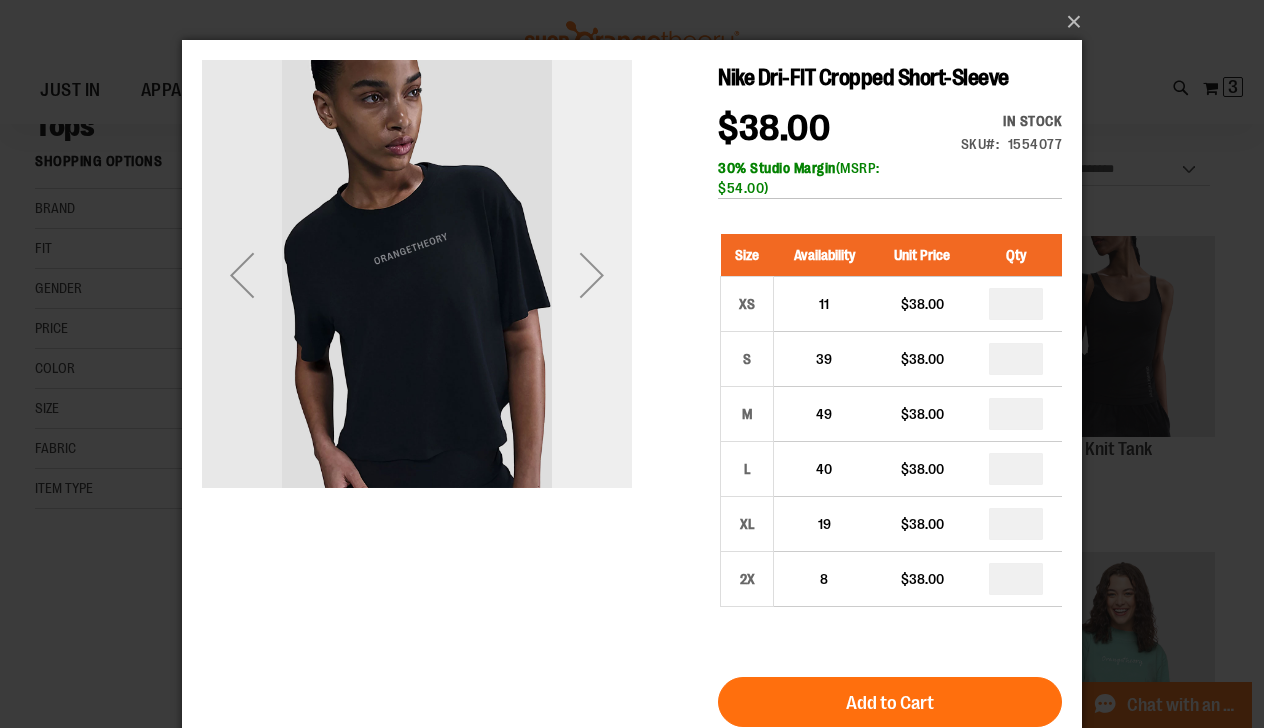 click at bounding box center (592, 275) 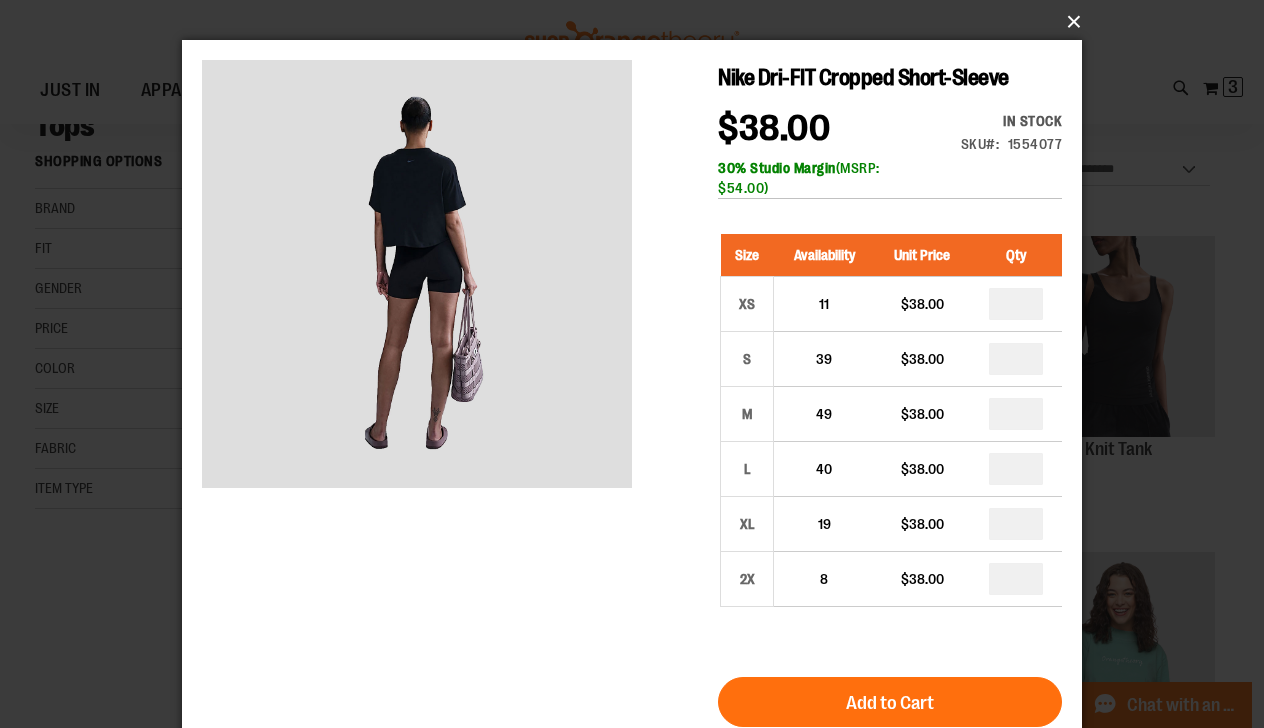 click on "×" at bounding box center [638, 22] 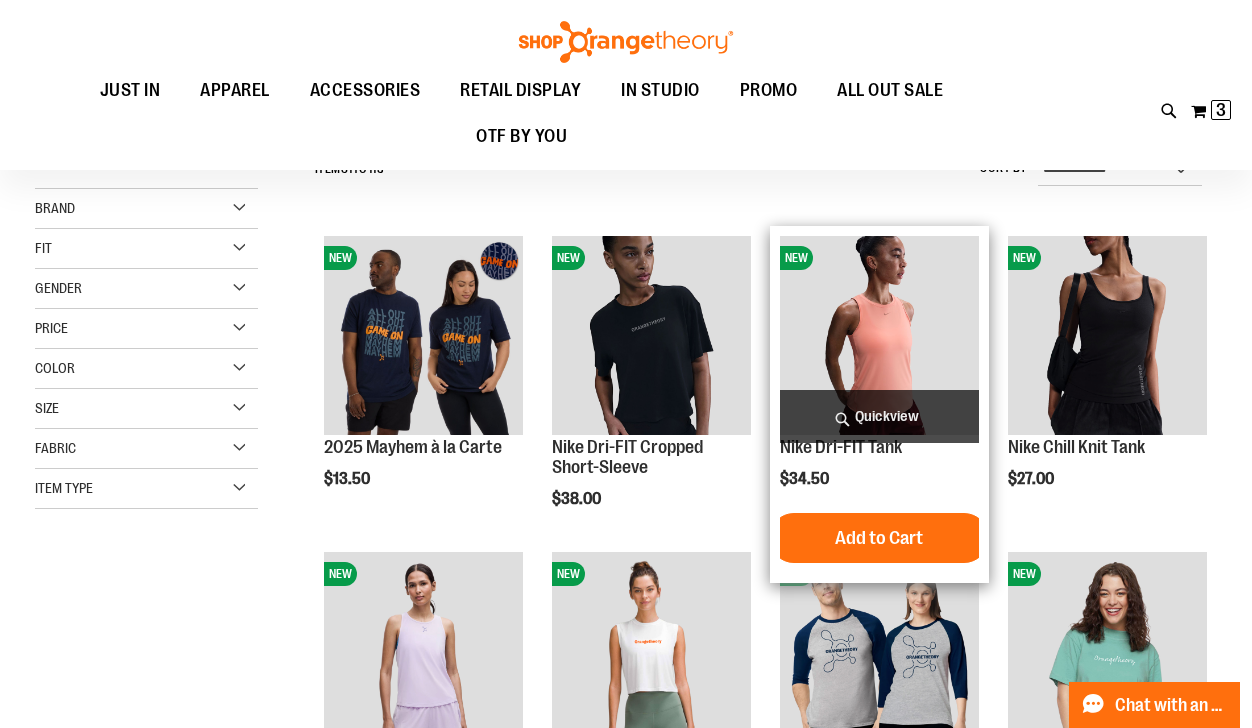 click on "Quickview" at bounding box center [879, 416] 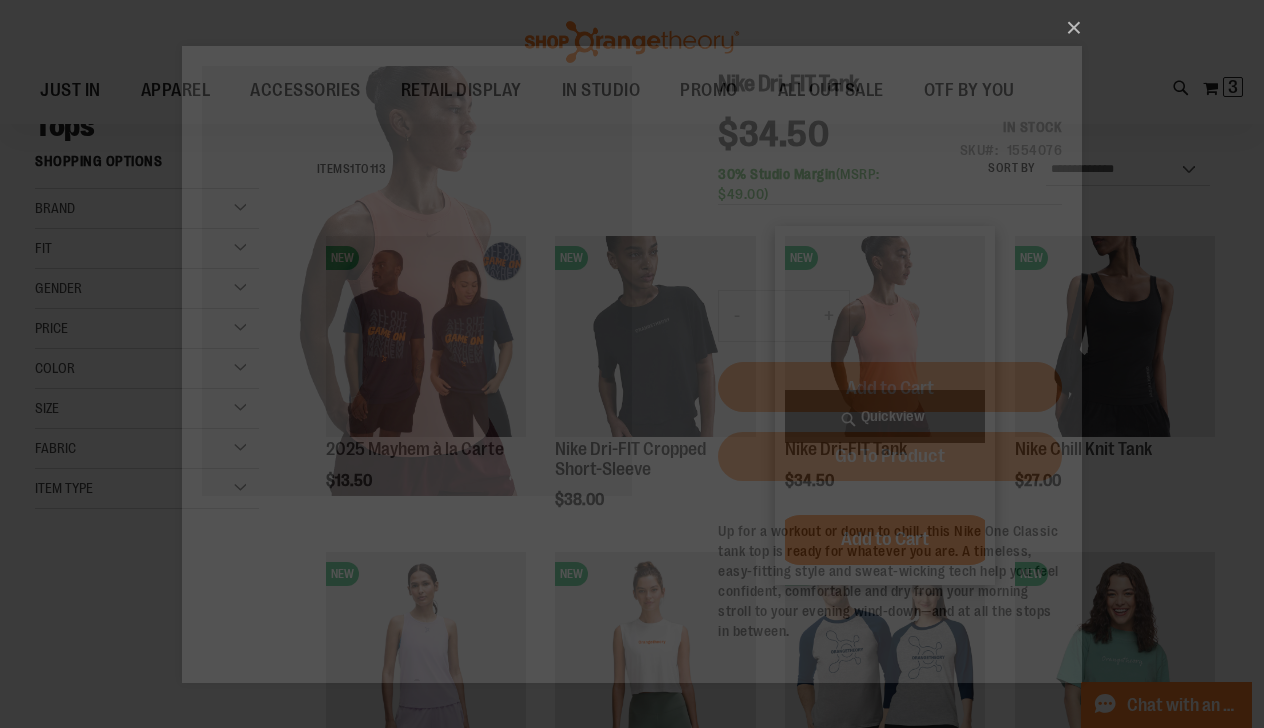 scroll, scrollTop: 0, scrollLeft: 0, axis: both 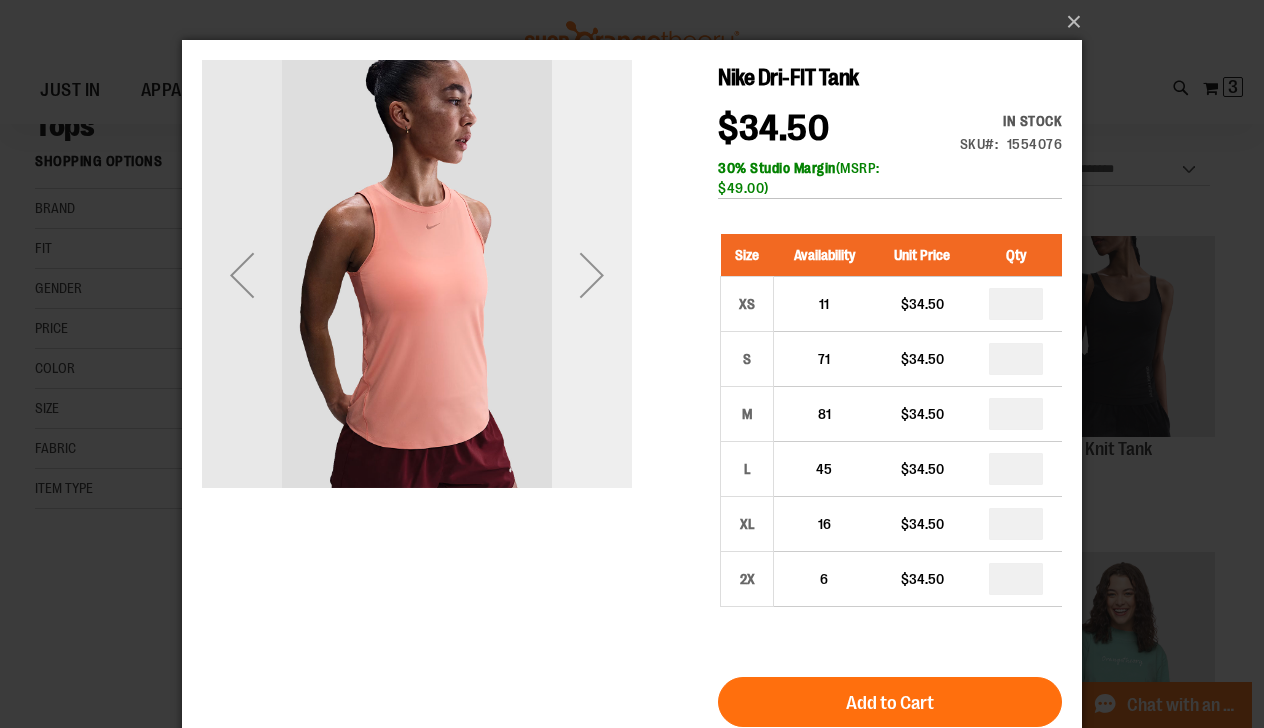 click at bounding box center (592, 275) 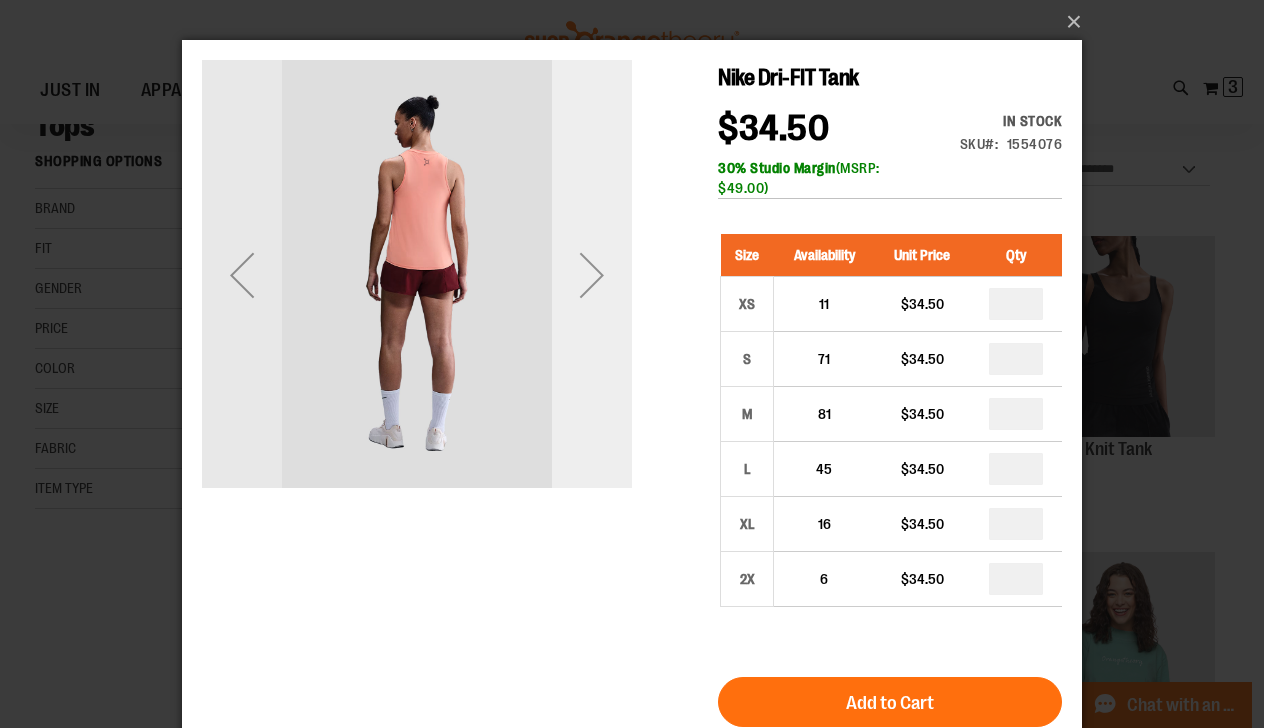click at bounding box center (592, 275) 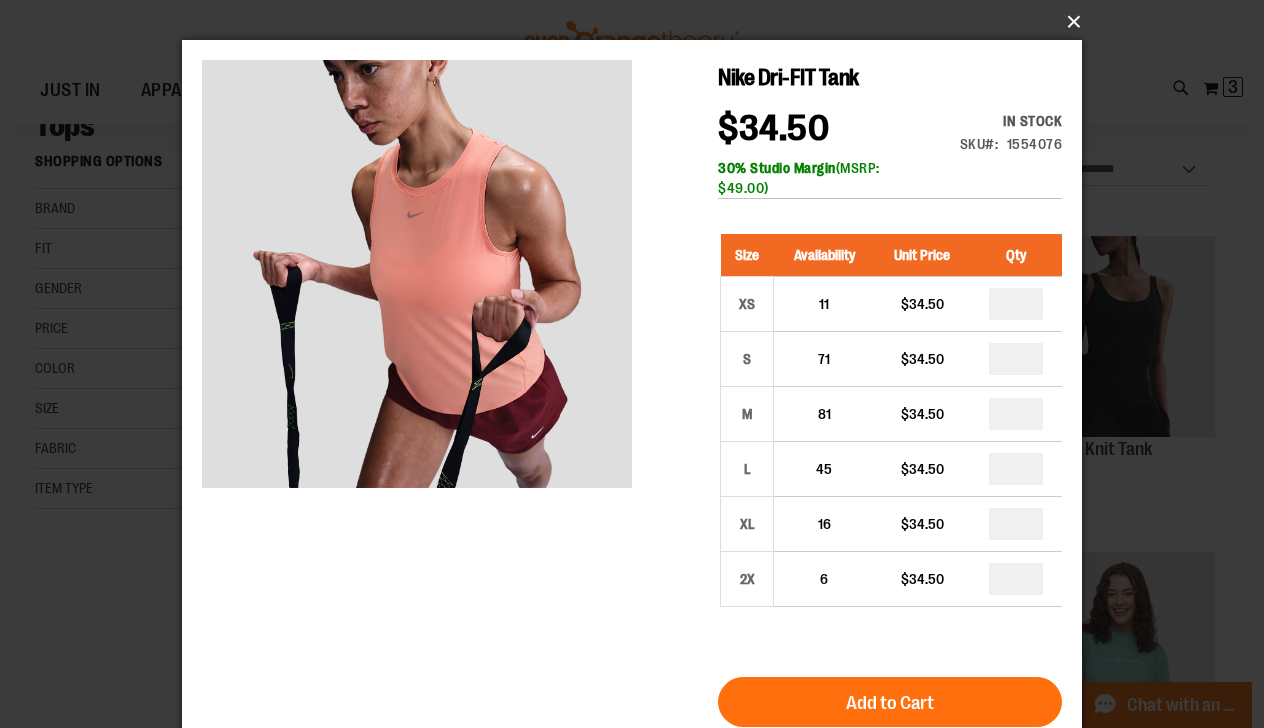 click on "×" at bounding box center [638, 22] 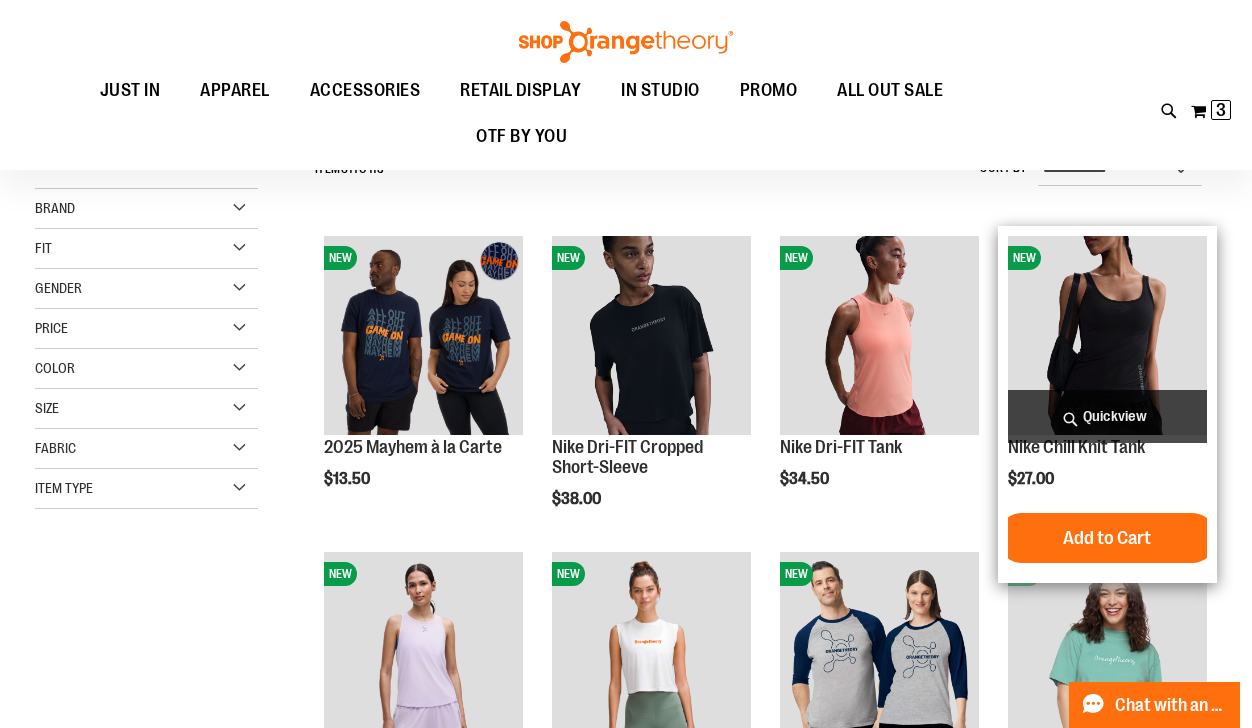 click on "Quickview" at bounding box center [1107, 416] 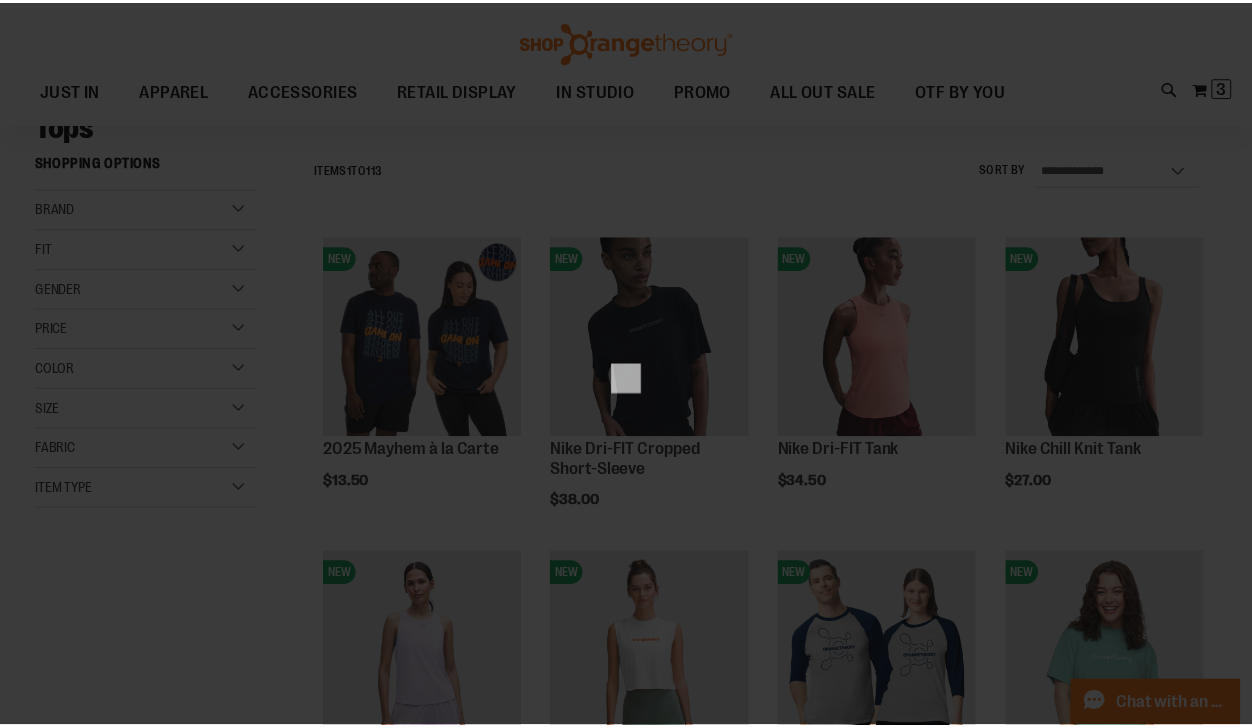 scroll, scrollTop: 0, scrollLeft: 0, axis: both 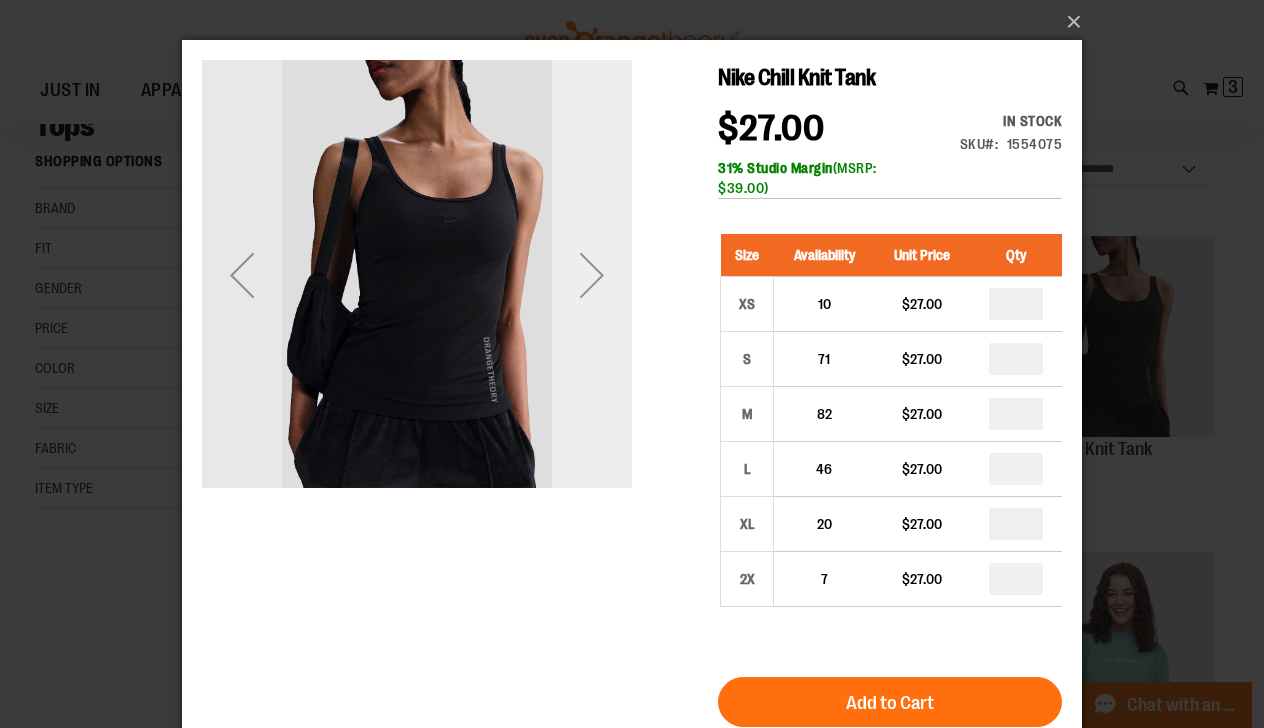 click at bounding box center (592, 275) 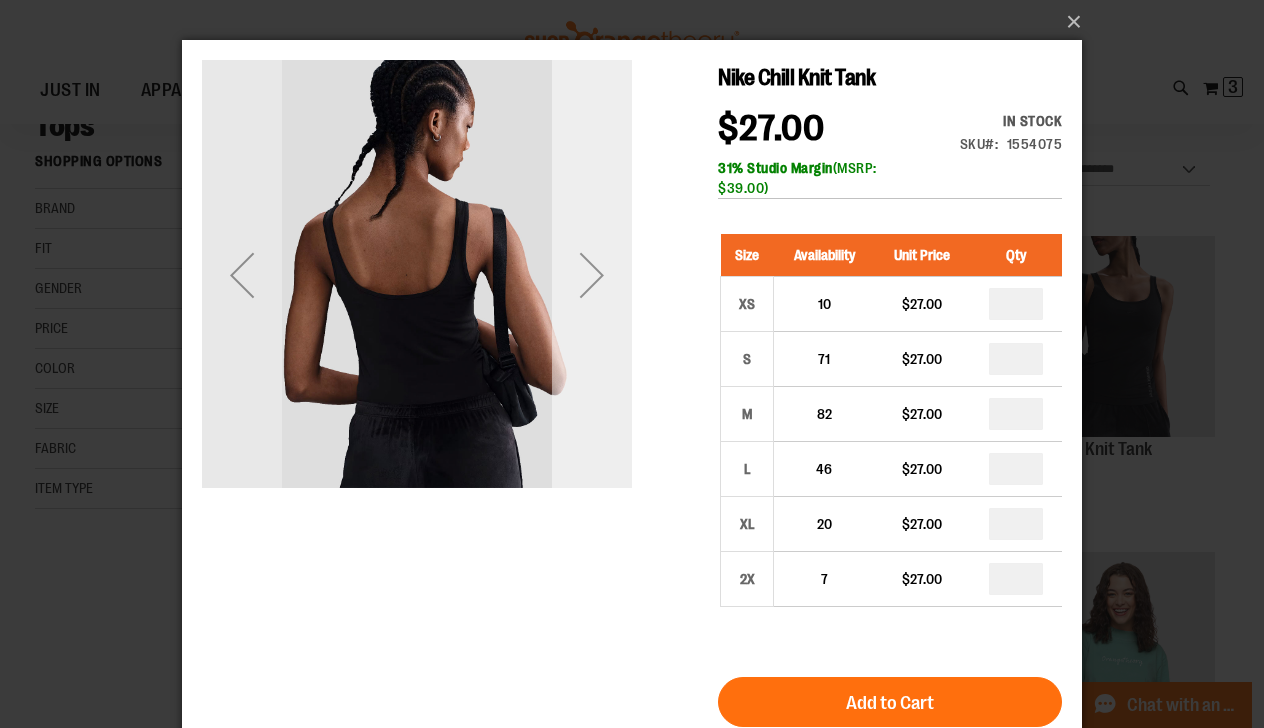 click at bounding box center [592, 275] 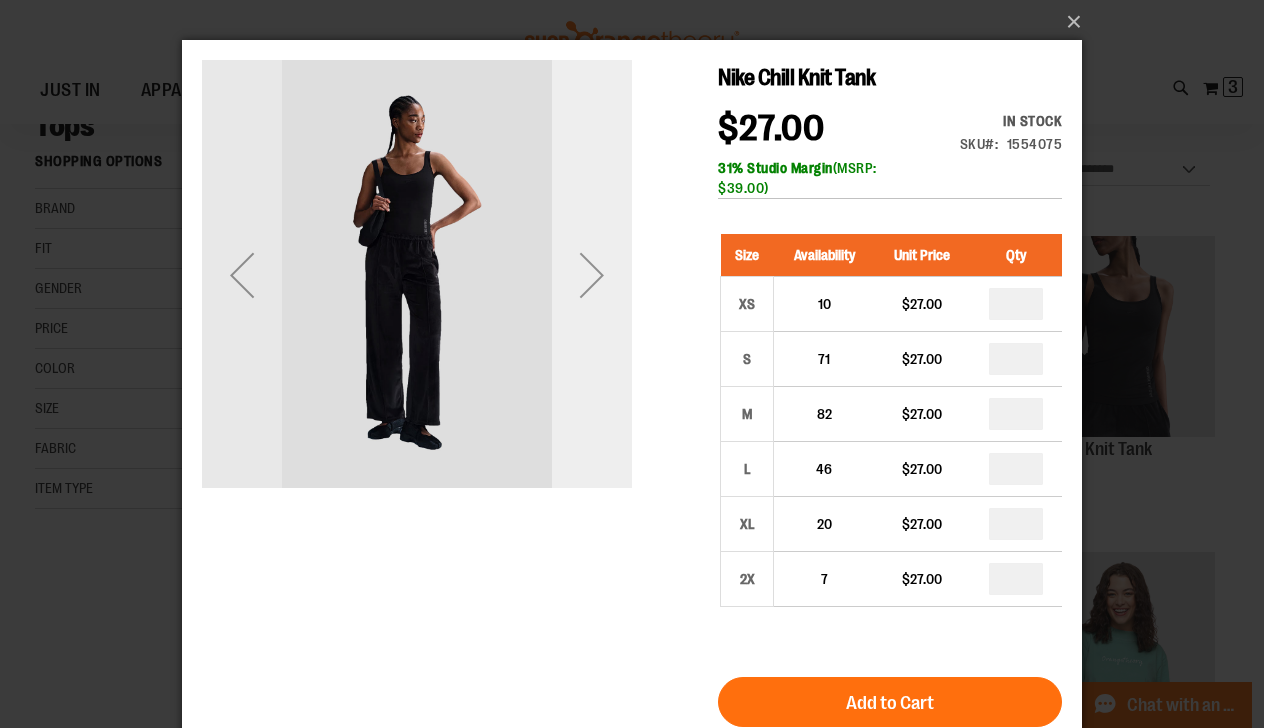 click at bounding box center [592, 275] 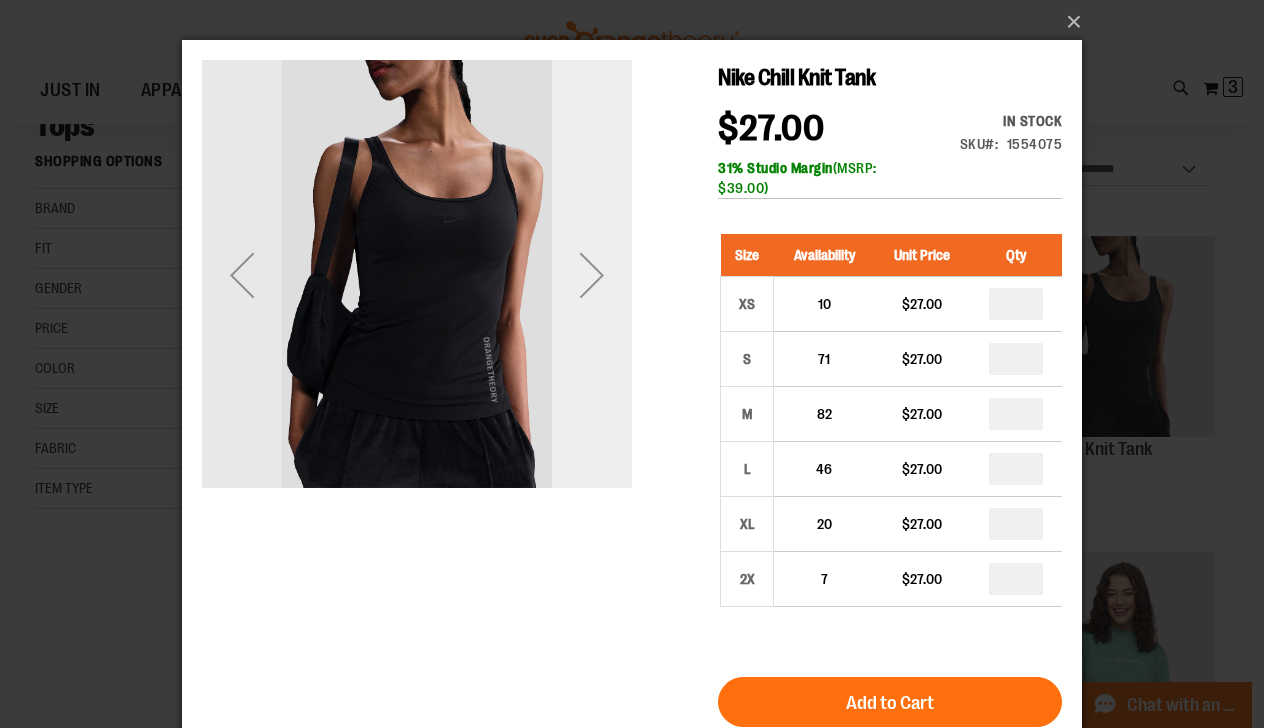 click at bounding box center [592, 275] 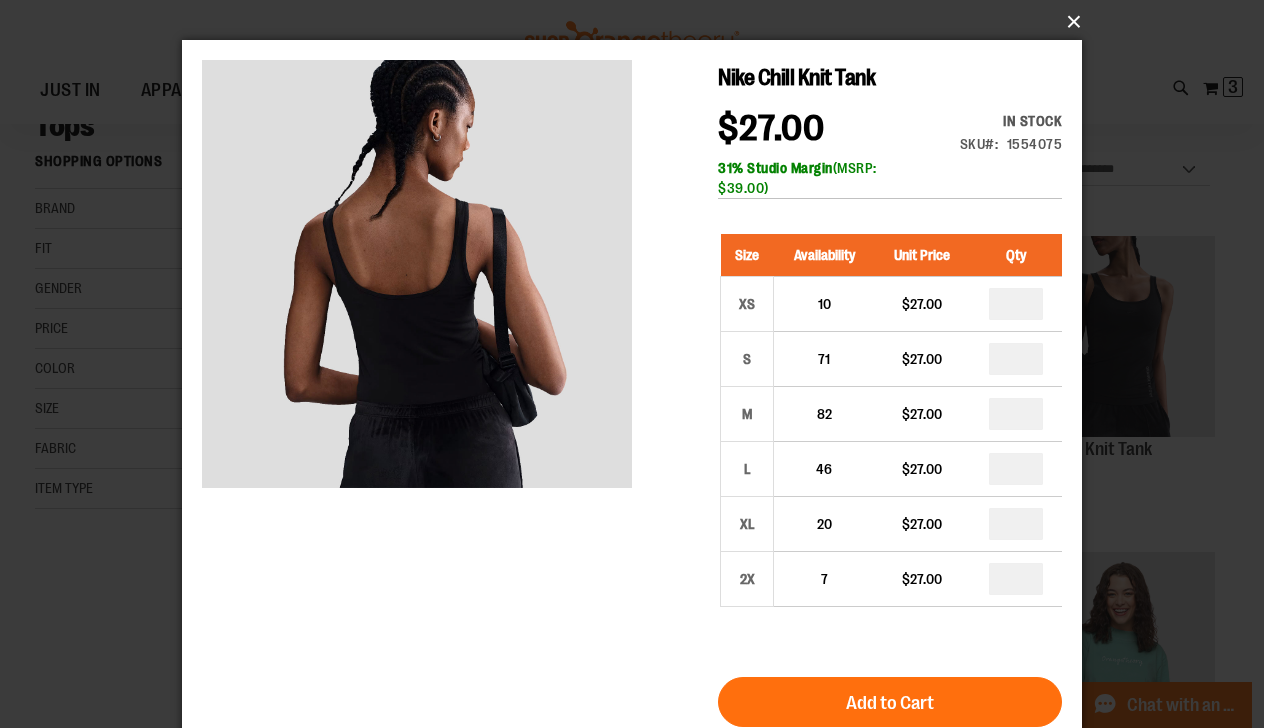 click on "×" at bounding box center [638, 22] 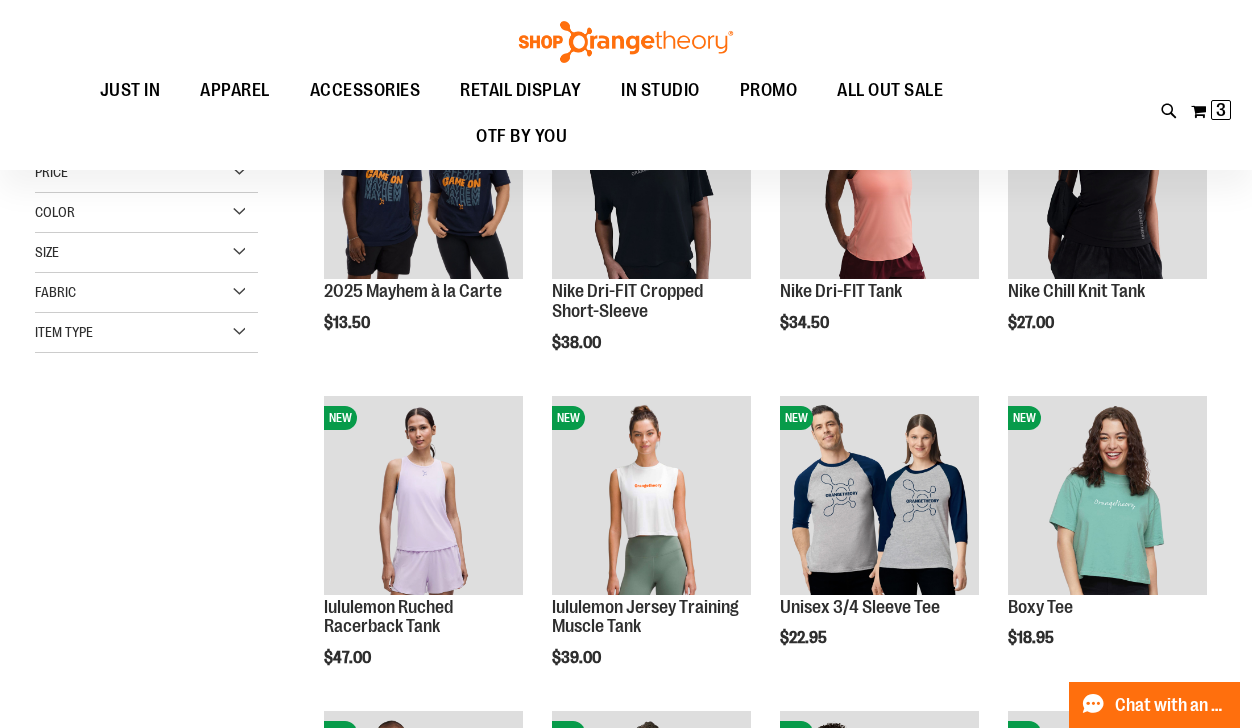 scroll, scrollTop: 320, scrollLeft: 0, axis: vertical 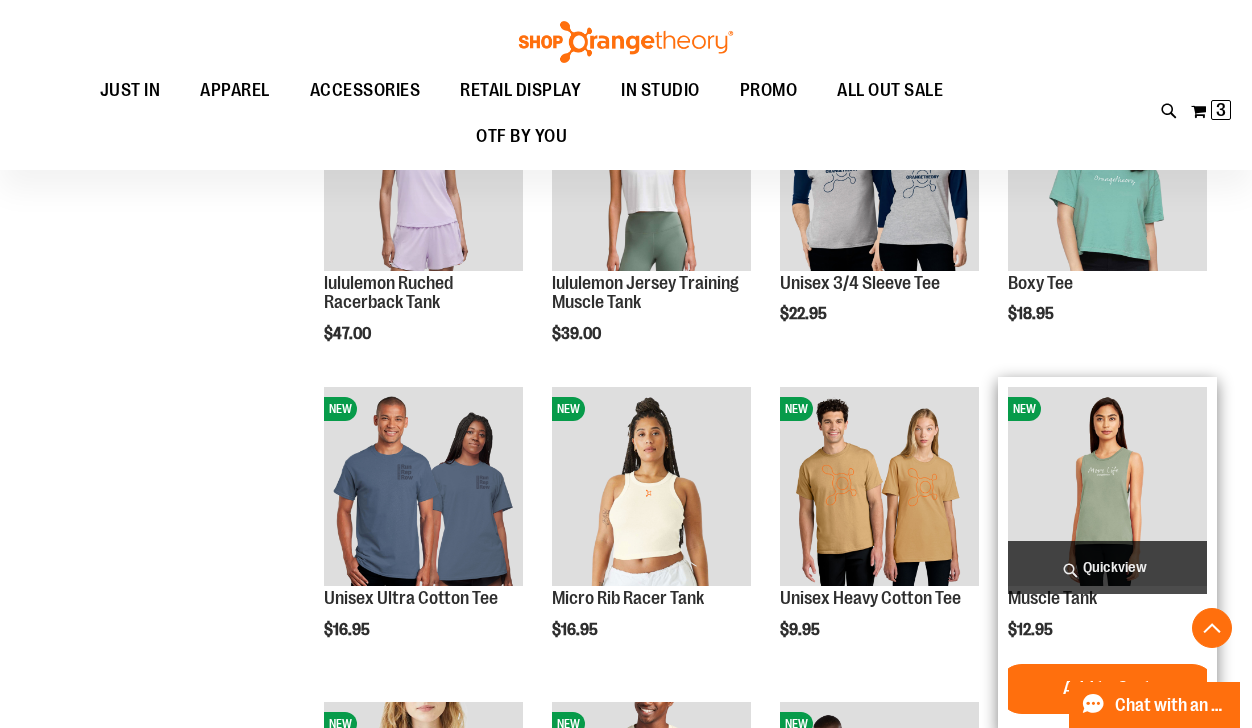click on "Quickview" at bounding box center [1107, 567] 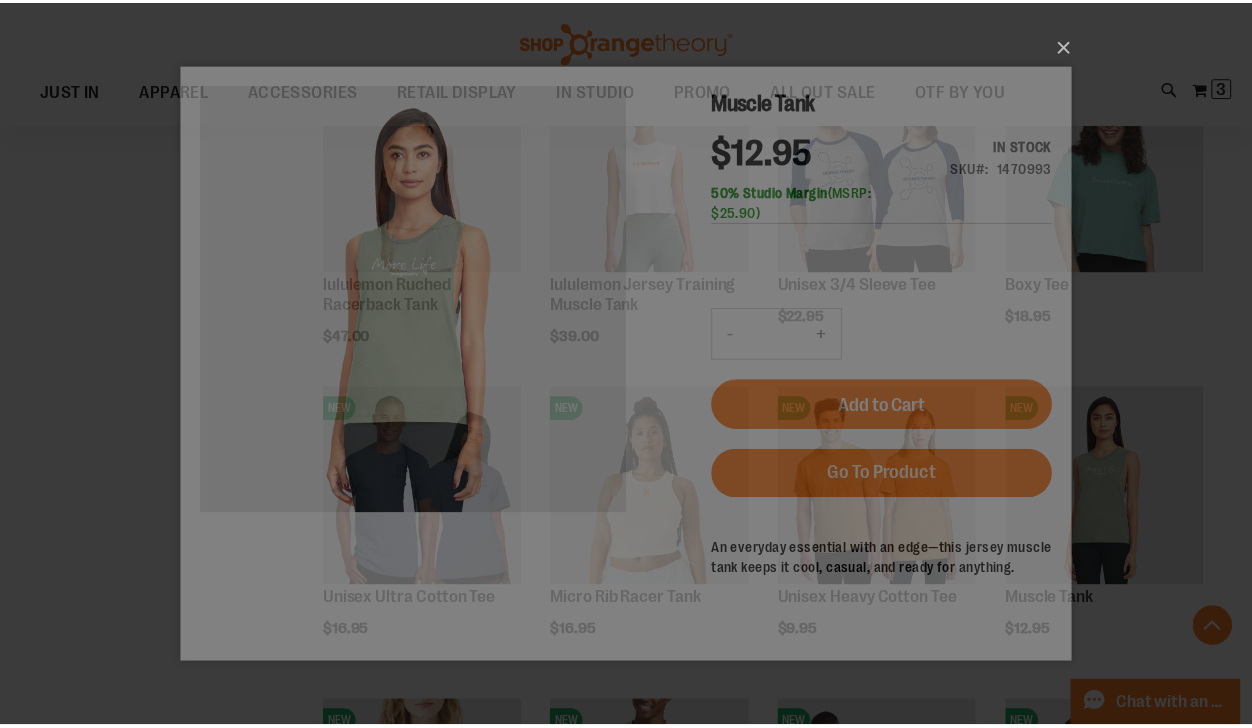 scroll, scrollTop: 0, scrollLeft: 0, axis: both 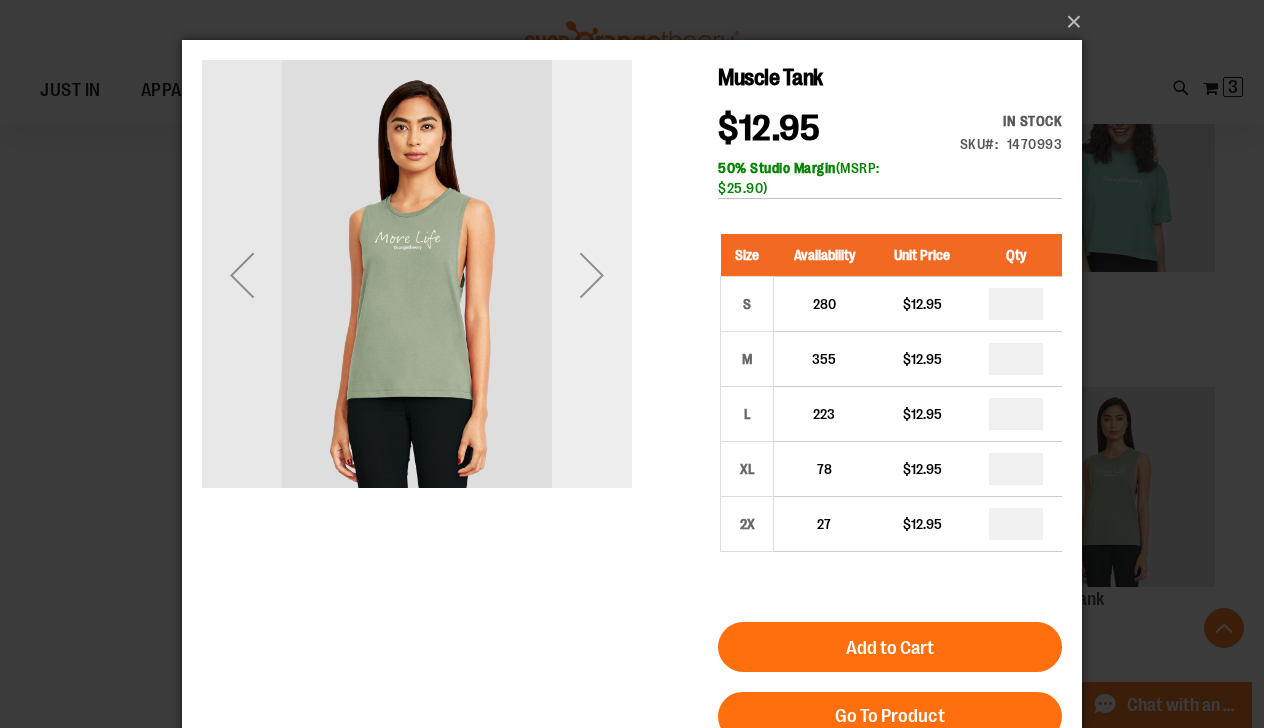 click at bounding box center [592, 275] 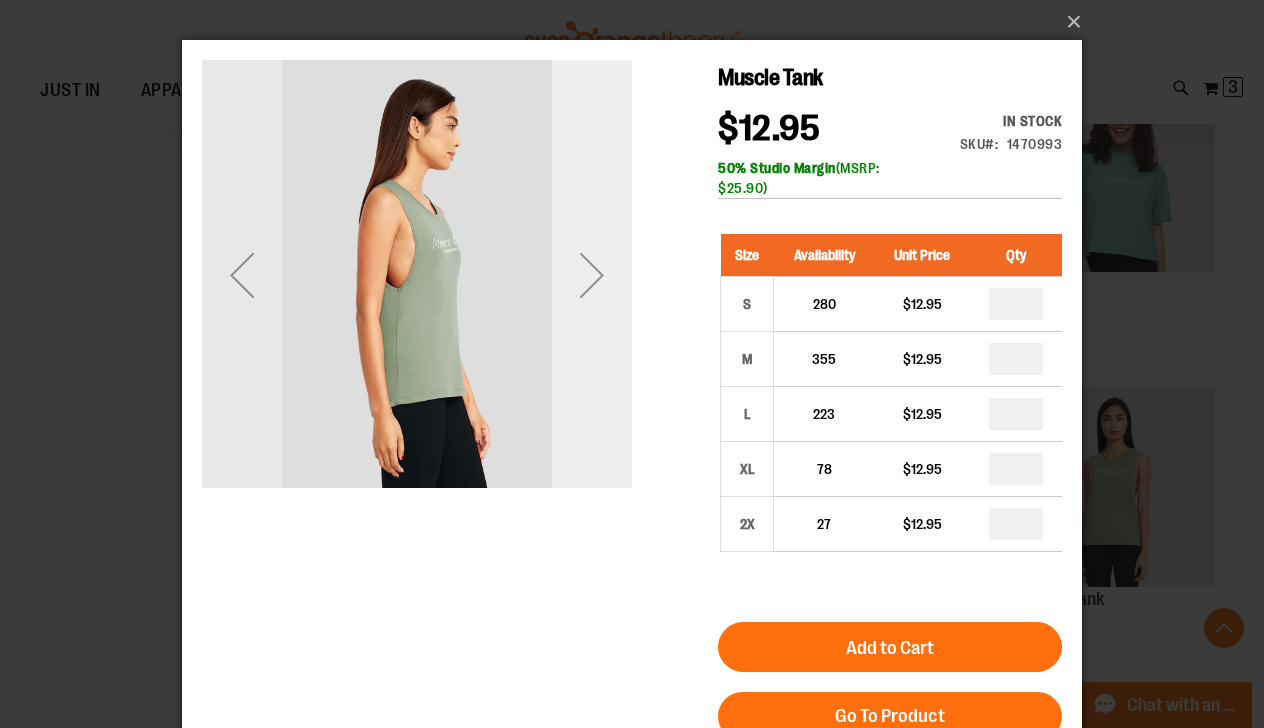 click at bounding box center (592, 275) 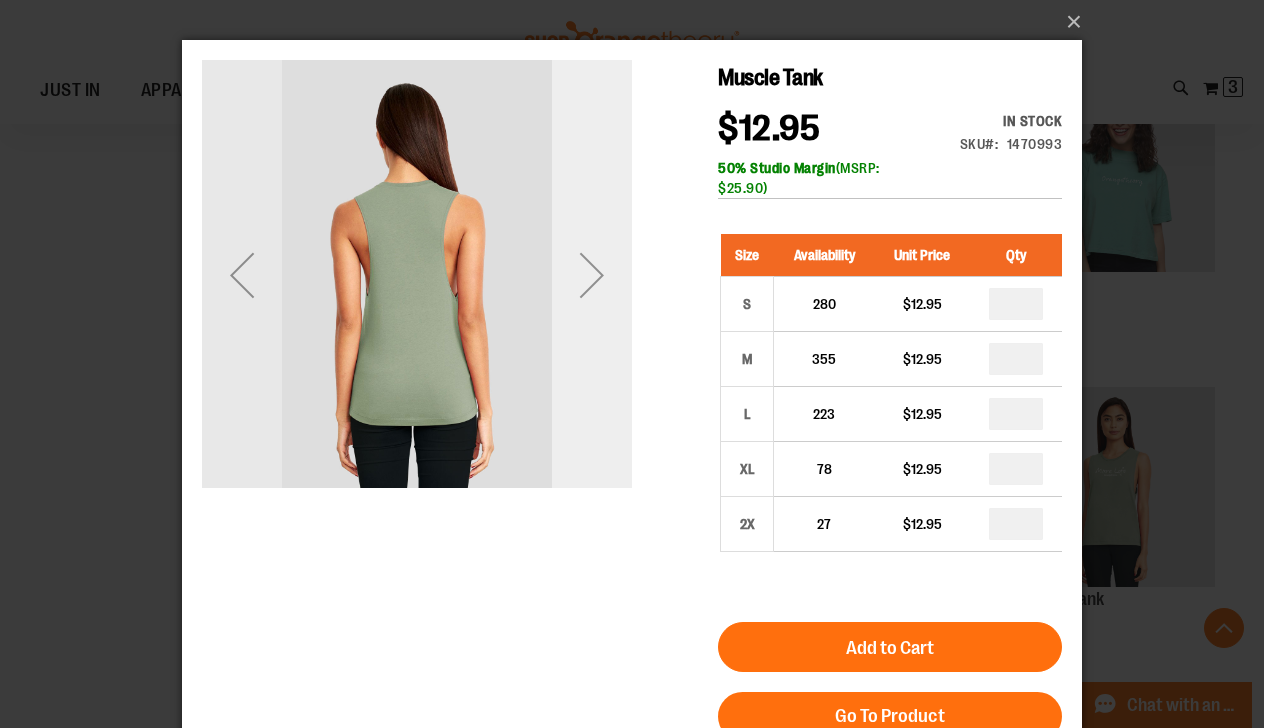 click at bounding box center [592, 275] 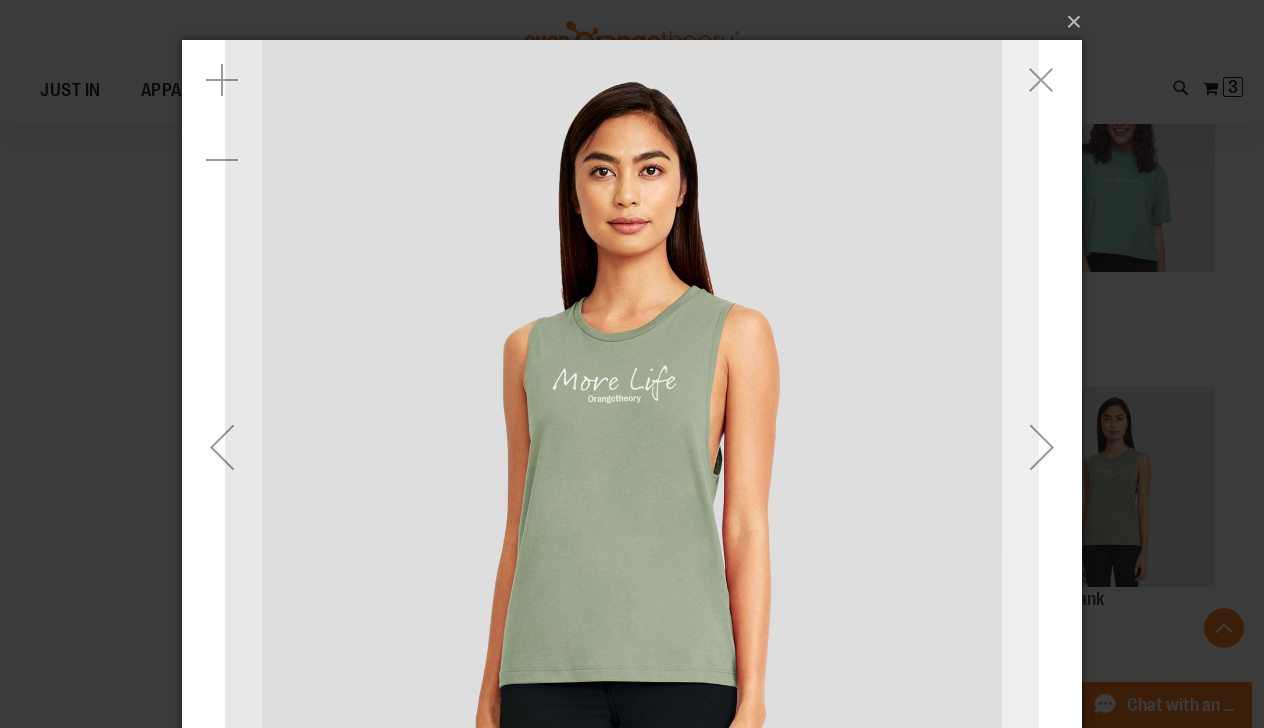 click at bounding box center [1042, 447] 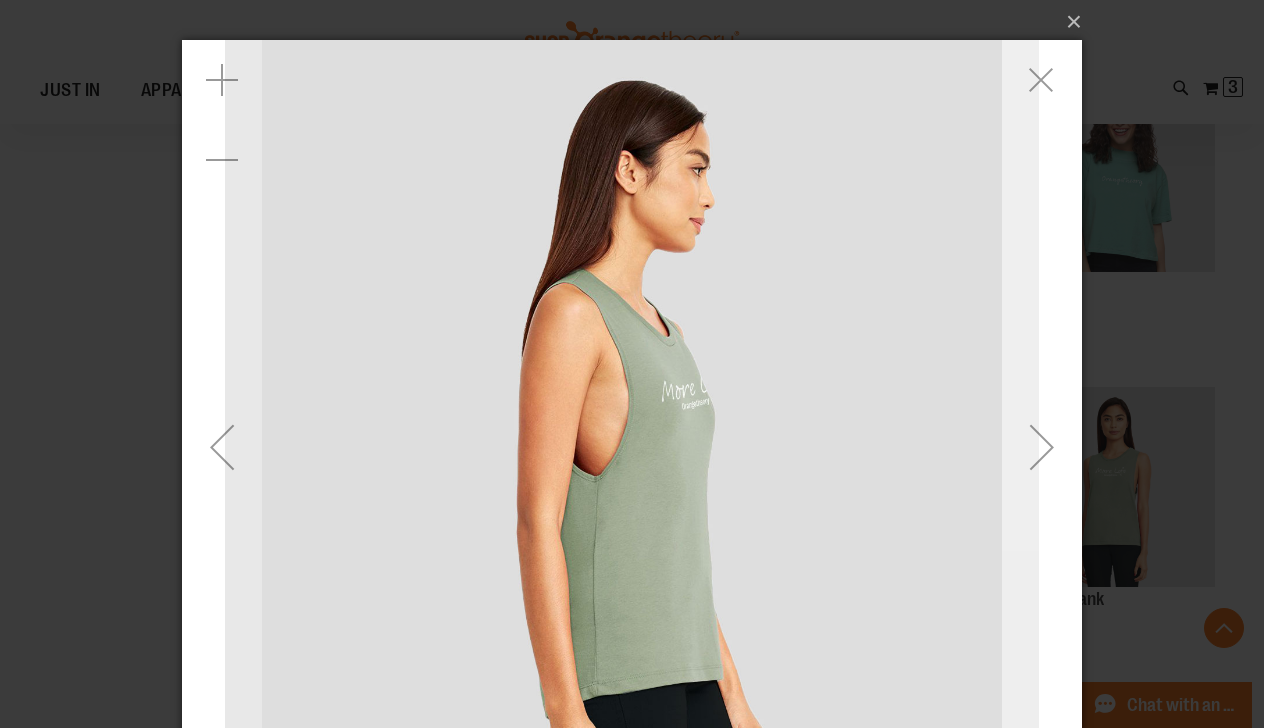 click at bounding box center [1042, 447] 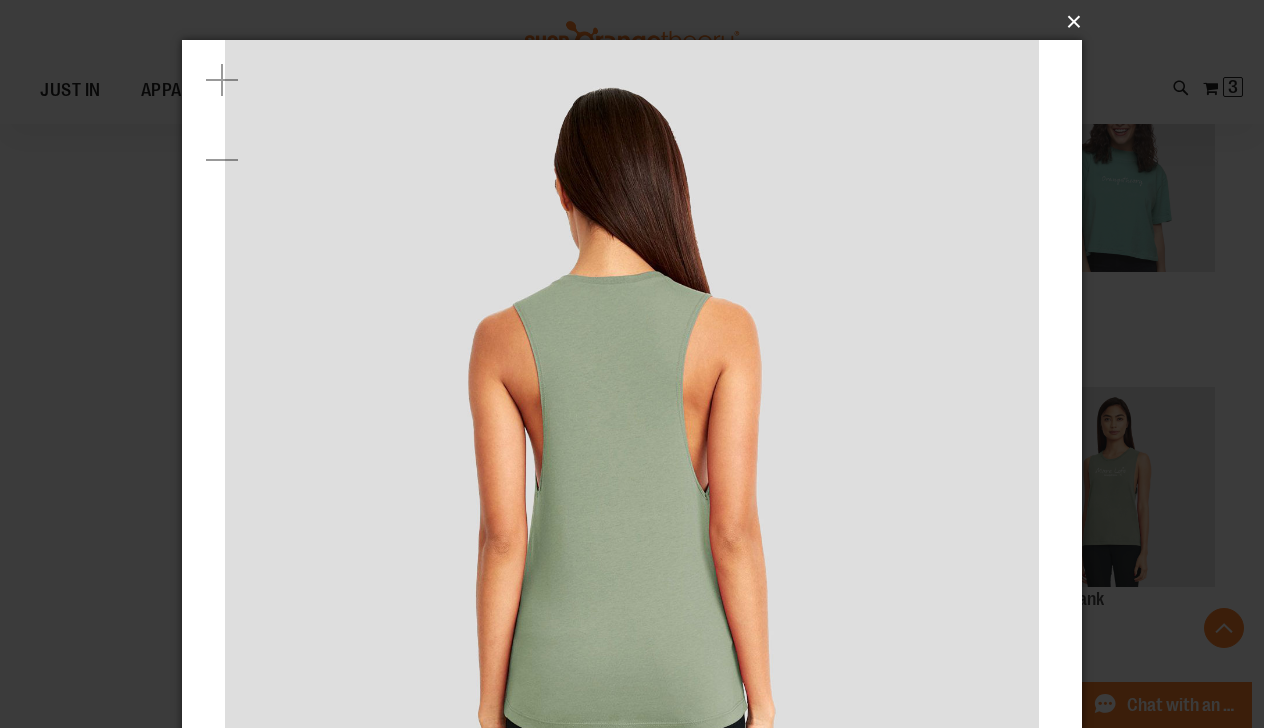 click on "×" at bounding box center [638, 22] 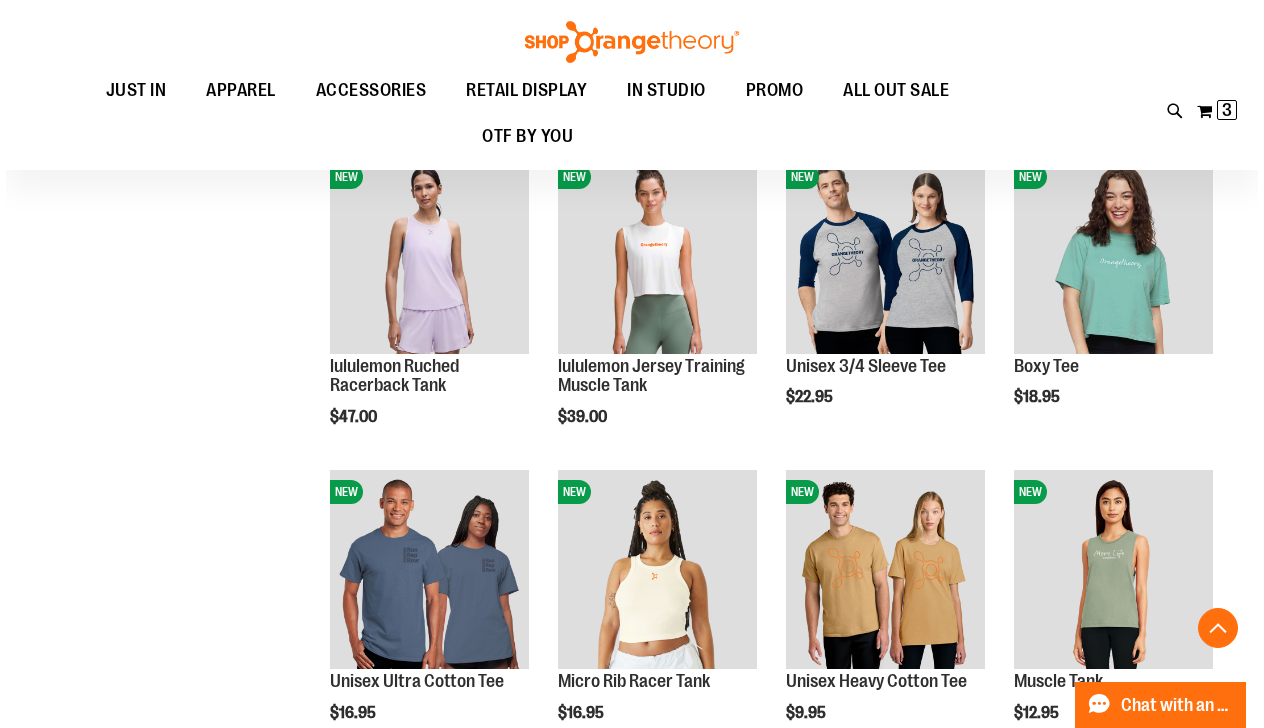 scroll, scrollTop: 480, scrollLeft: 0, axis: vertical 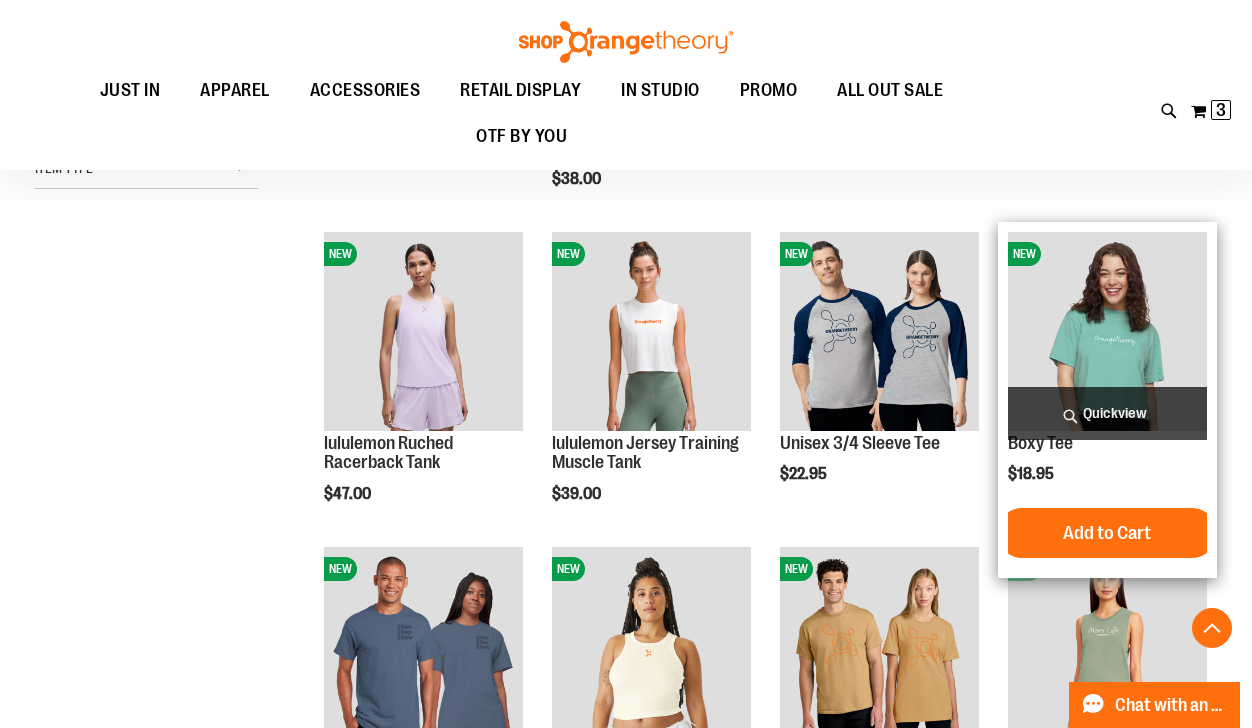 click on "Quickview" at bounding box center [1107, 413] 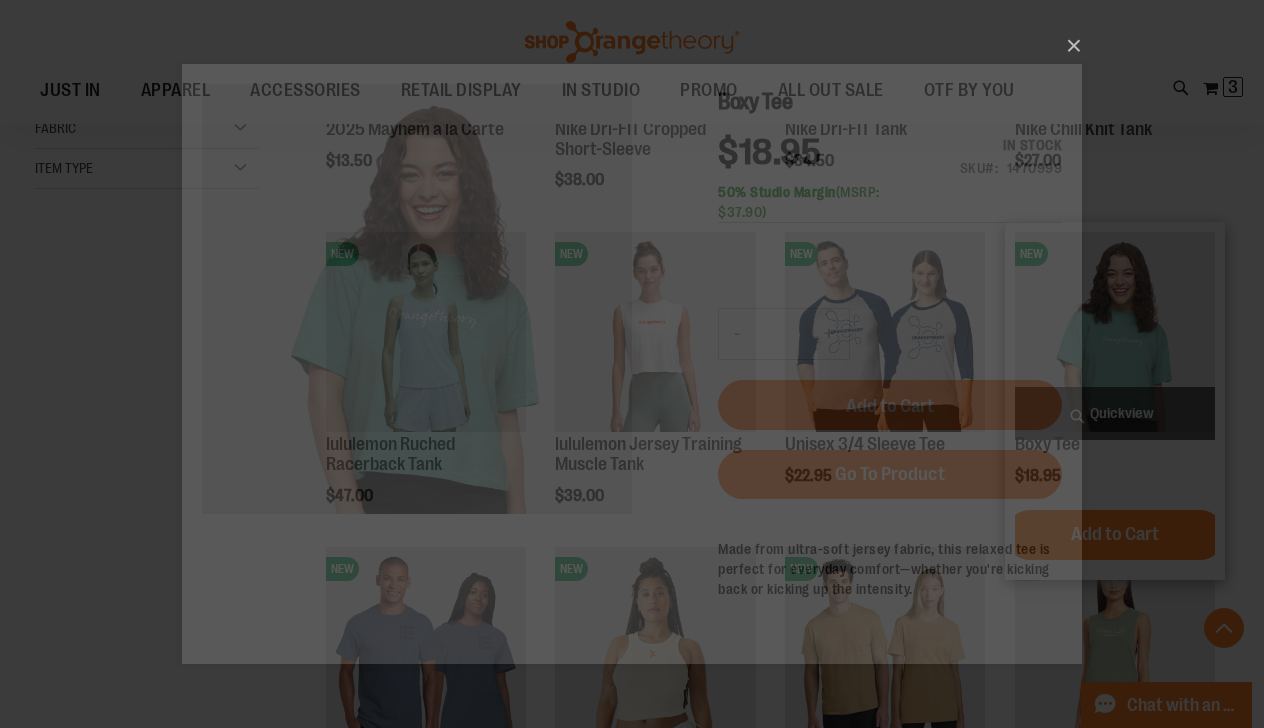 scroll, scrollTop: 0, scrollLeft: 0, axis: both 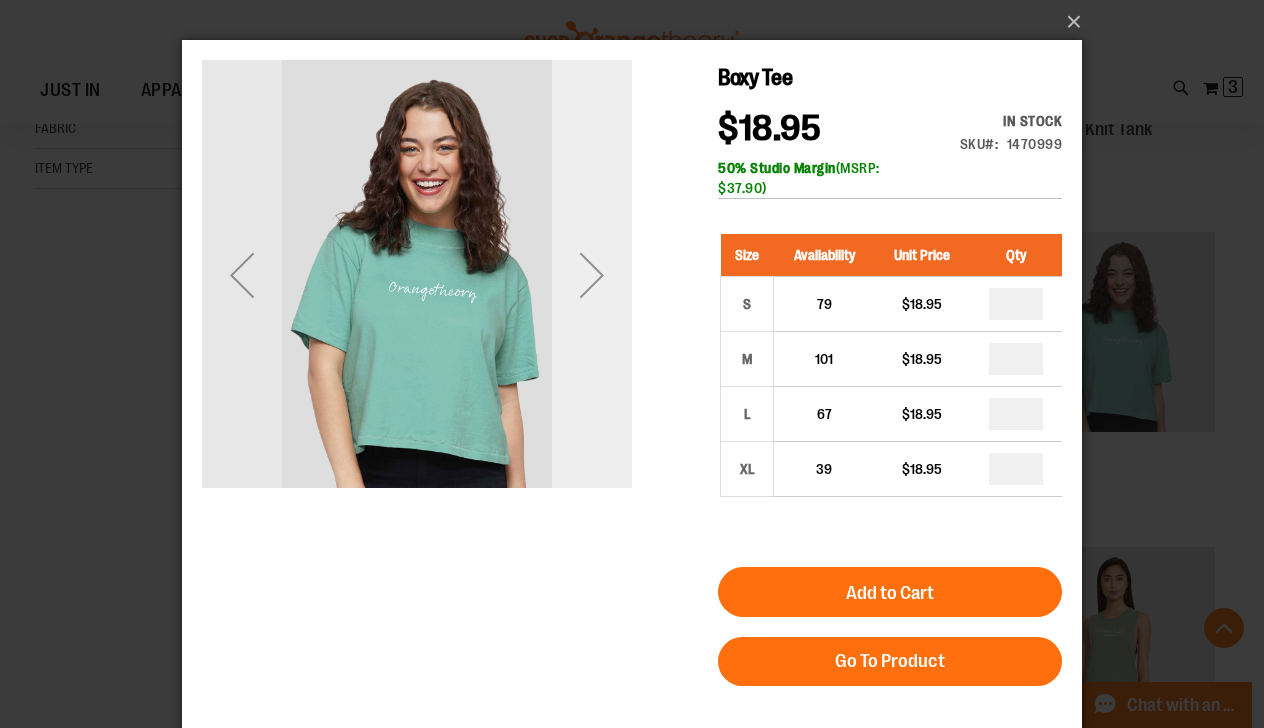 click at bounding box center (592, 275) 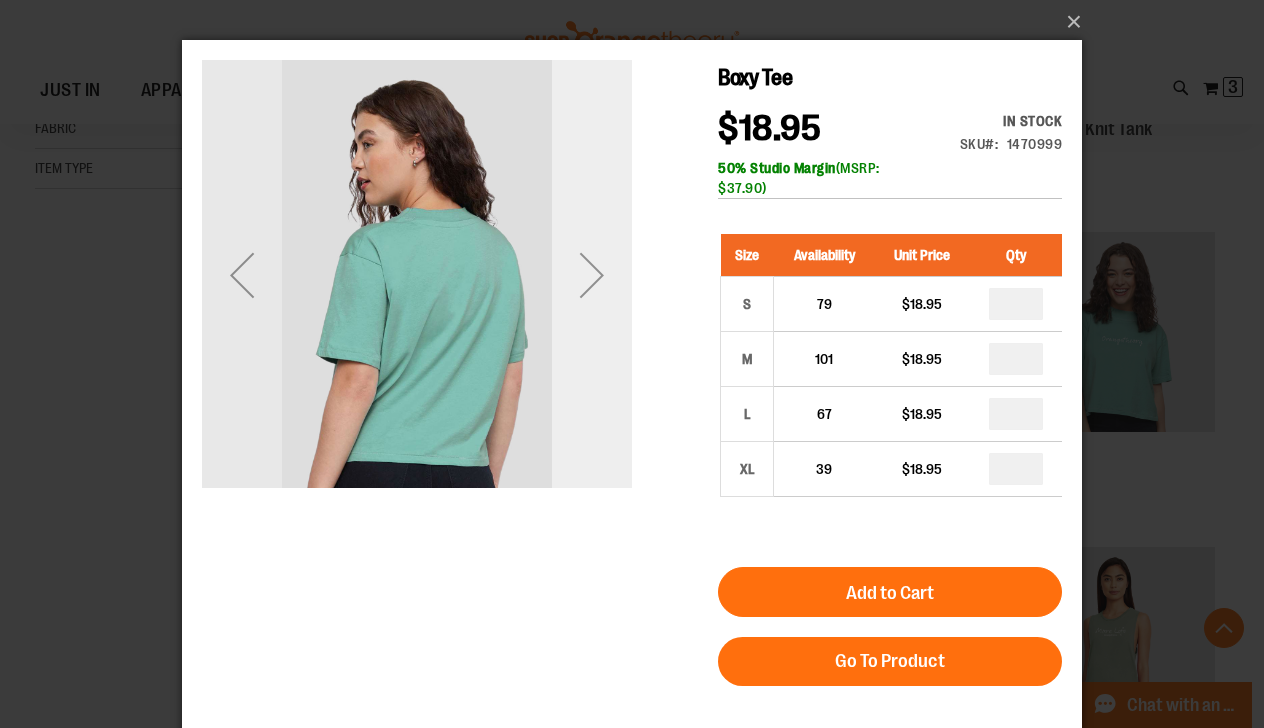 click at bounding box center (592, 275) 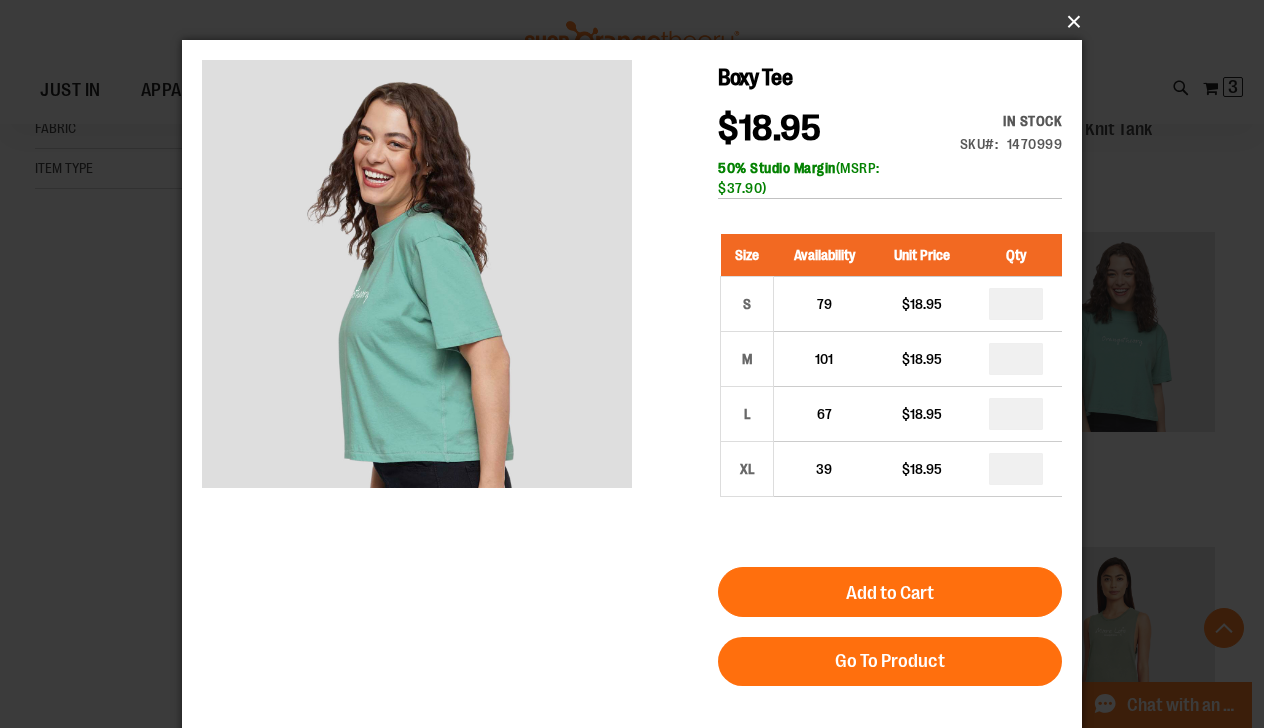 click on "×" at bounding box center (638, 22) 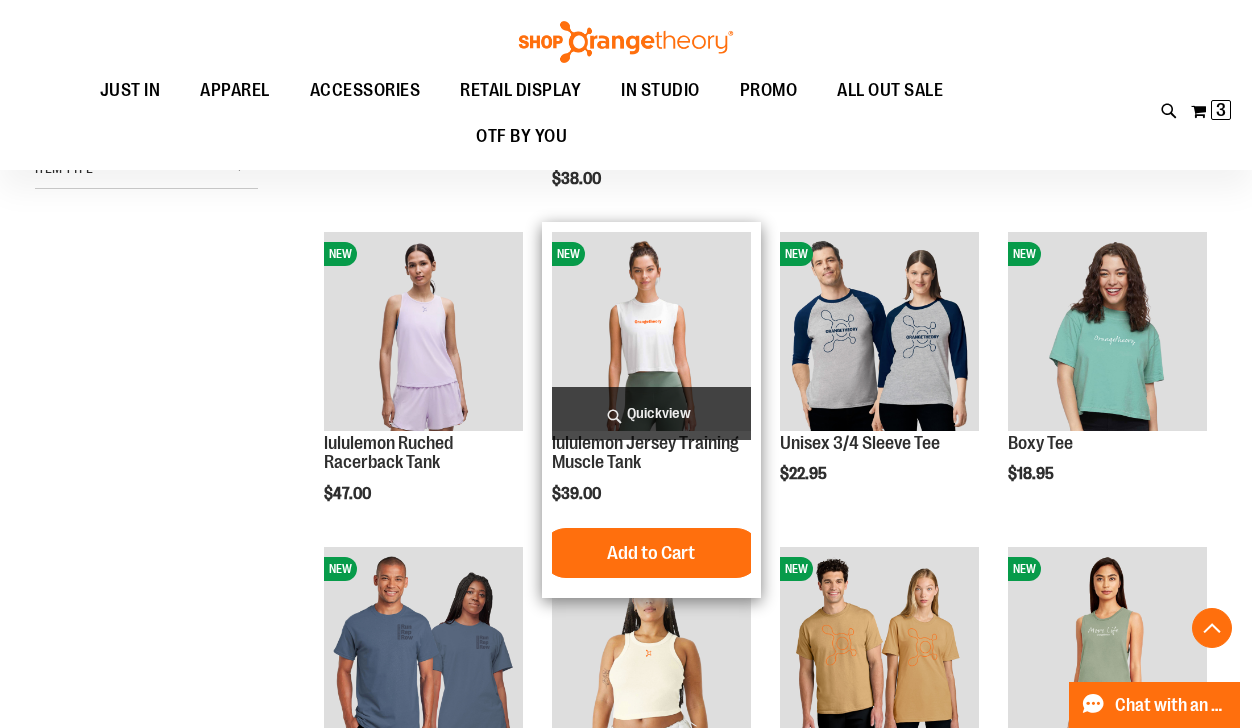click on "Quickview" at bounding box center (651, 413) 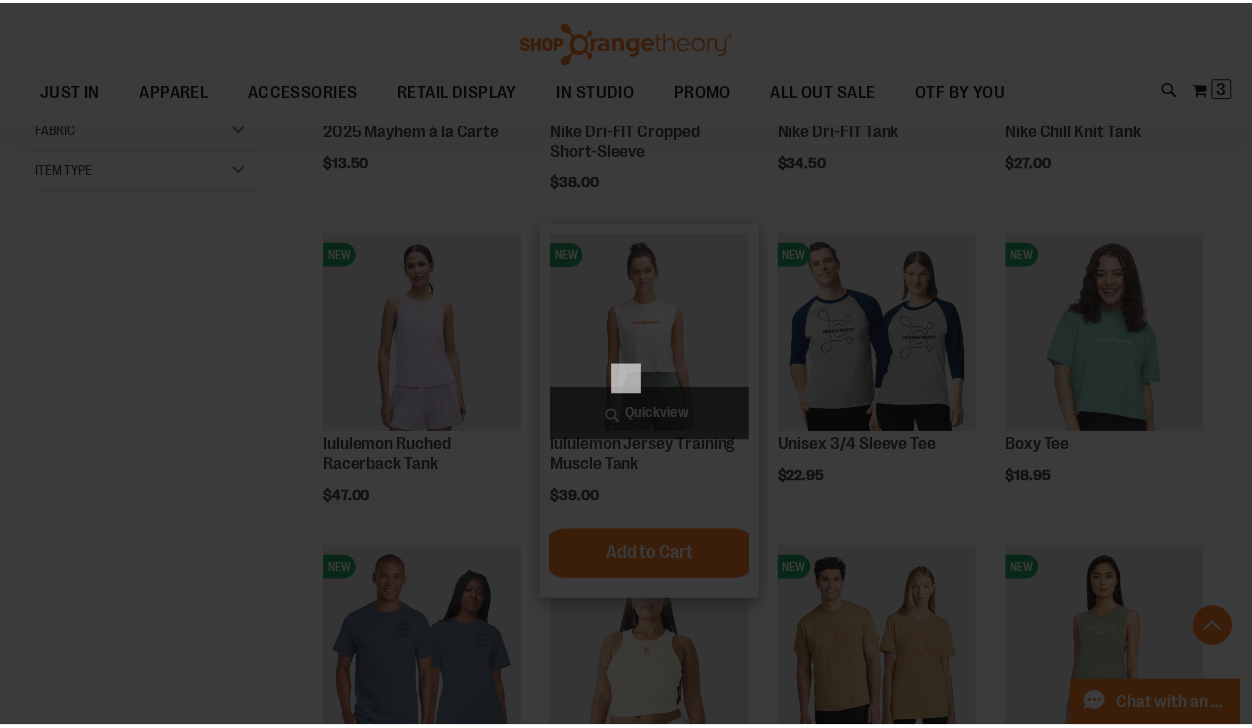 scroll, scrollTop: 0, scrollLeft: 0, axis: both 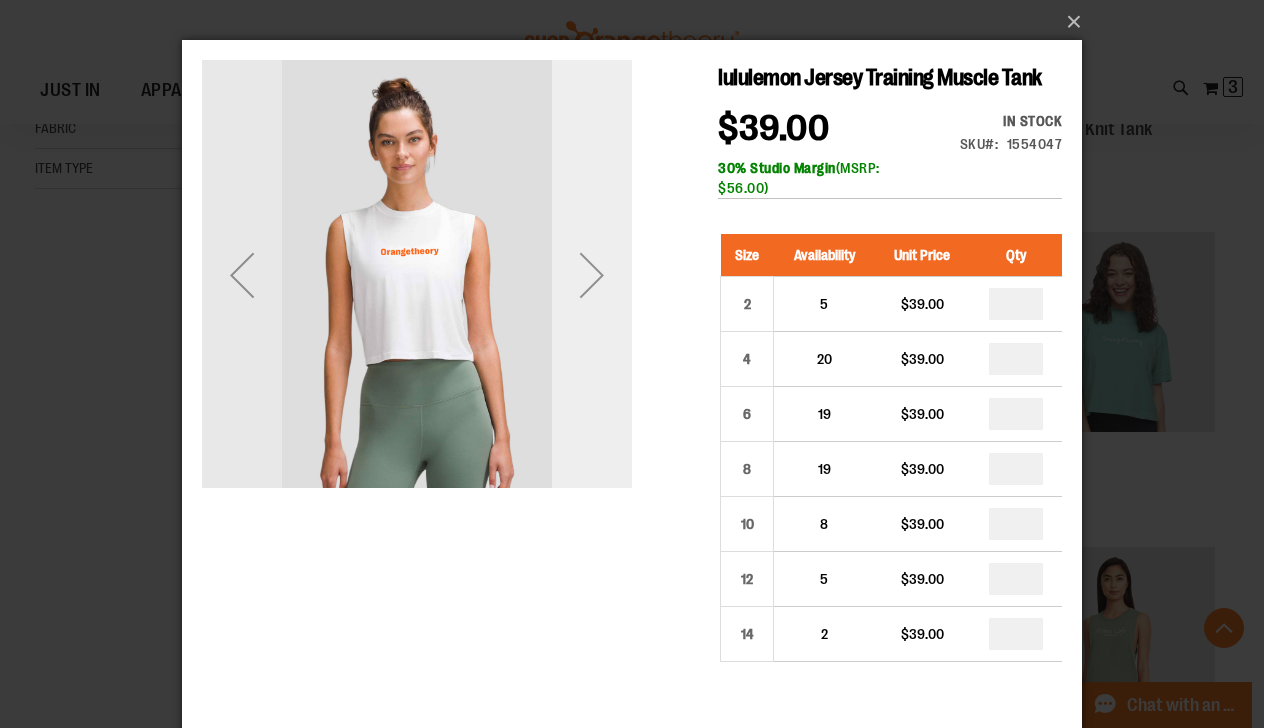 click at bounding box center (592, 275) 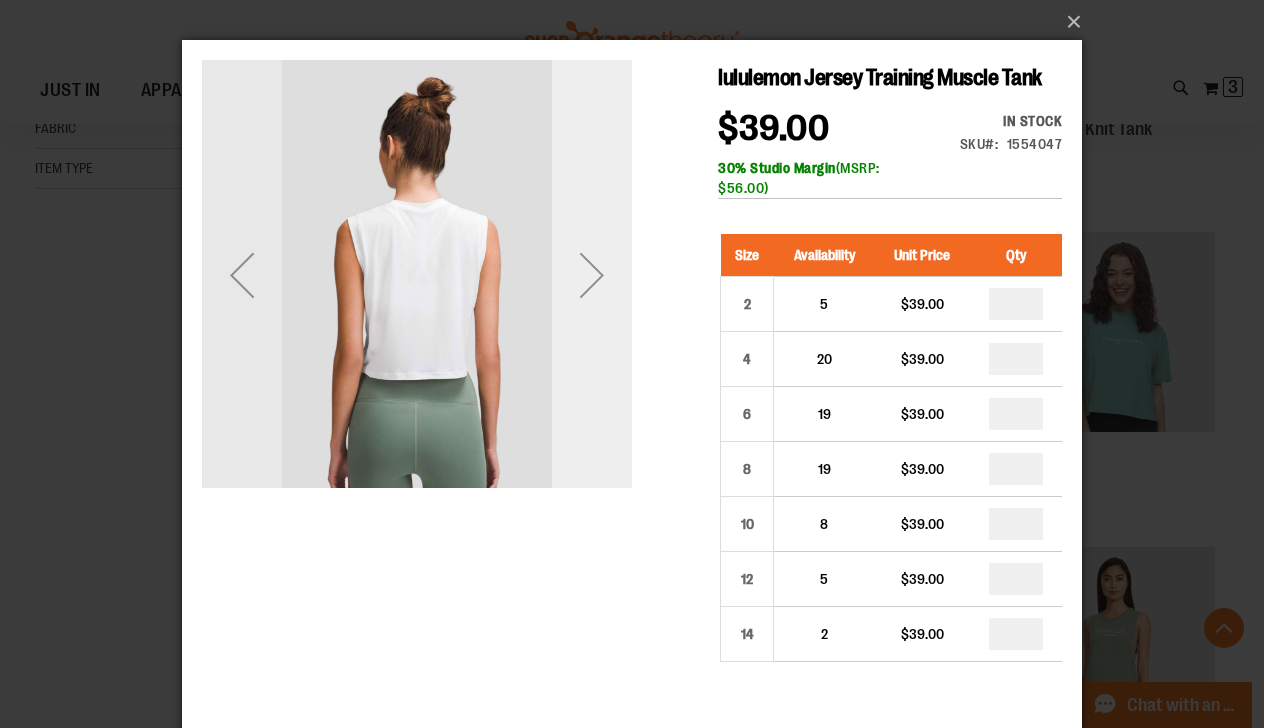 click at bounding box center [592, 275] 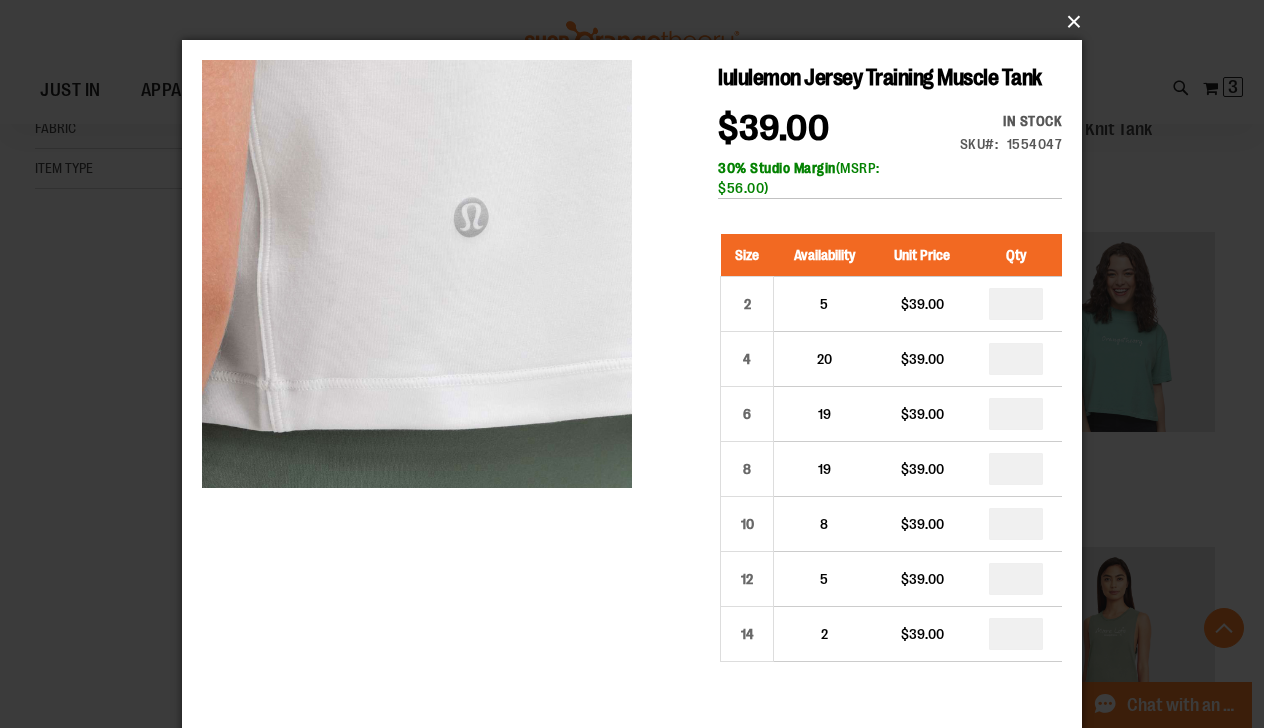 click on "×" at bounding box center [638, 22] 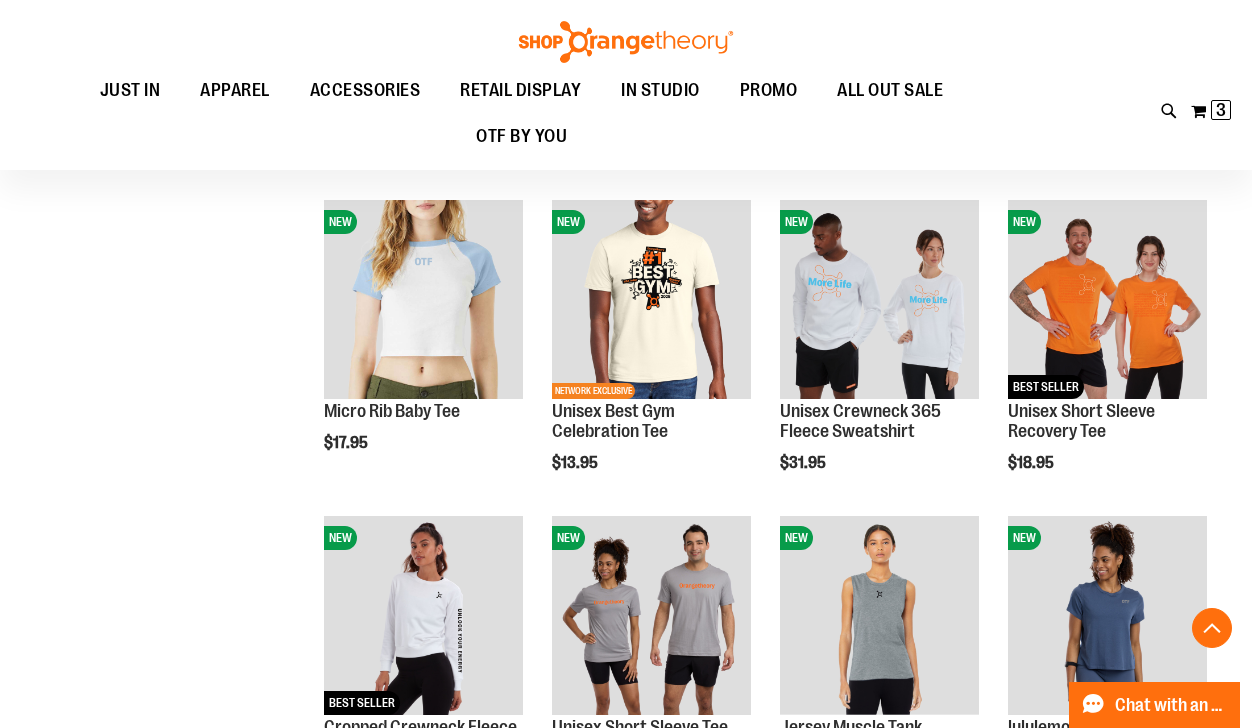 scroll, scrollTop: 1200, scrollLeft: 0, axis: vertical 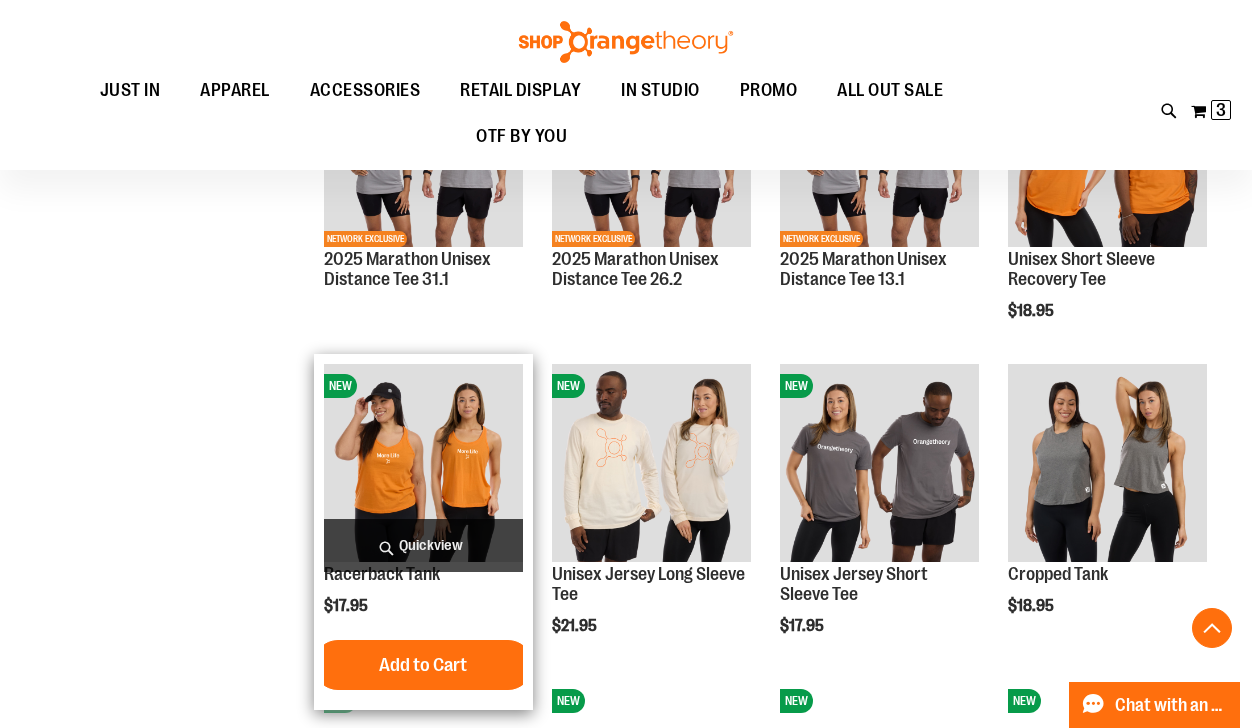 click on "Quickview" at bounding box center (423, 545) 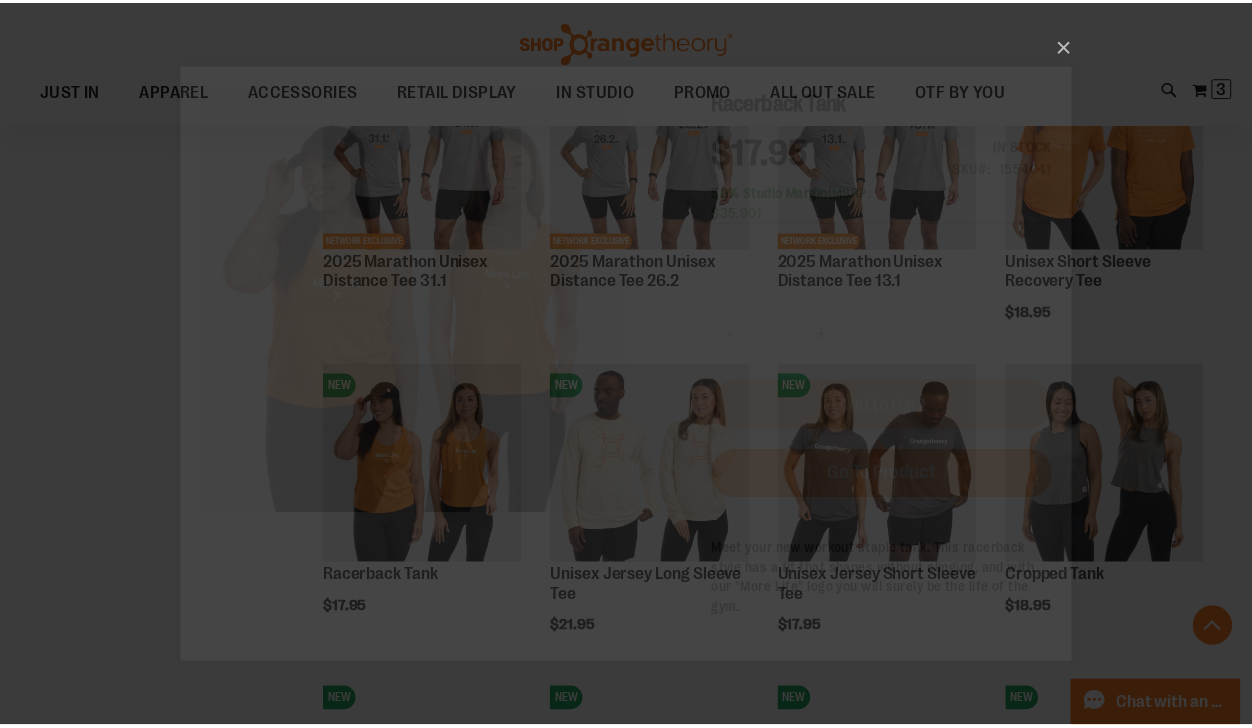 scroll, scrollTop: 0, scrollLeft: 0, axis: both 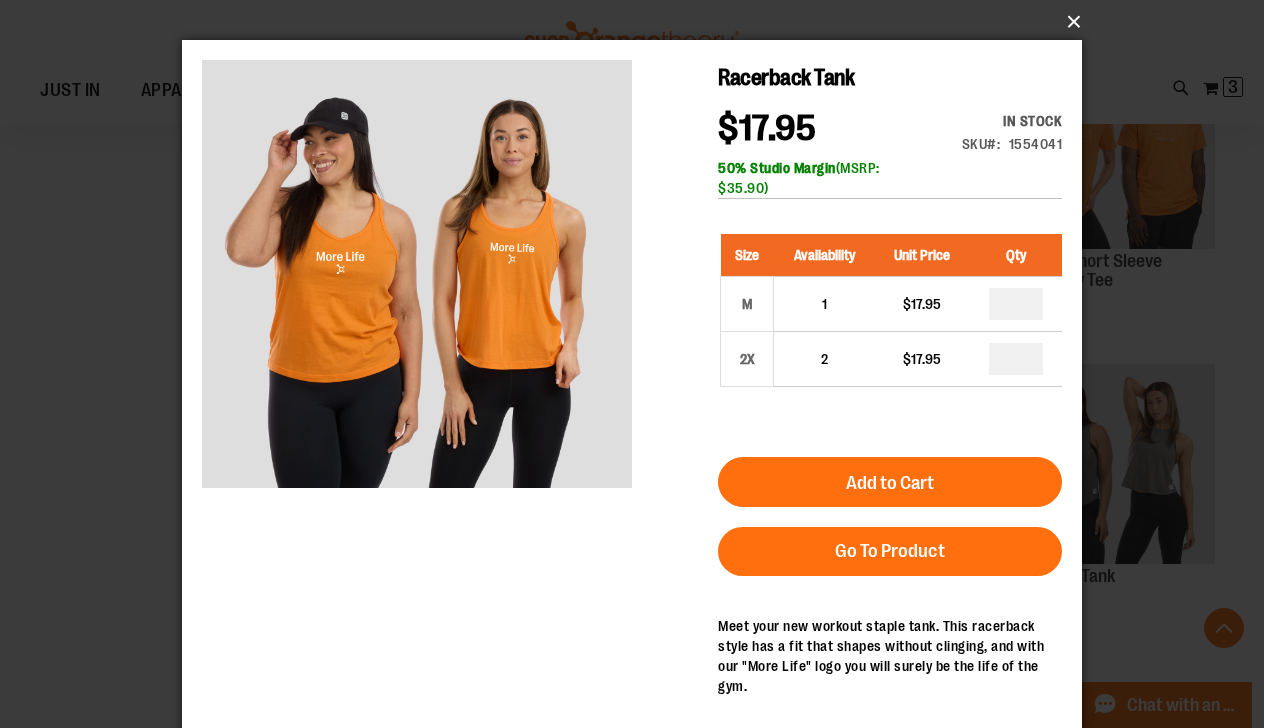 click on "×" at bounding box center (638, 22) 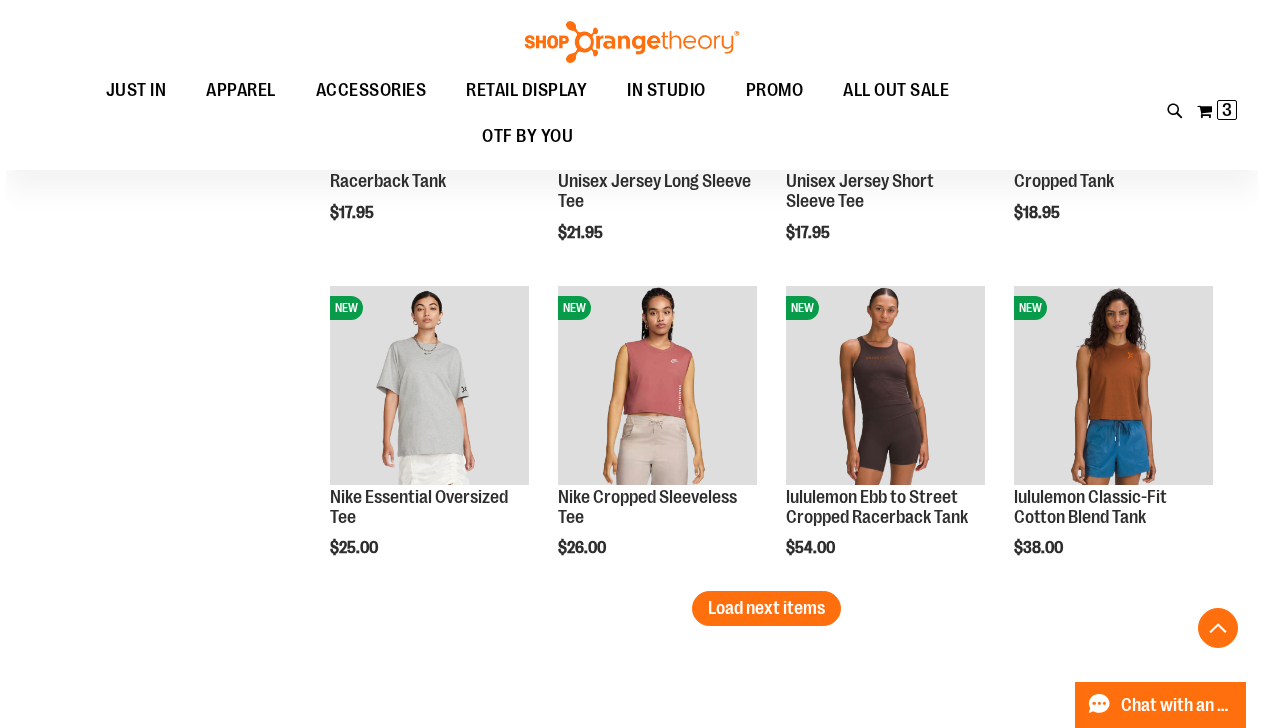 scroll, scrollTop: 2640, scrollLeft: 0, axis: vertical 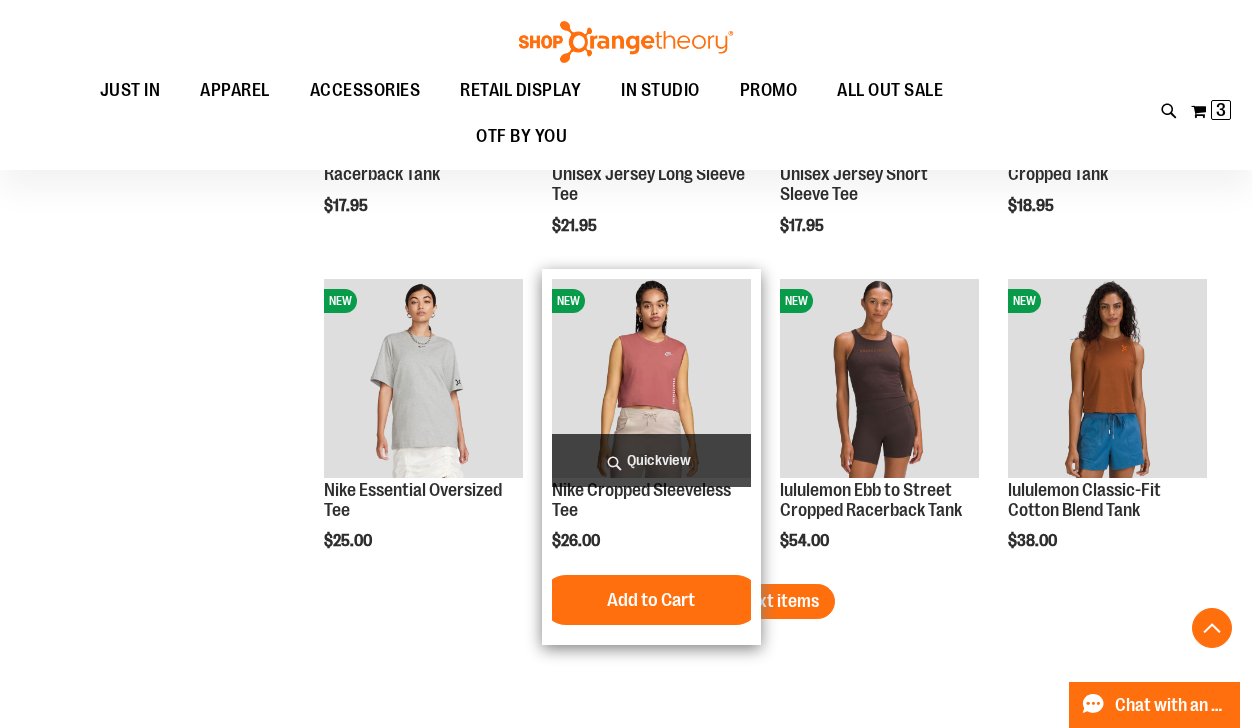 click on "Quickview" at bounding box center (651, 460) 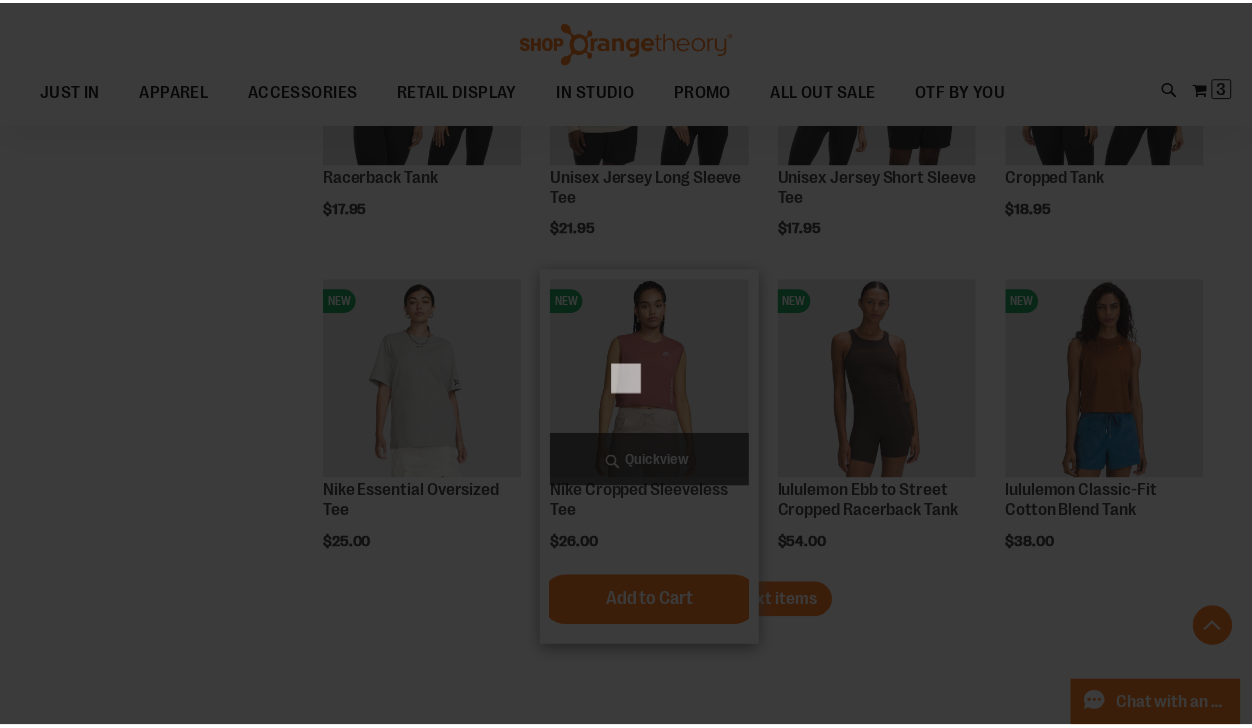 scroll, scrollTop: 0, scrollLeft: 0, axis: both 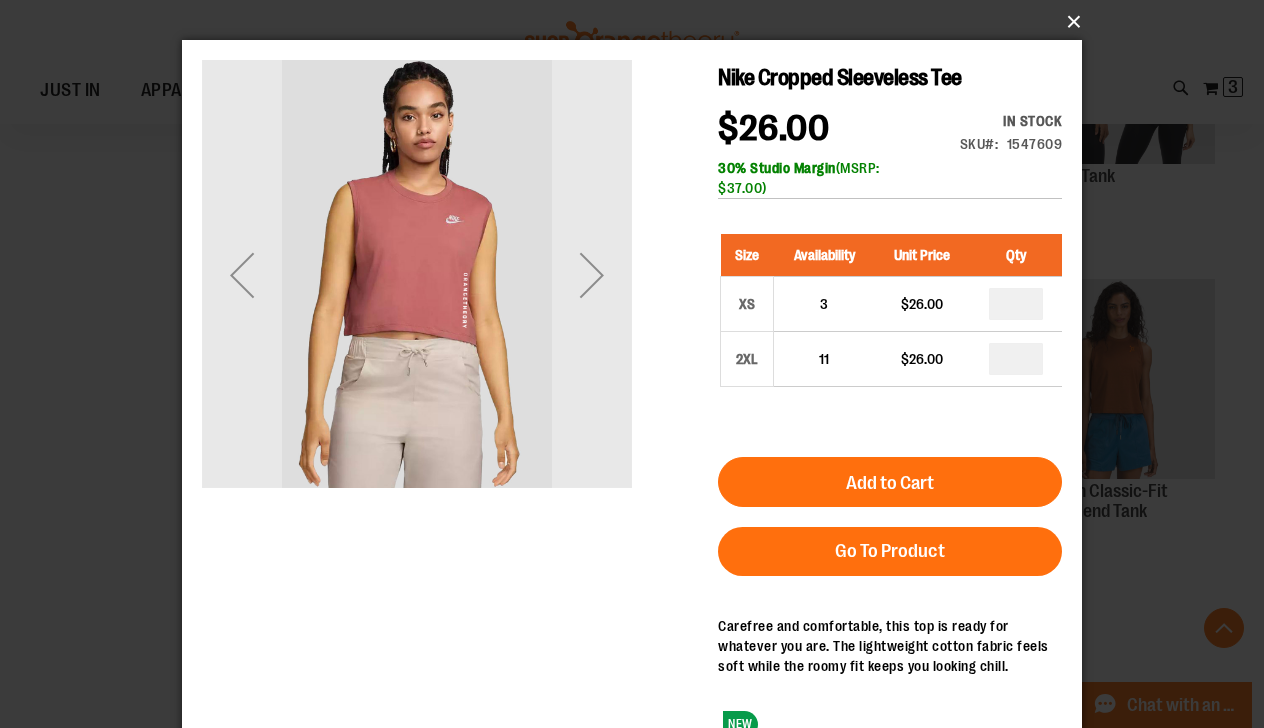 click on "×" at bounding box center [638, 22] 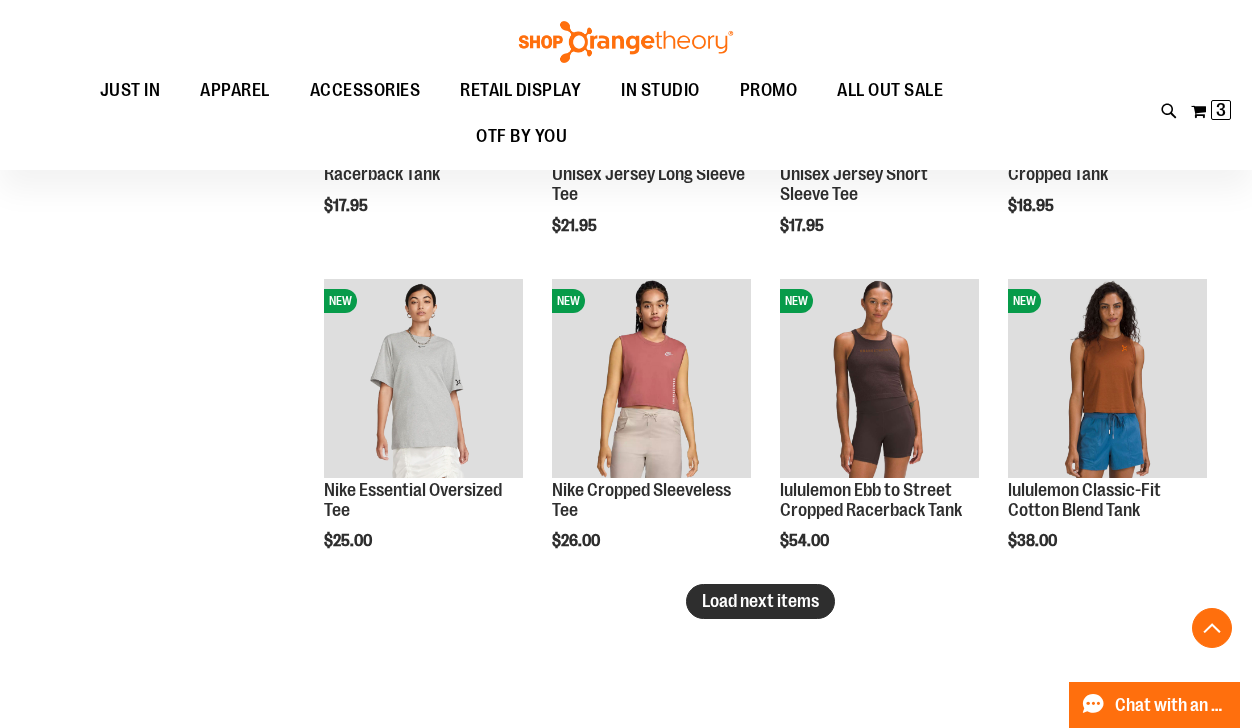 click on "Load next items" at bounding box center [760, 601] 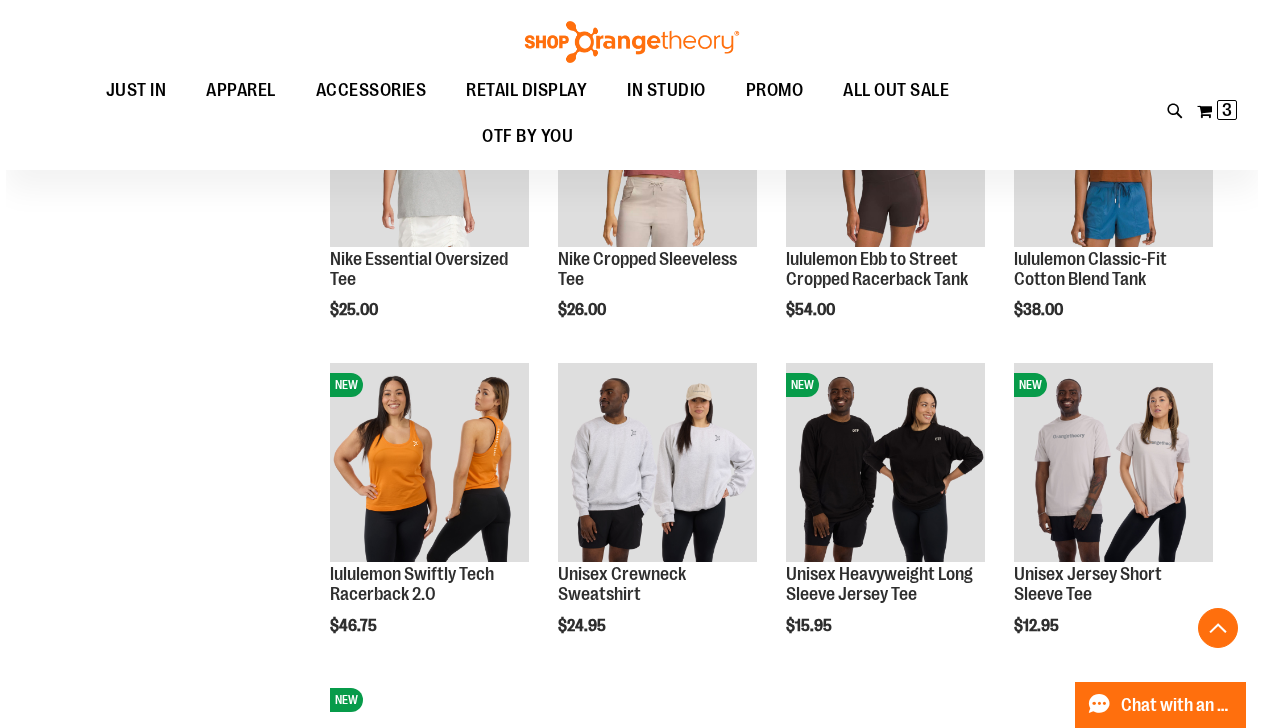 scroll, scrollTop: 2880, scrollLeft: 0, axis: vertical 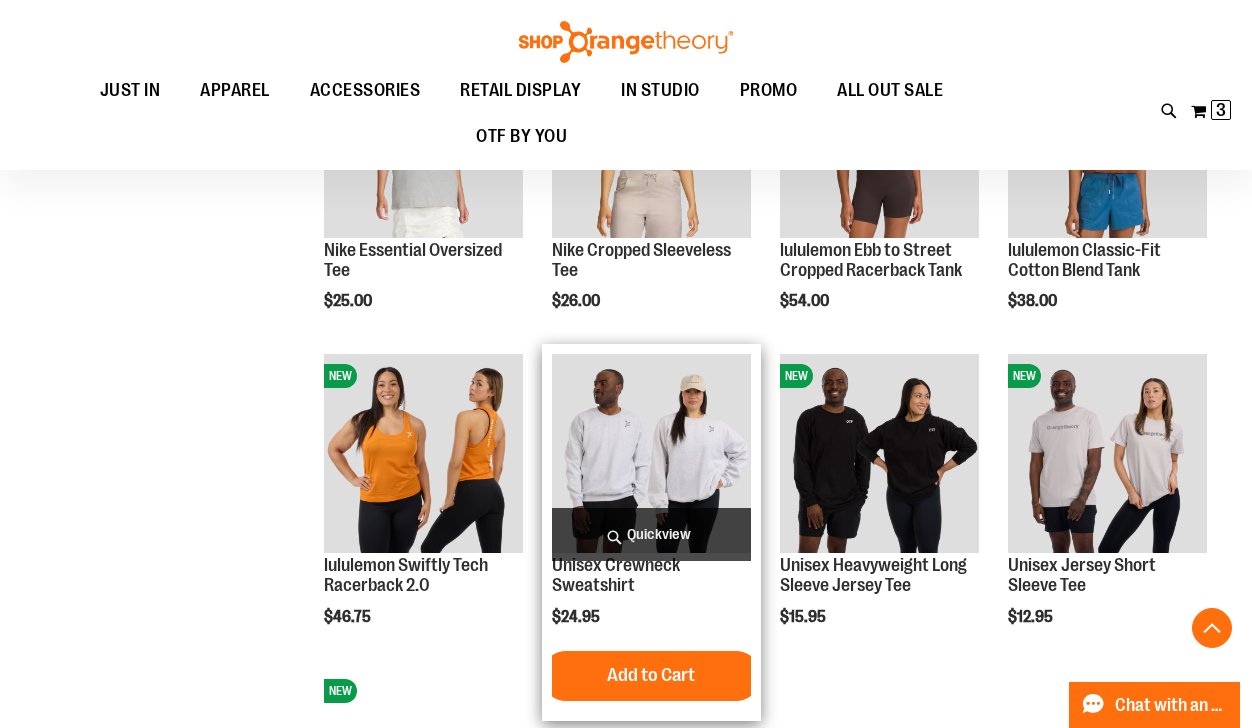 click on "Quickview" at bounding box center [651, 534] 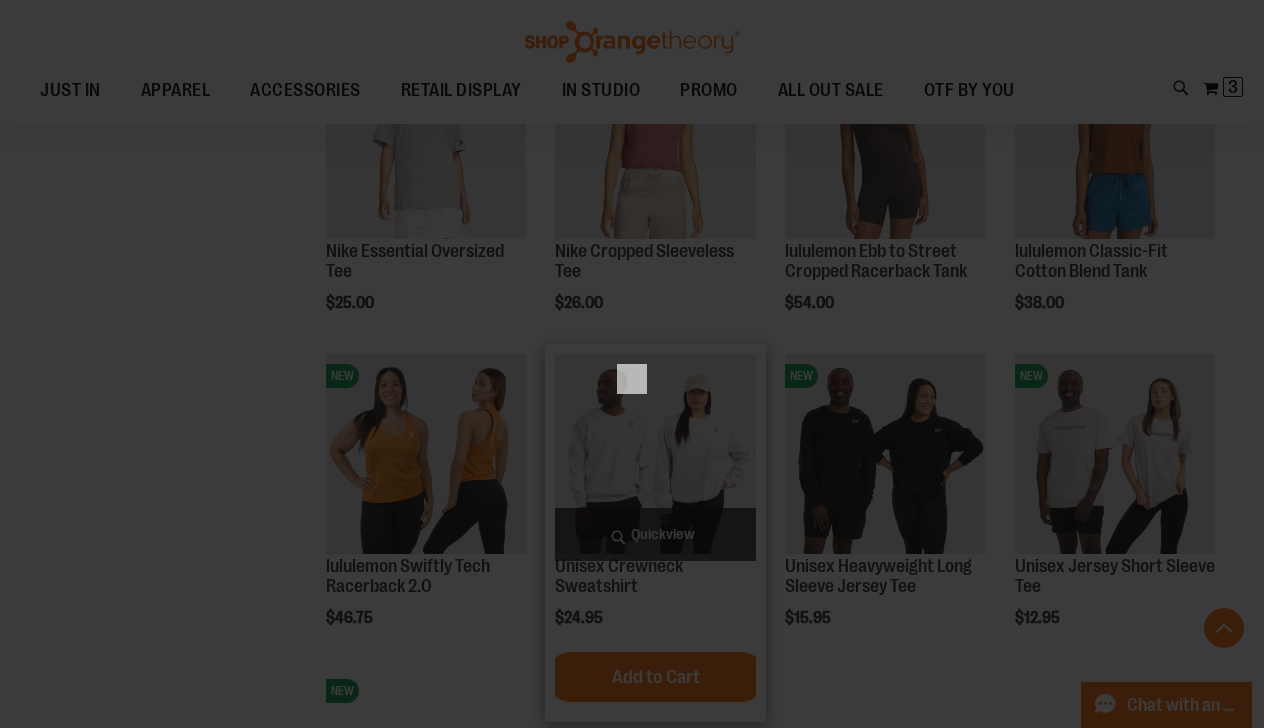 scroll, scrollTop: 0, scrollLeft: 0, axis: both 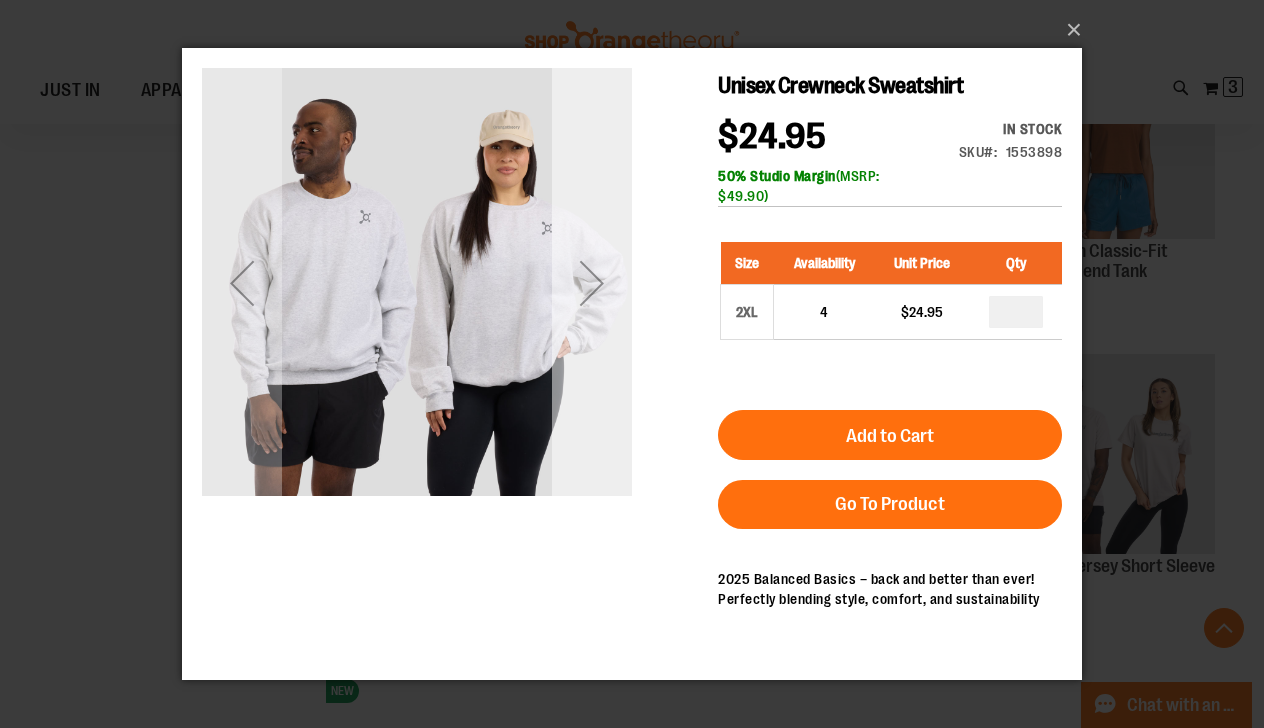 click at bounding box center (592, 282) 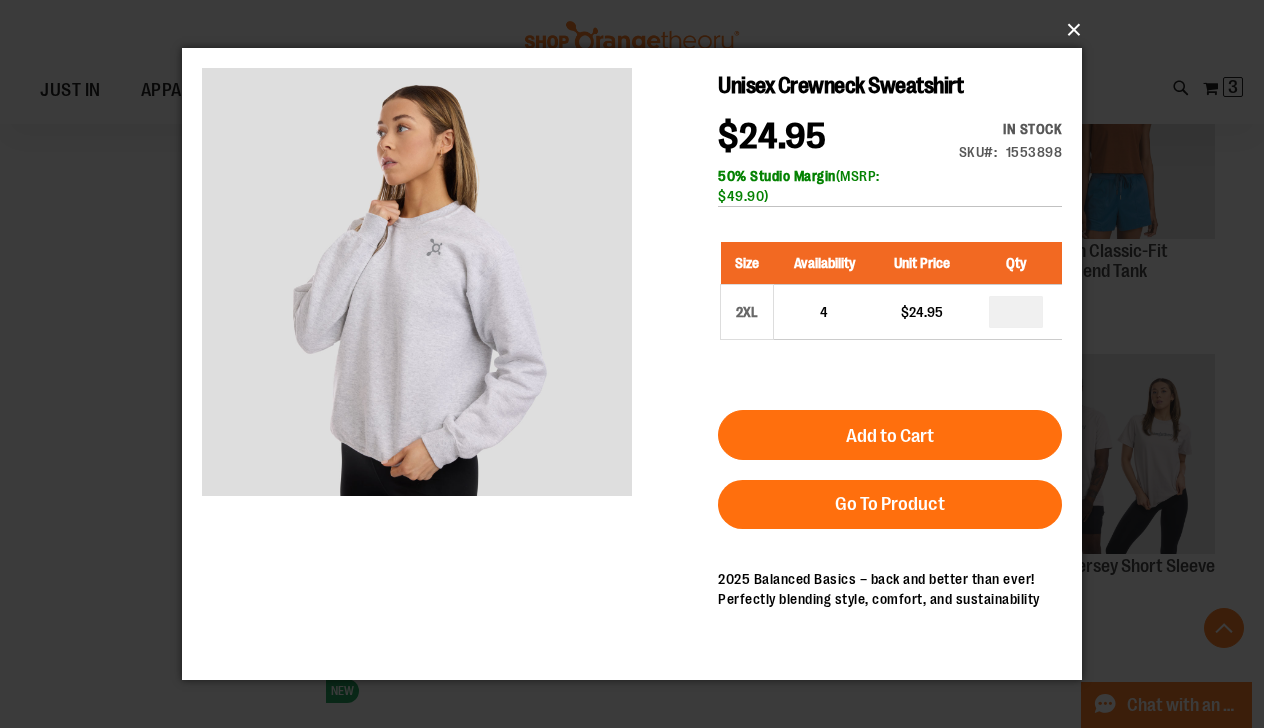 click on "×" at bounding box center (638, 30) 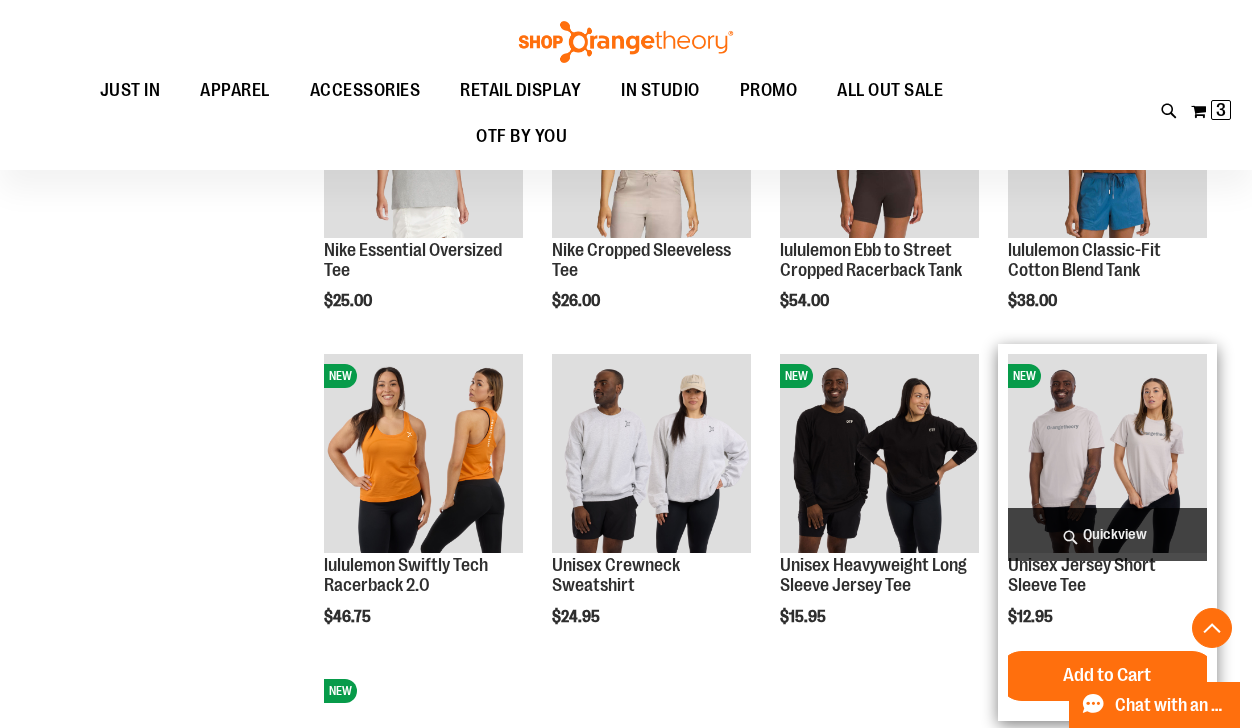 click on "Quickview" at bounding box center [1107, 534] 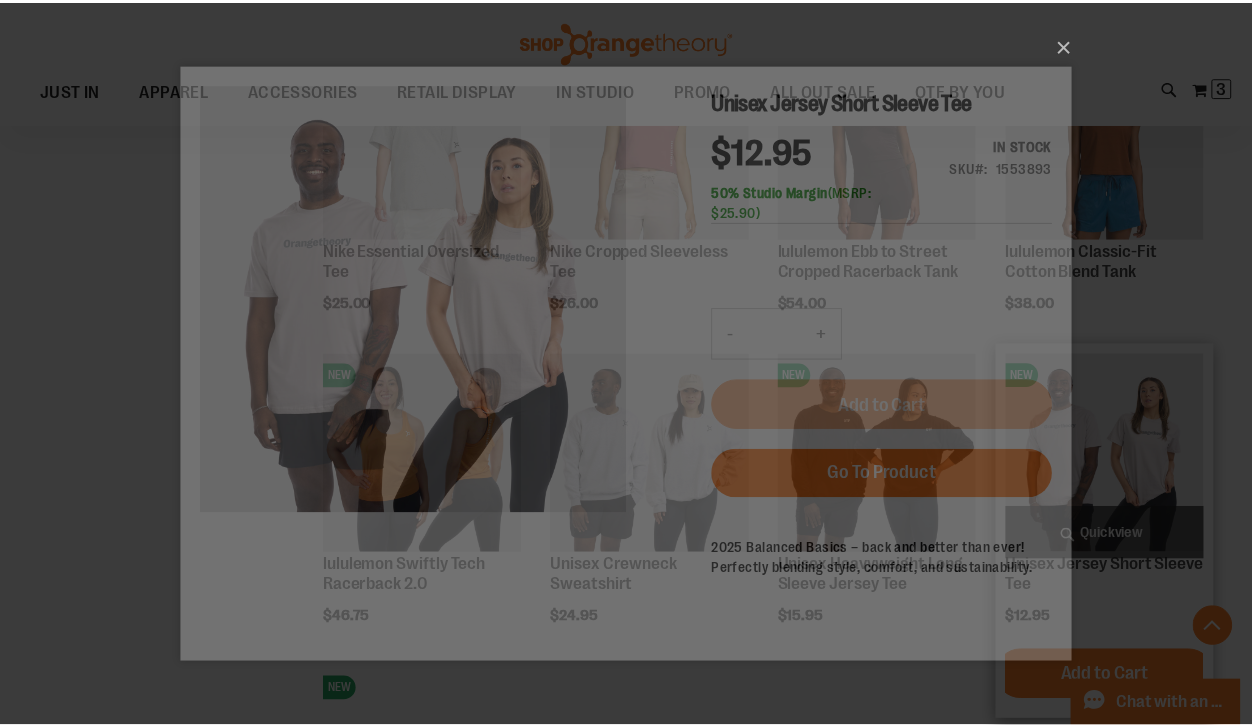 scroll, scrollTop: 0, scrollLeft: 0, axis: both 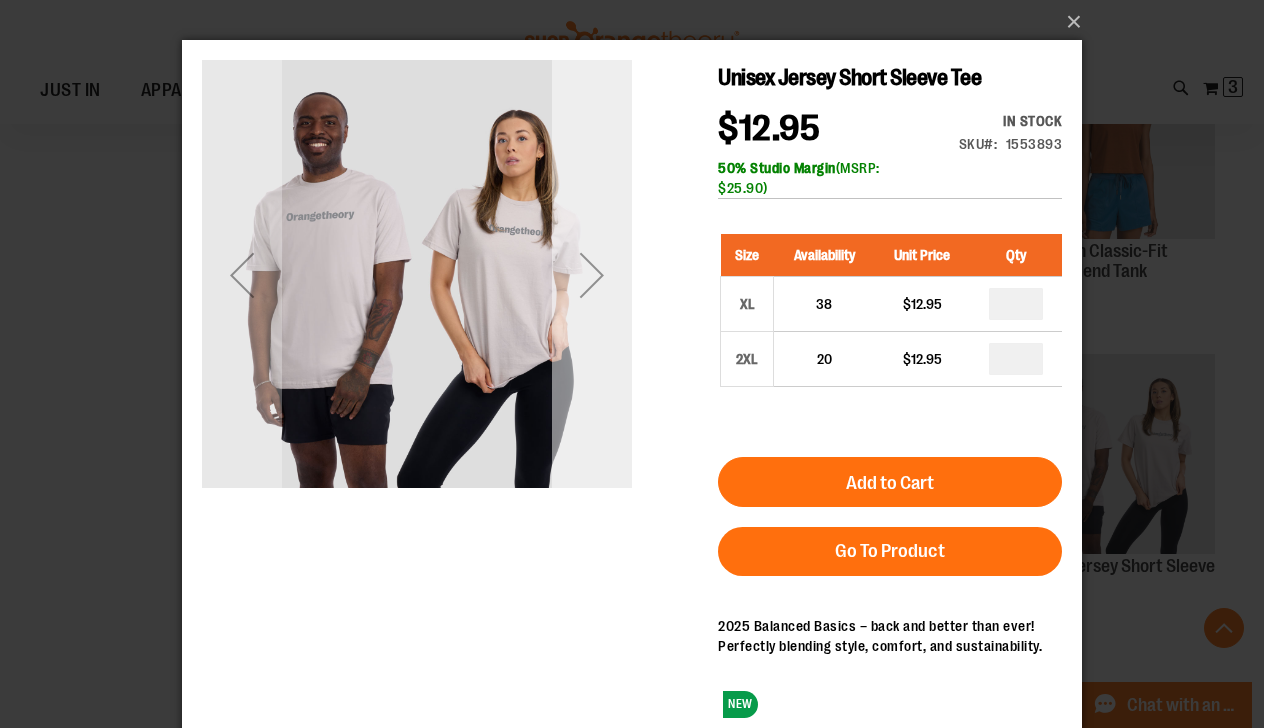 click at bounding box center (592, 275) 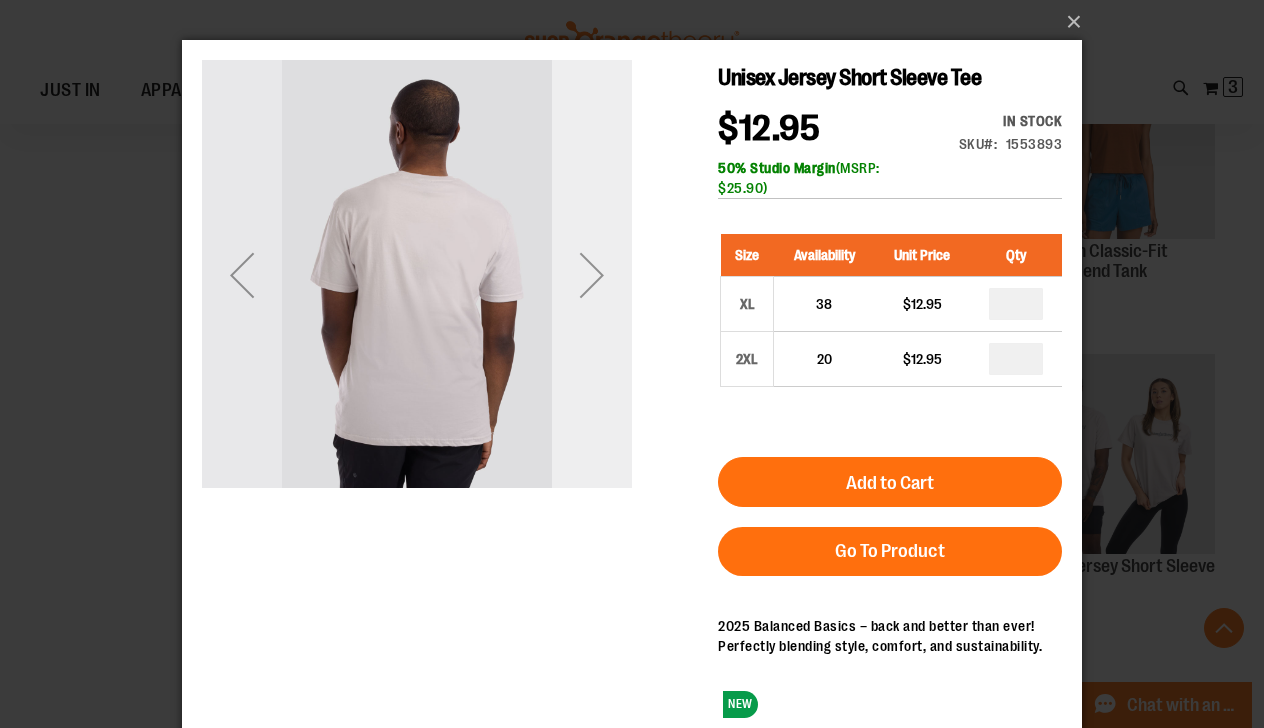 click at bounding box center (592, 275) 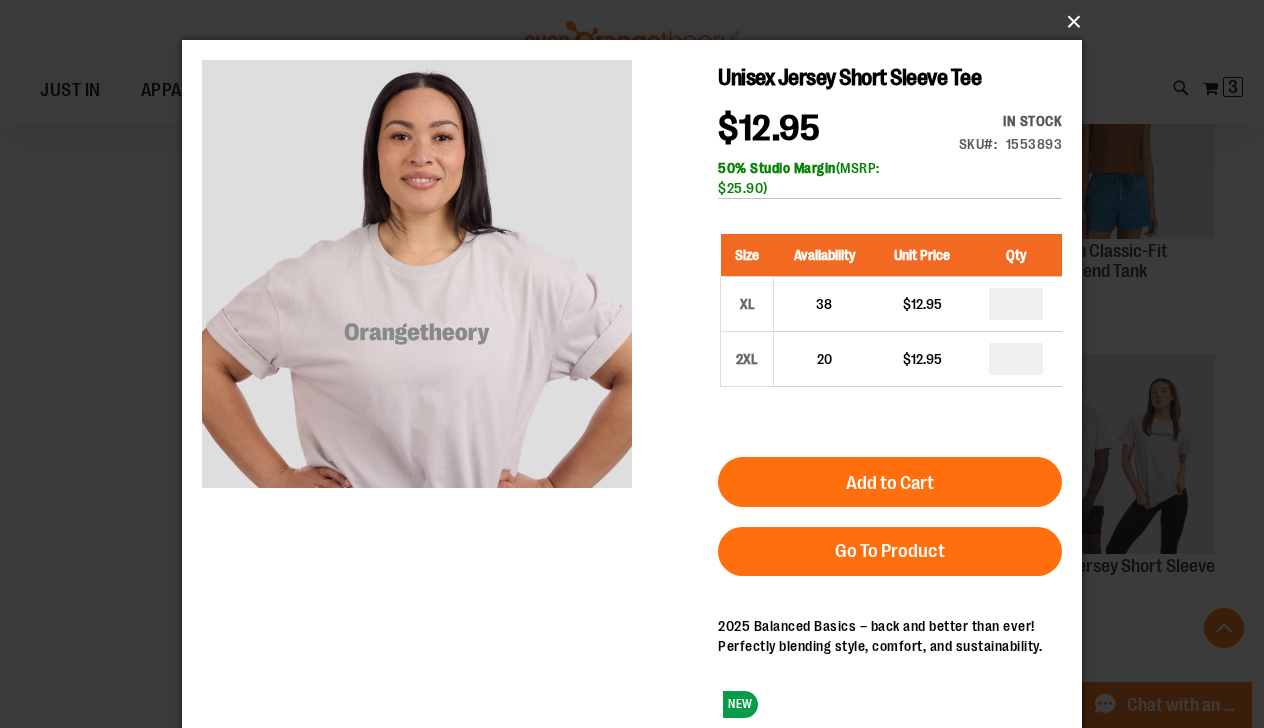 click on "×" at bounding box center (638, 22) 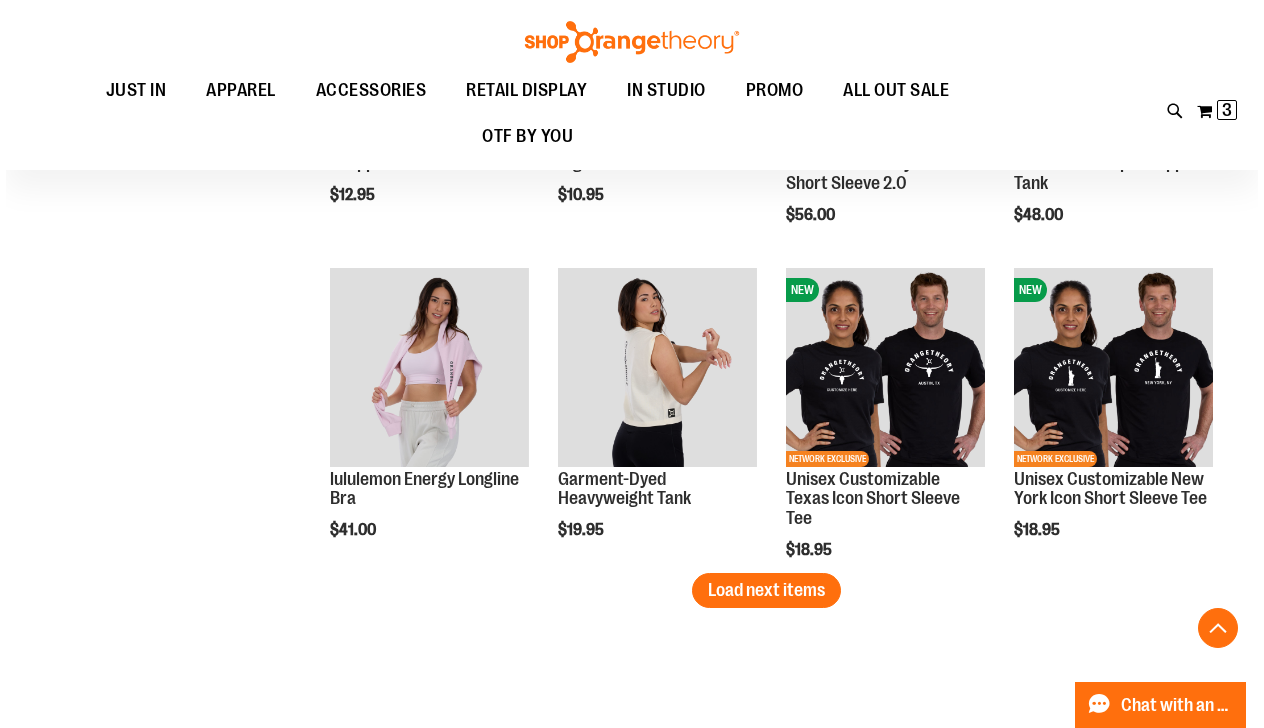 scroll, scrollTop: 3680, scrollLeft: 0, axis: vertical 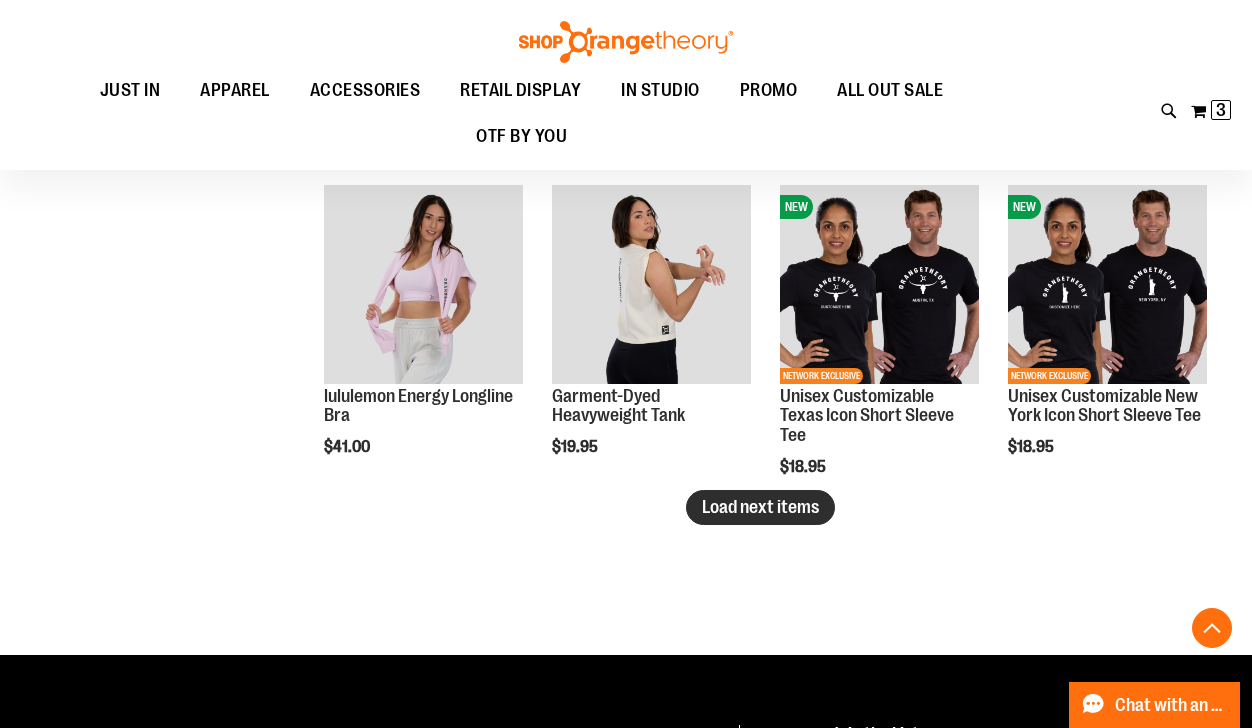 click on "Load next items" at bounding box center [760, 507] 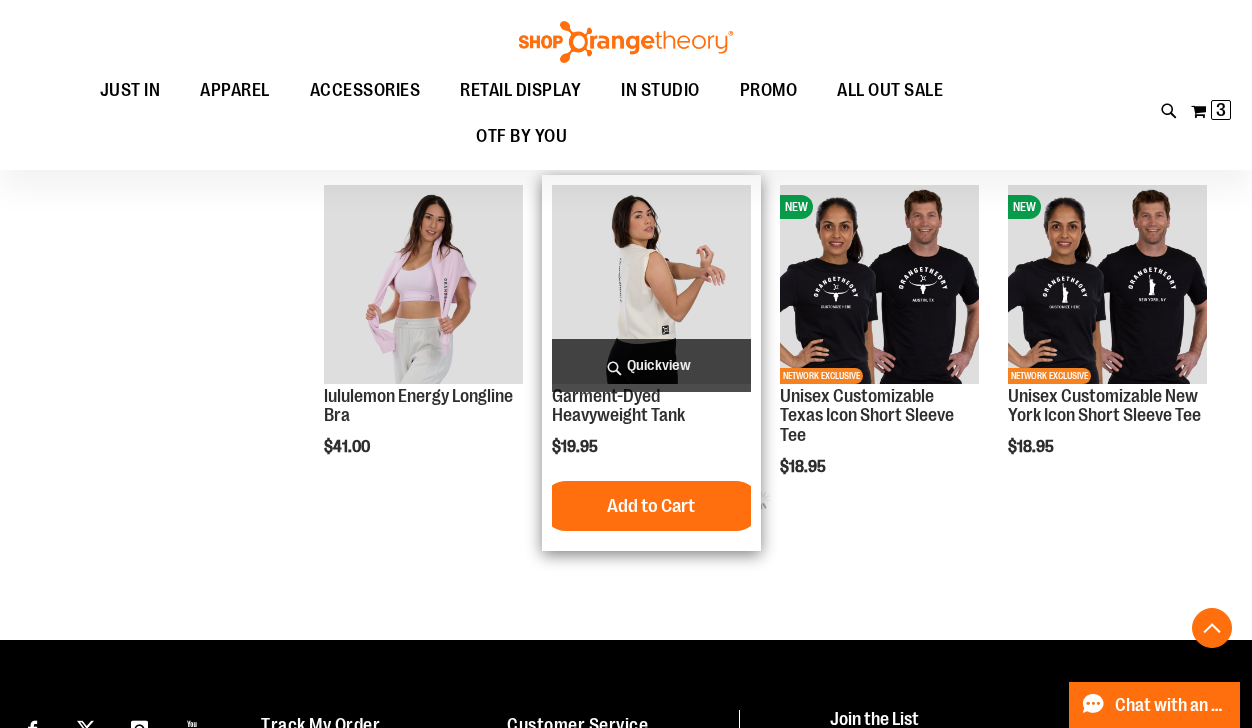 click on "Quickview" at bounding box center (651, 365) 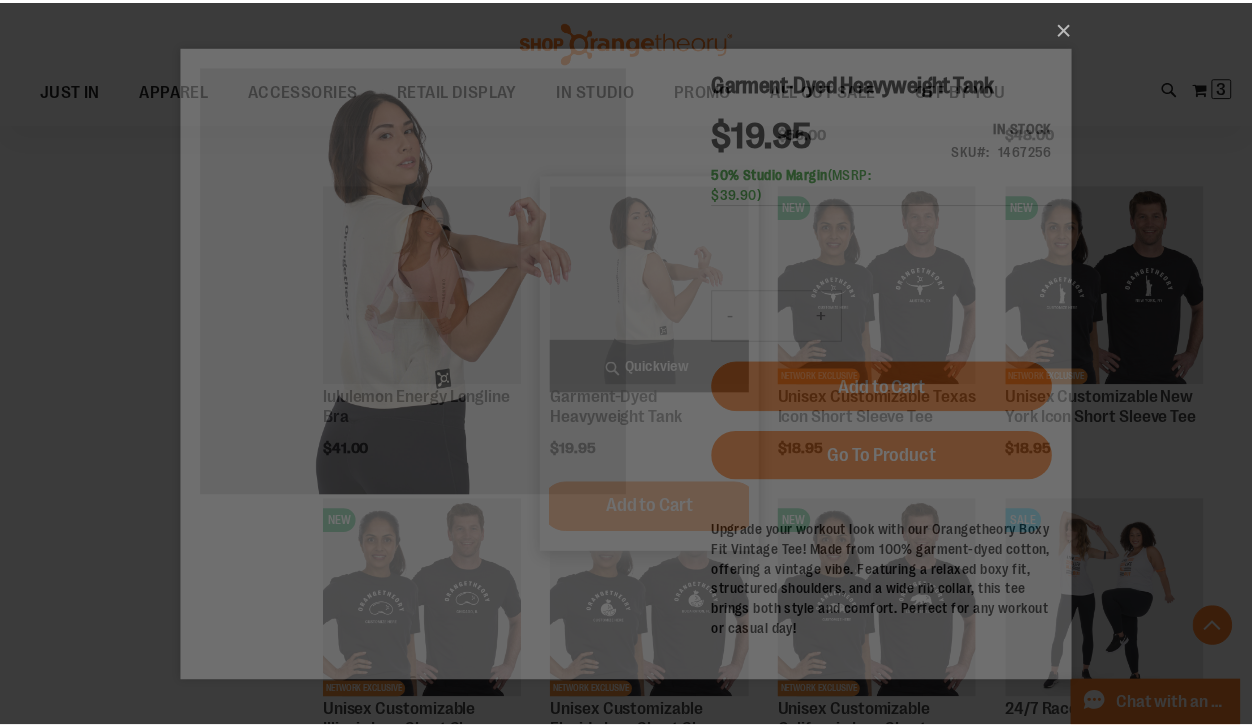 scroll, scrollTop: 0, scrollLeft: 0, axis: both 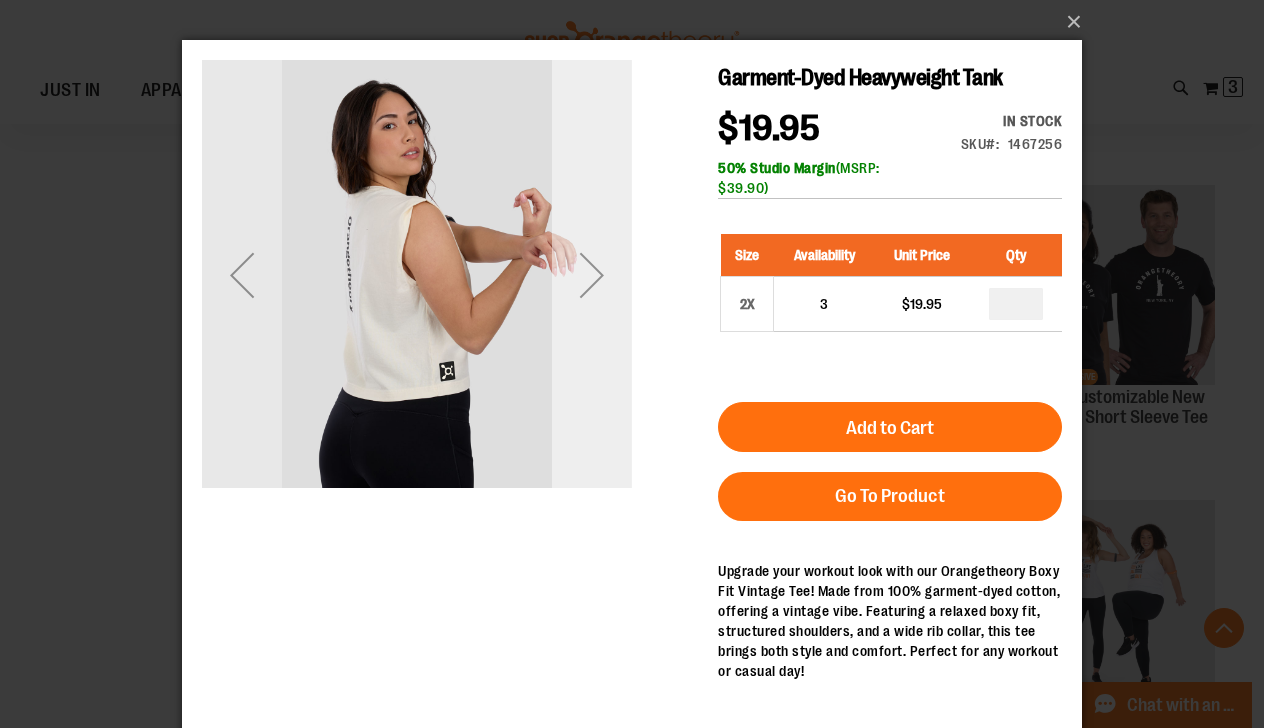 click at bounding box center [592, 275] 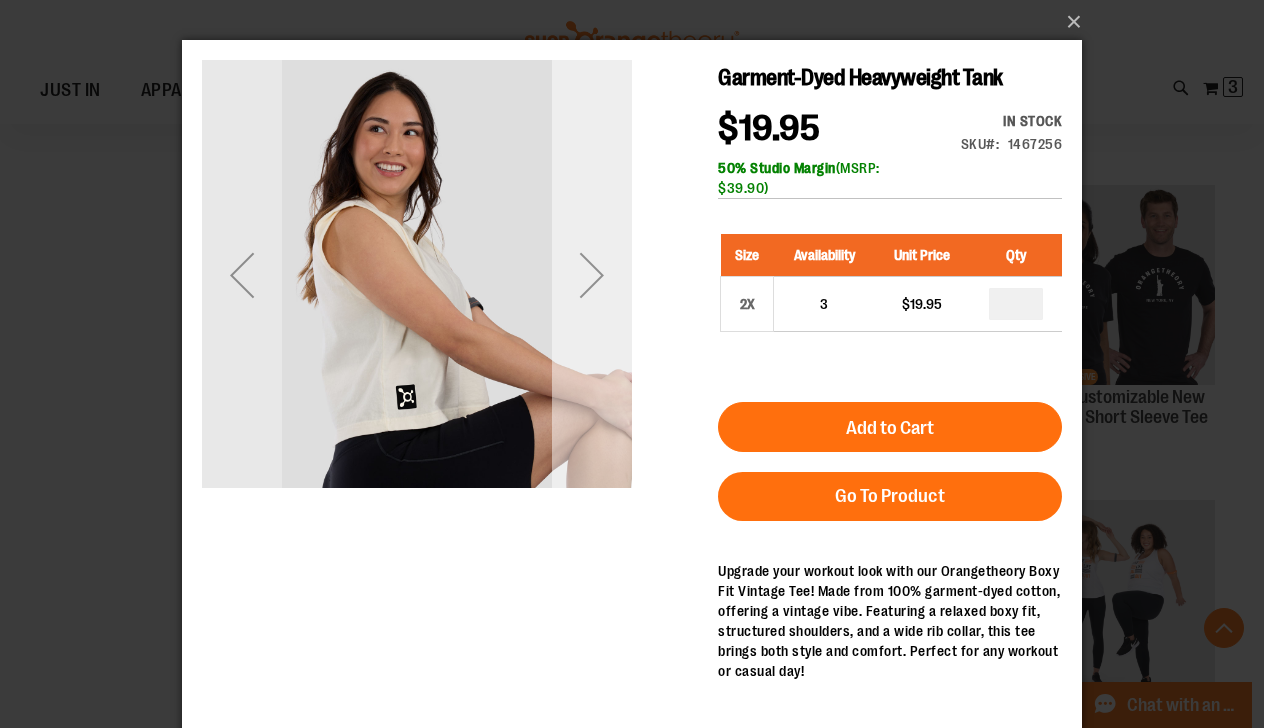 click at bounding box center (592, 275) 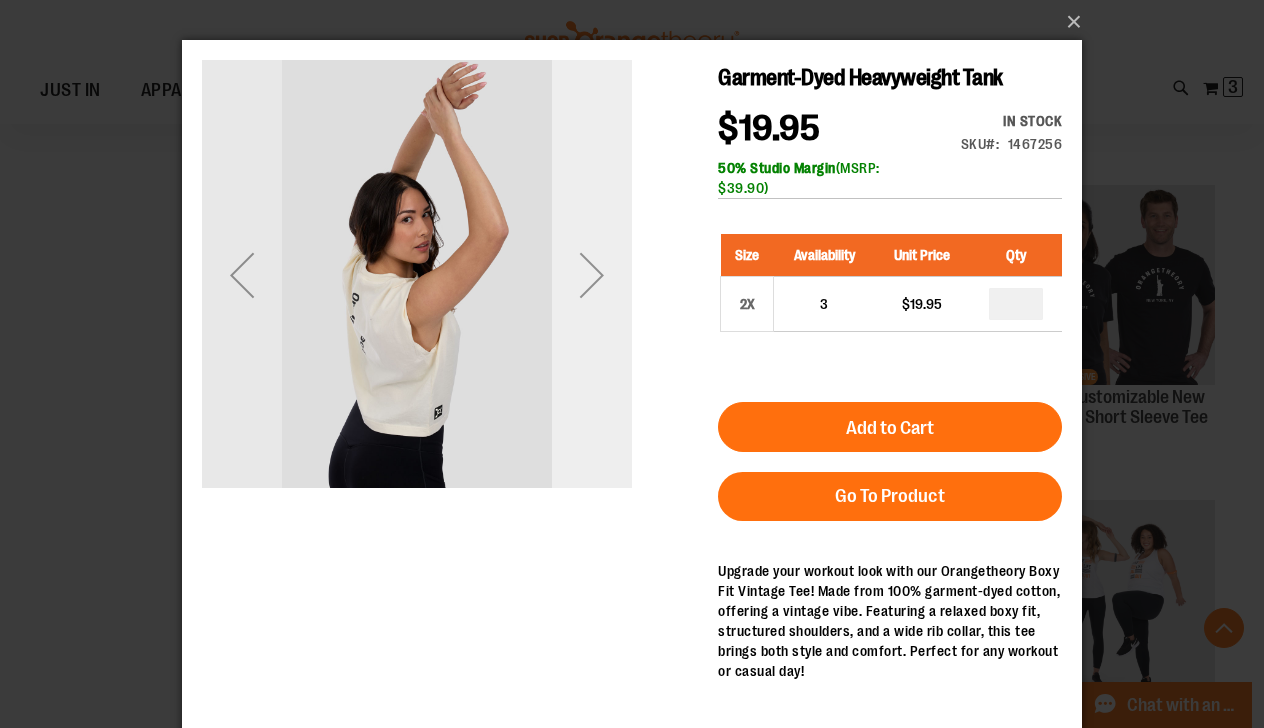 click at bounding box center [592, 275] 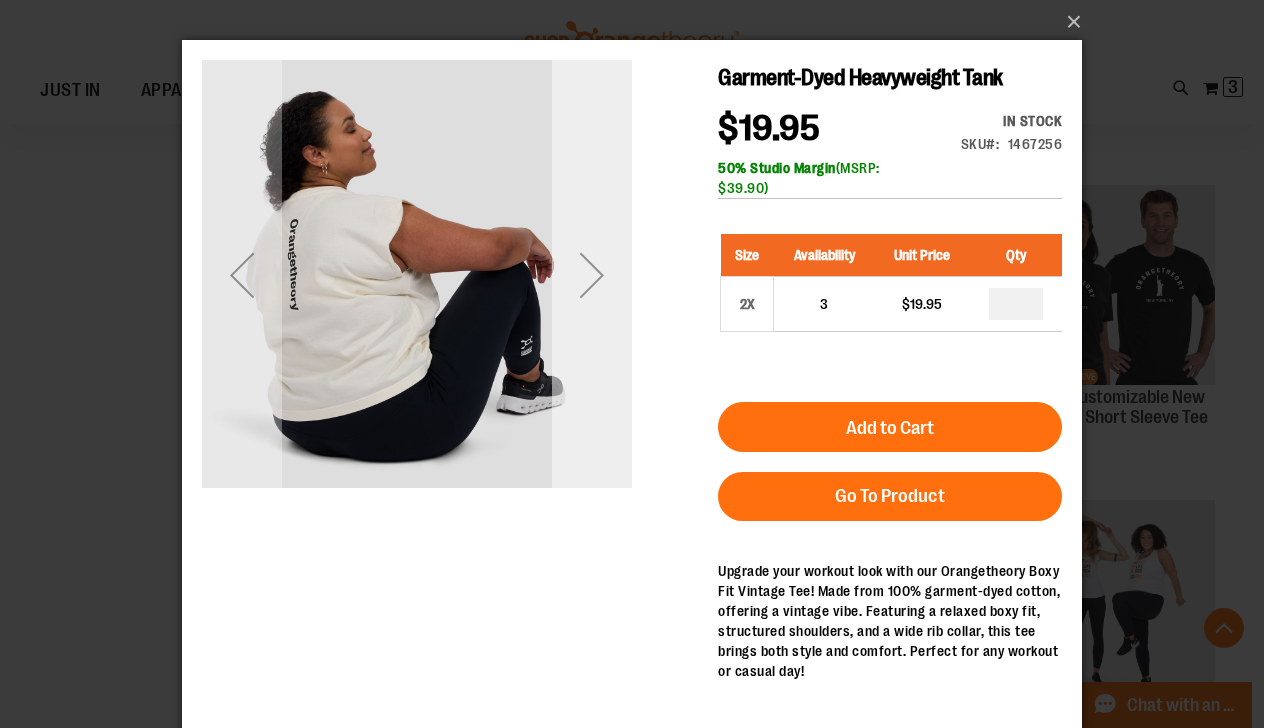 click at bounding box center [592, 275] 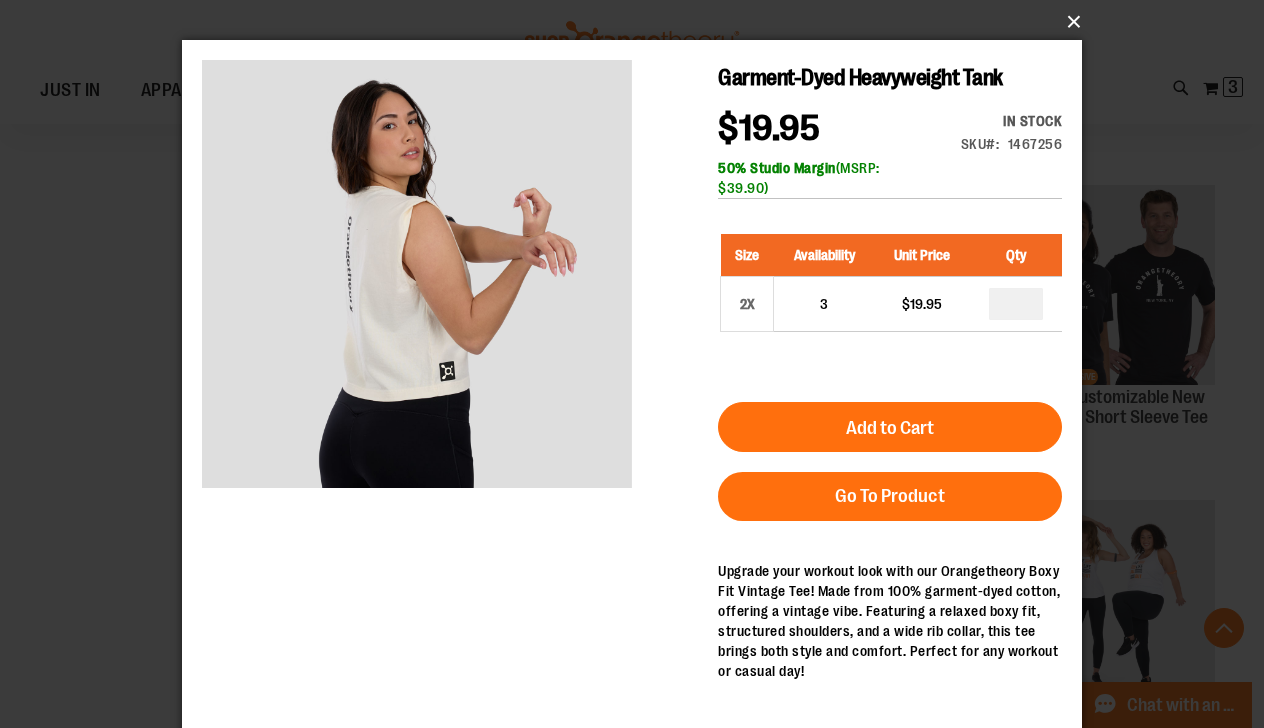 click on "×" at bounding box center [638, 22] 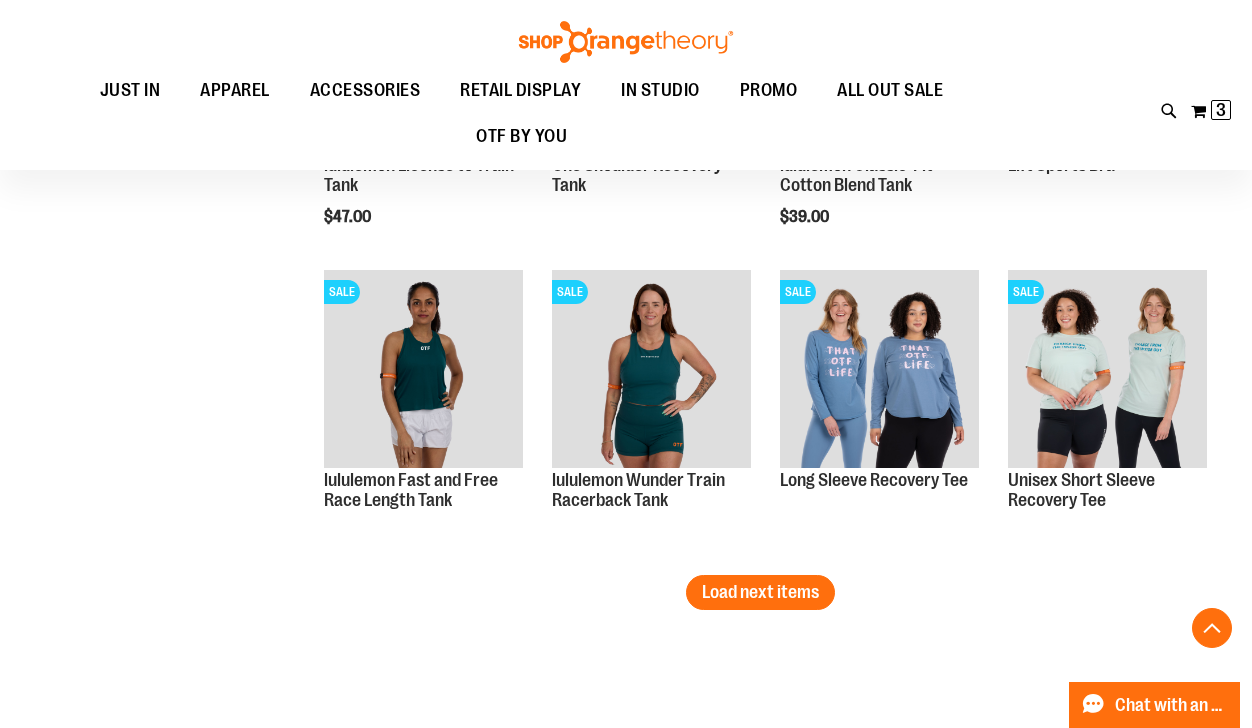 scroll, scrollTop: 4560, scrollLeft: 0, axis: vertical 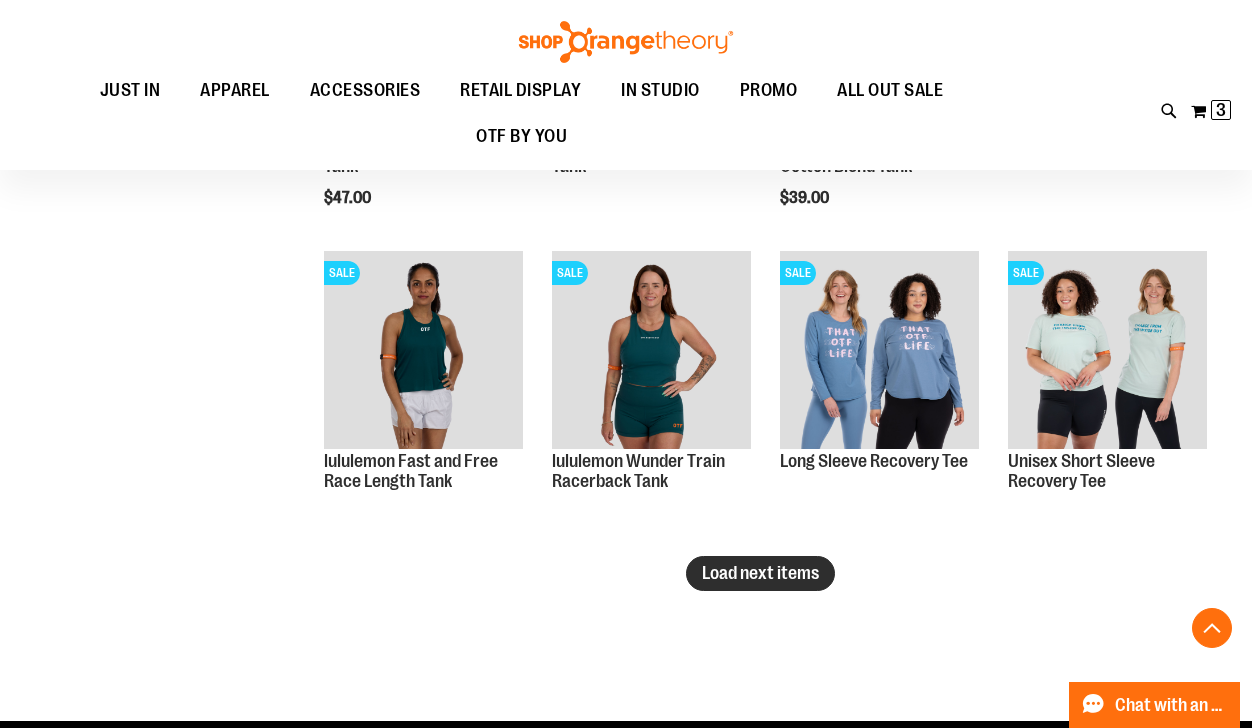 click on "Load next items" at bounding box center (760, 573) 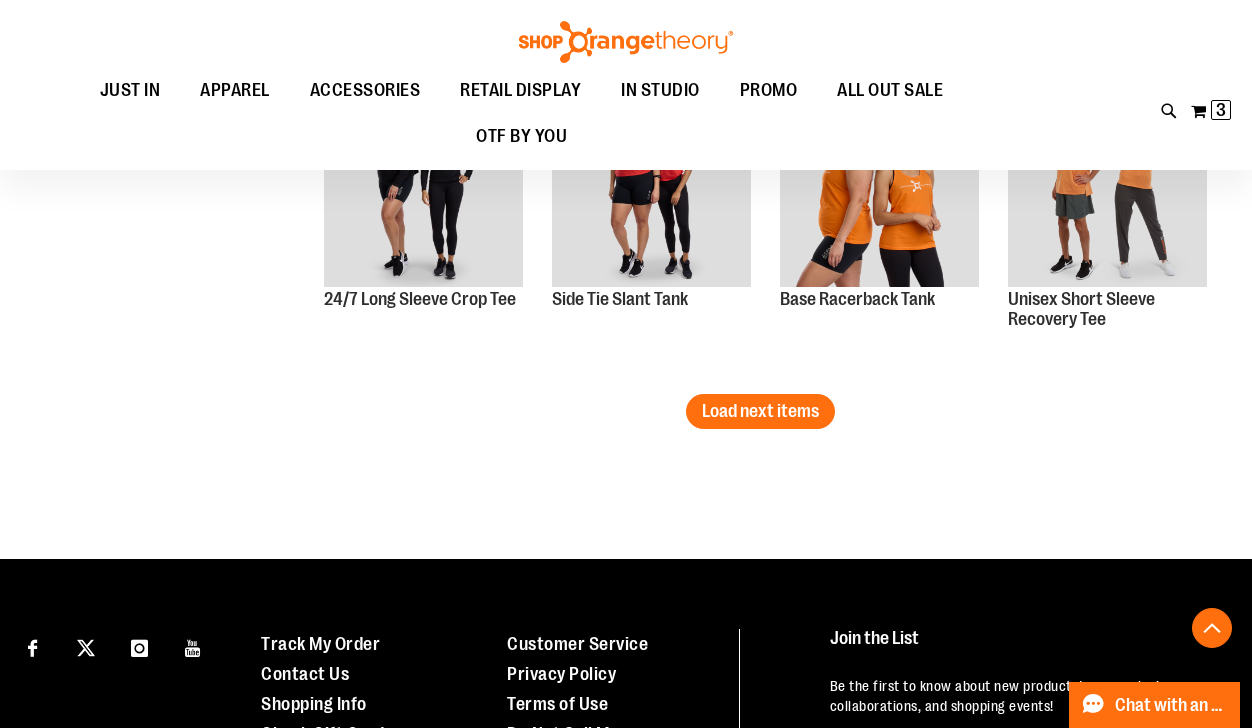 scroll, scrollTop: 5680, scrollLeft: 0, axis: vertical 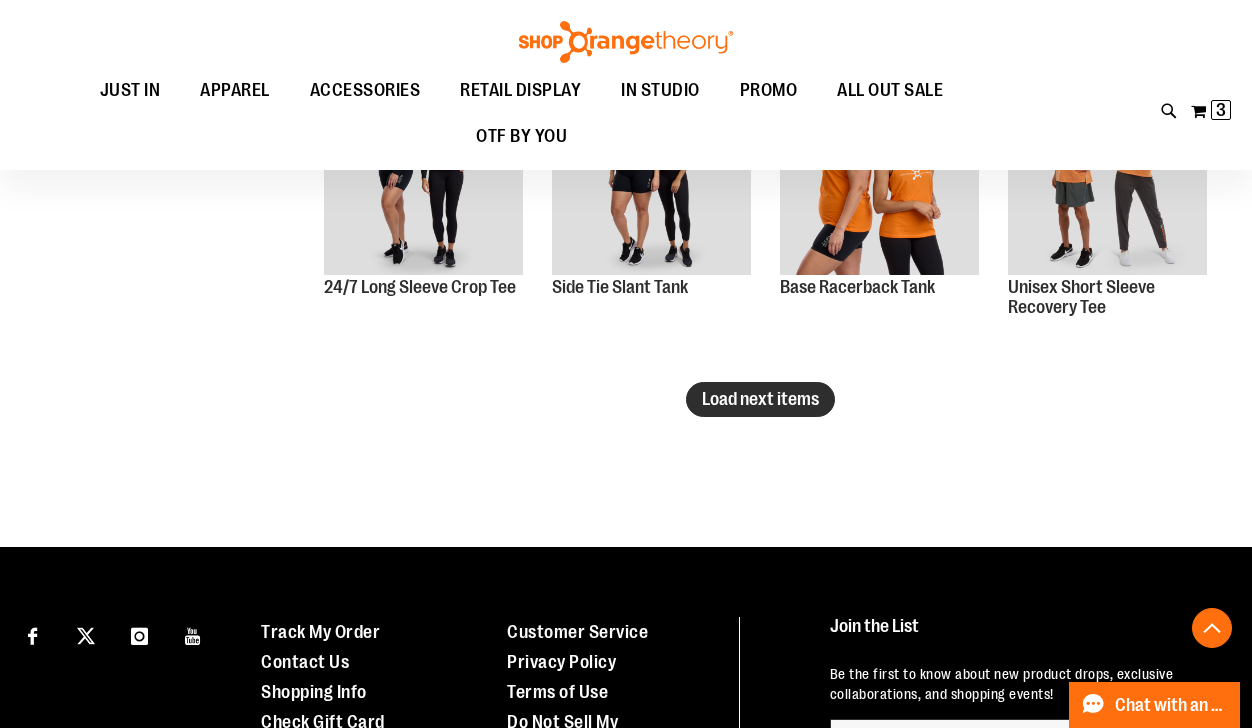 click on "Load next items" at bounding box center (760, 399) 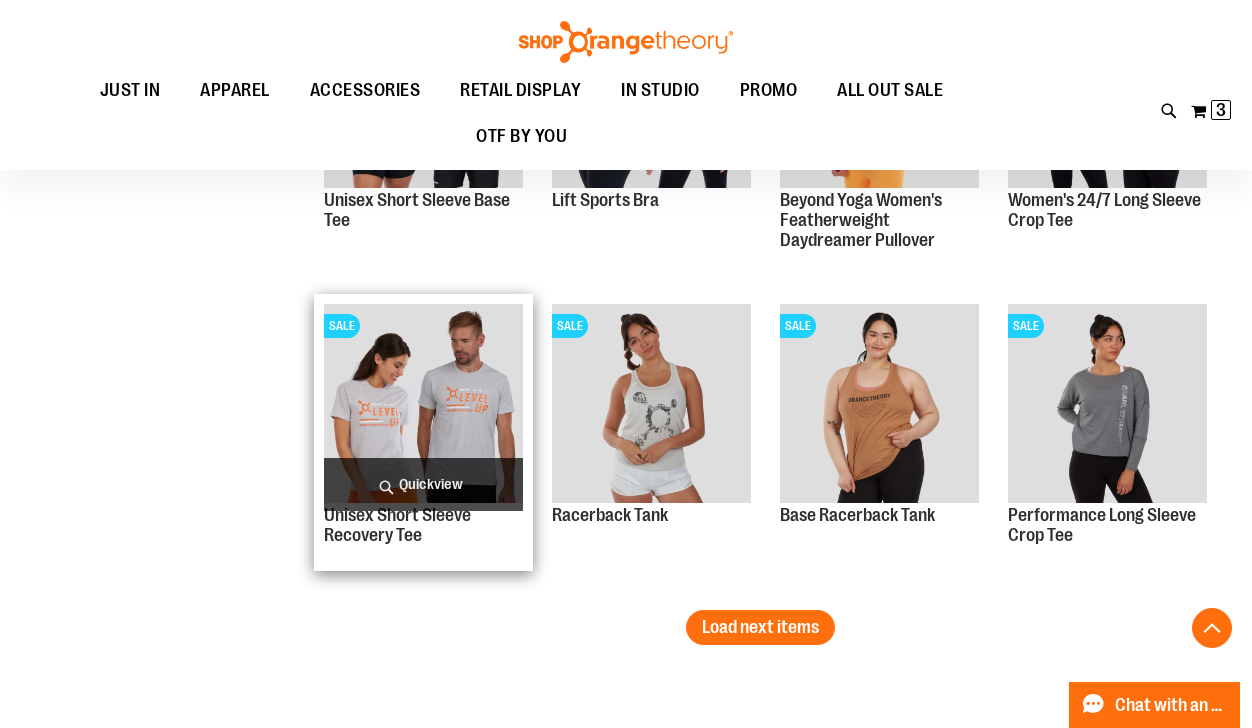 scroll, scrollTop: 6400, scrollLeft: 0, axis: vertical 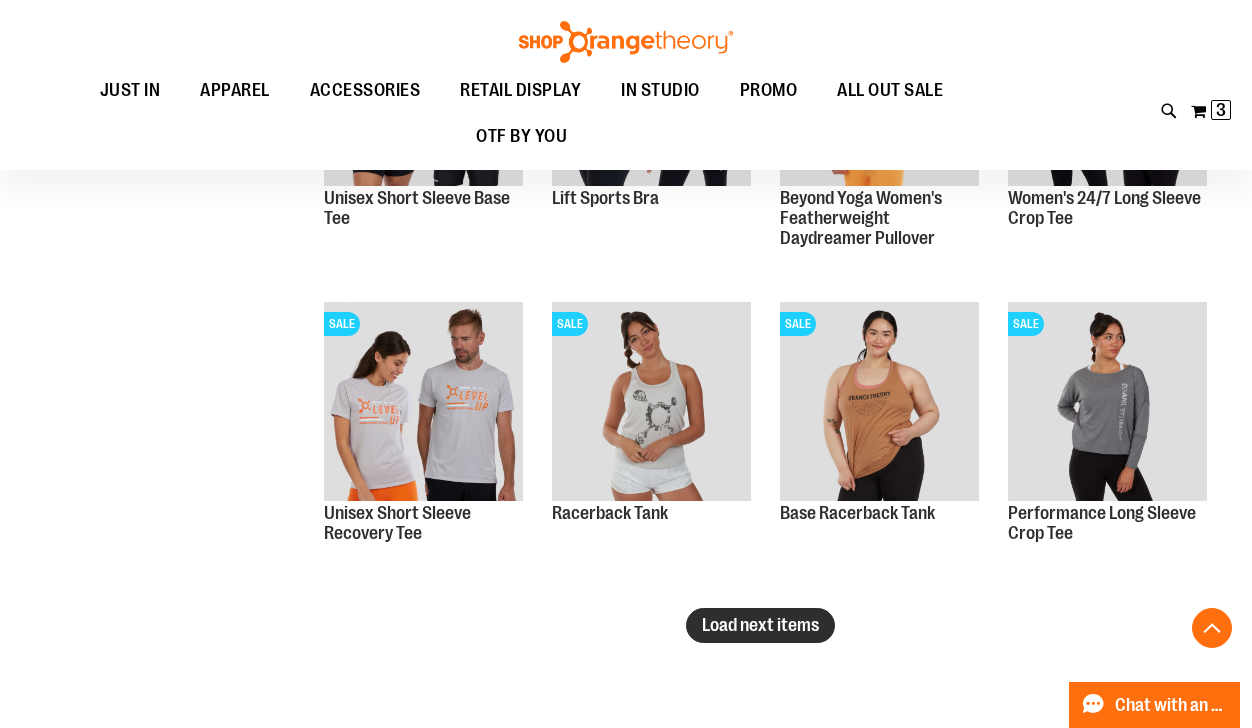 click on "Load next items" at bounding box center (760, 625) 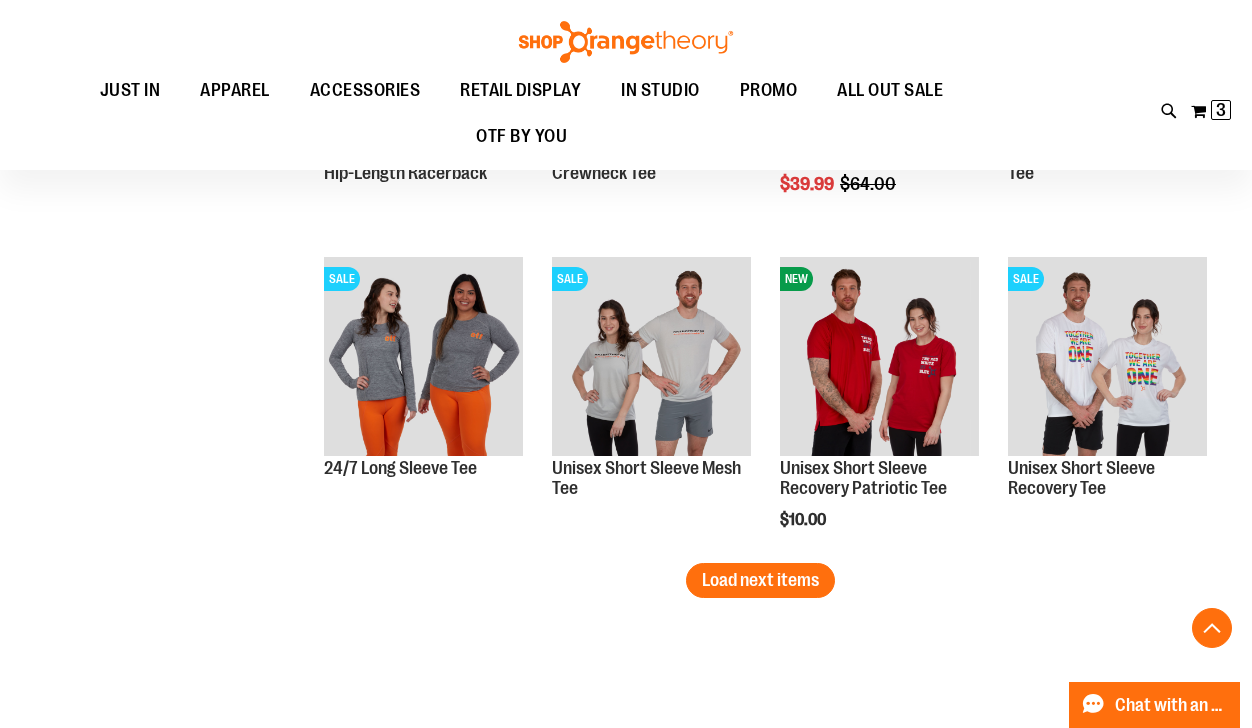 scroll, scrollTop: 7440, scrollLeft: 0, axis: vertical 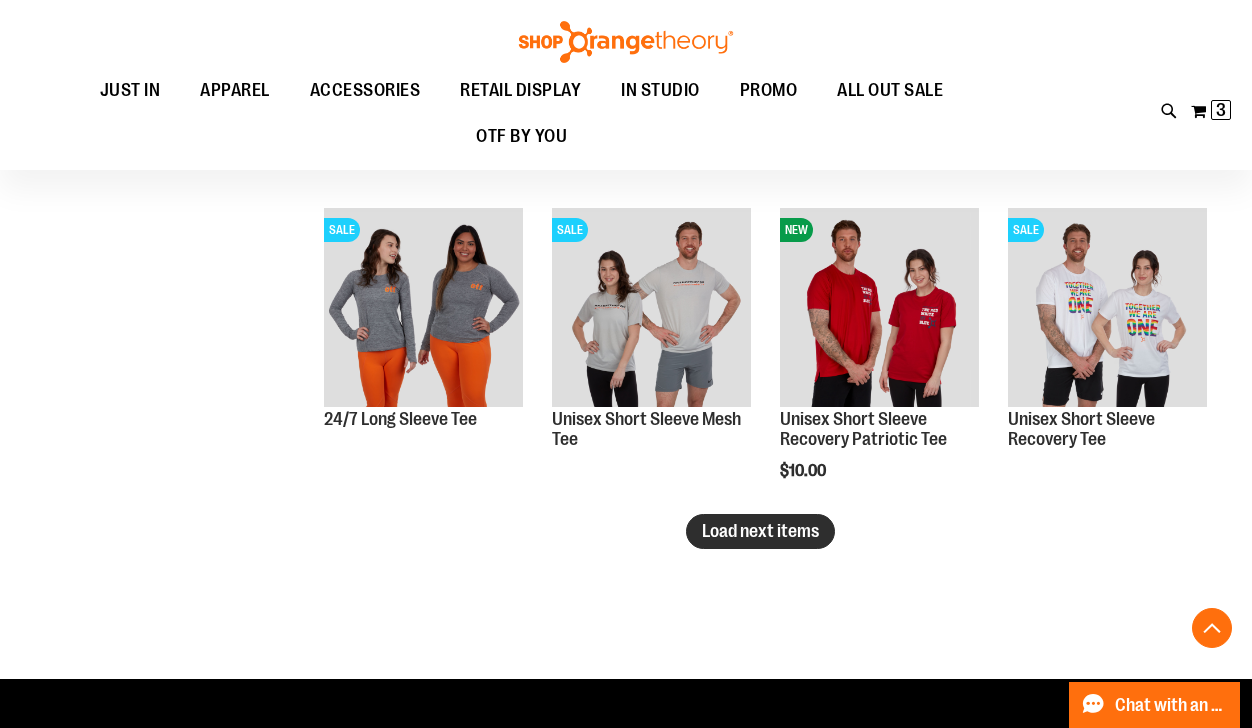click on "Load next items" at bounding box center [760, 531] 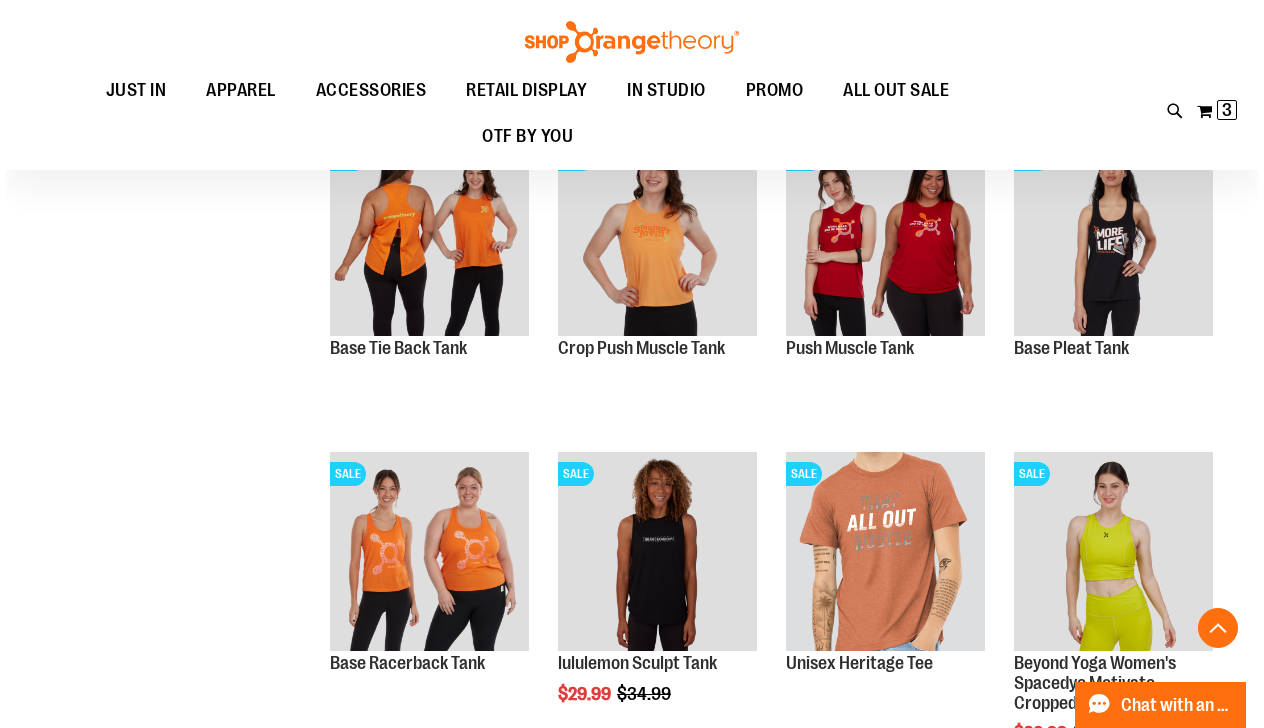 scroll, scrollTop: 8240, scrollLeft: 0, axis: vertical 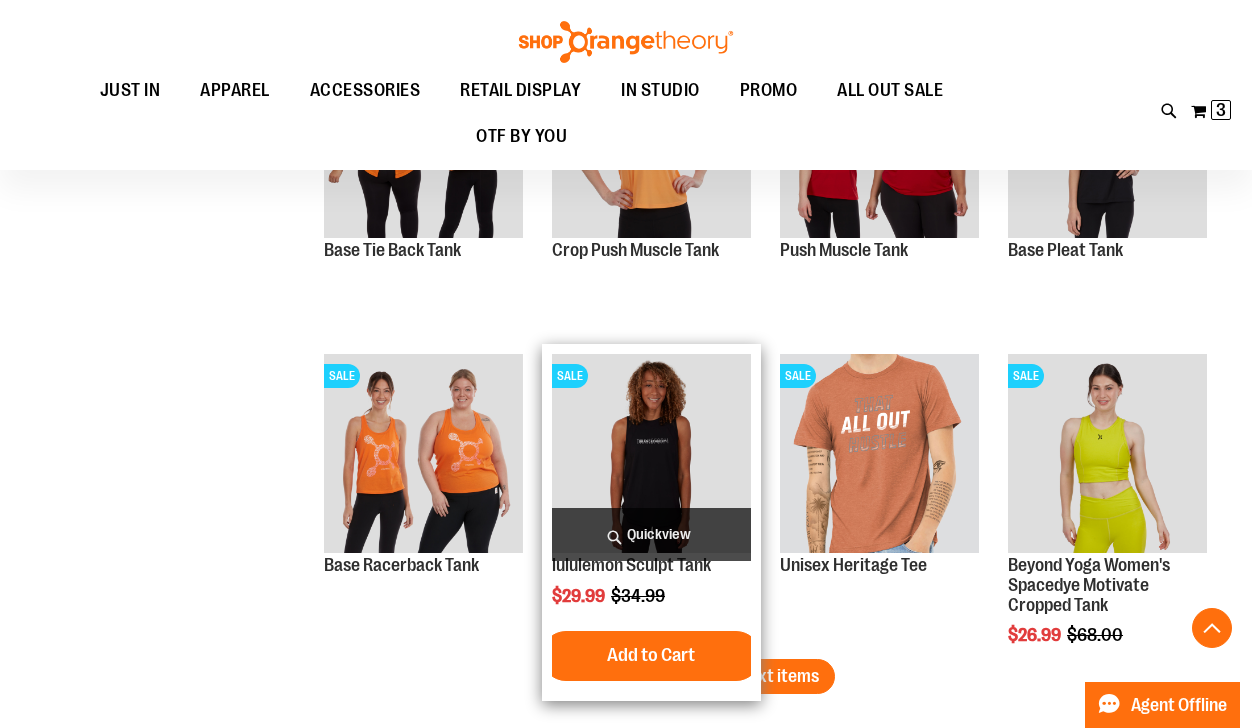 click on "Quickview" at bounding box center [651, 534] 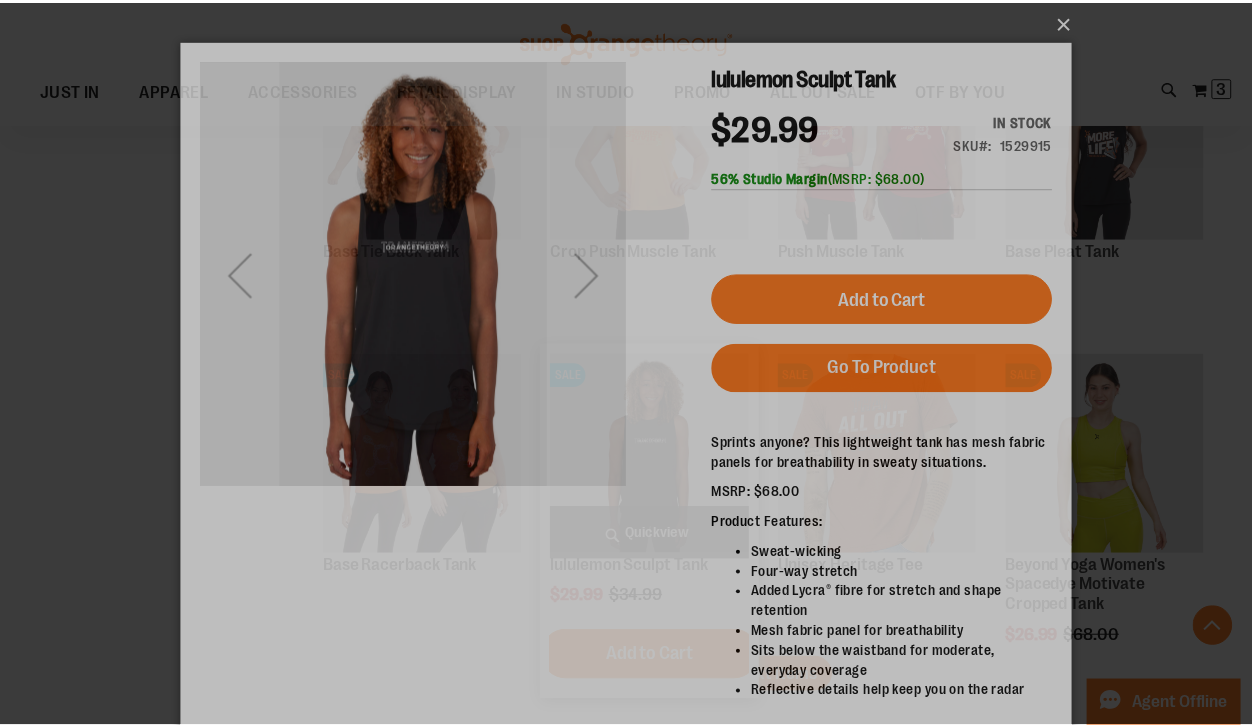 scroll, scrollTop: 0, scrollLeft: 0, axis: both 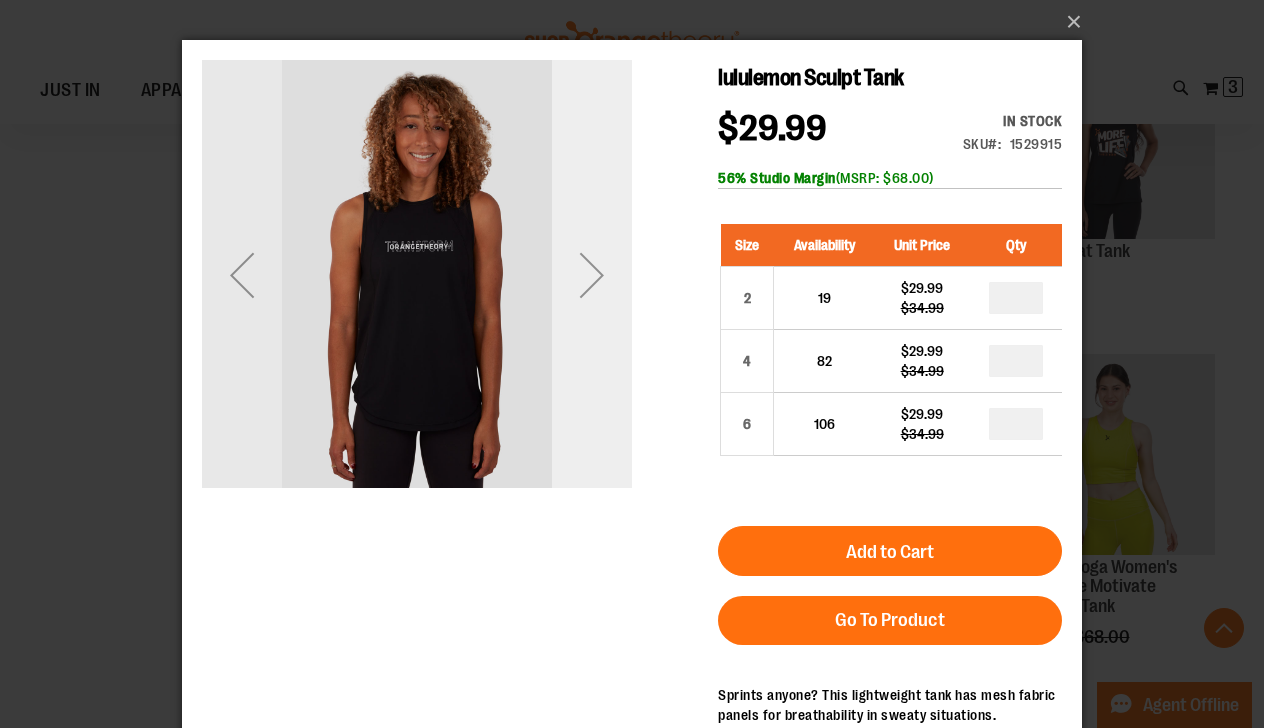 click at bounding box center (592, 275) 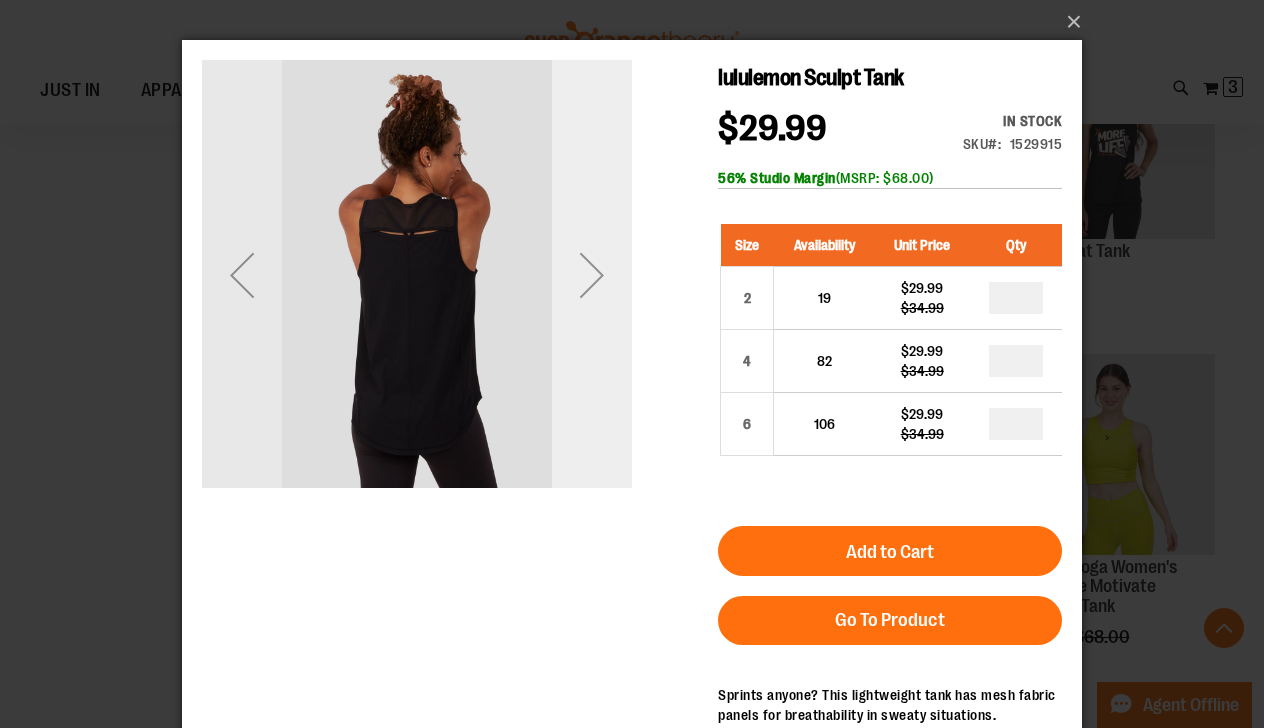 click at bounding box center [592, 275] 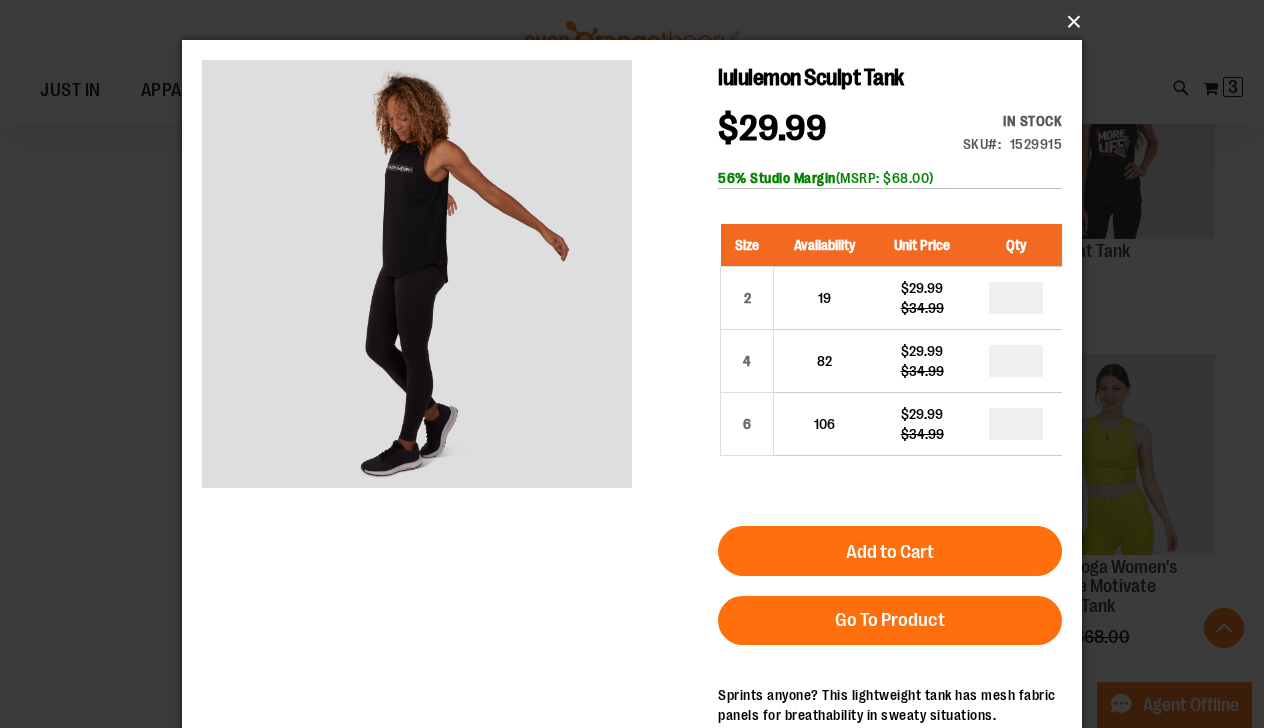 click on "×" at bounding box center [638, 22] 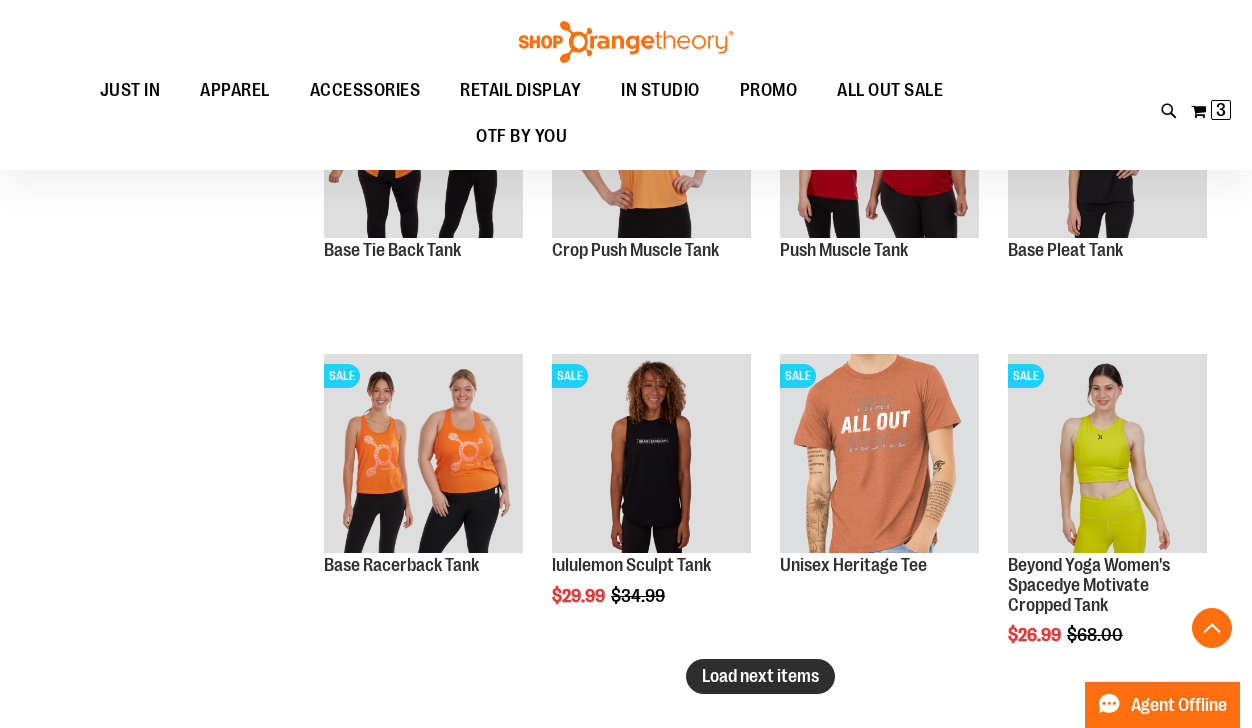click on "Load next items" at bounding box center [760, 676] 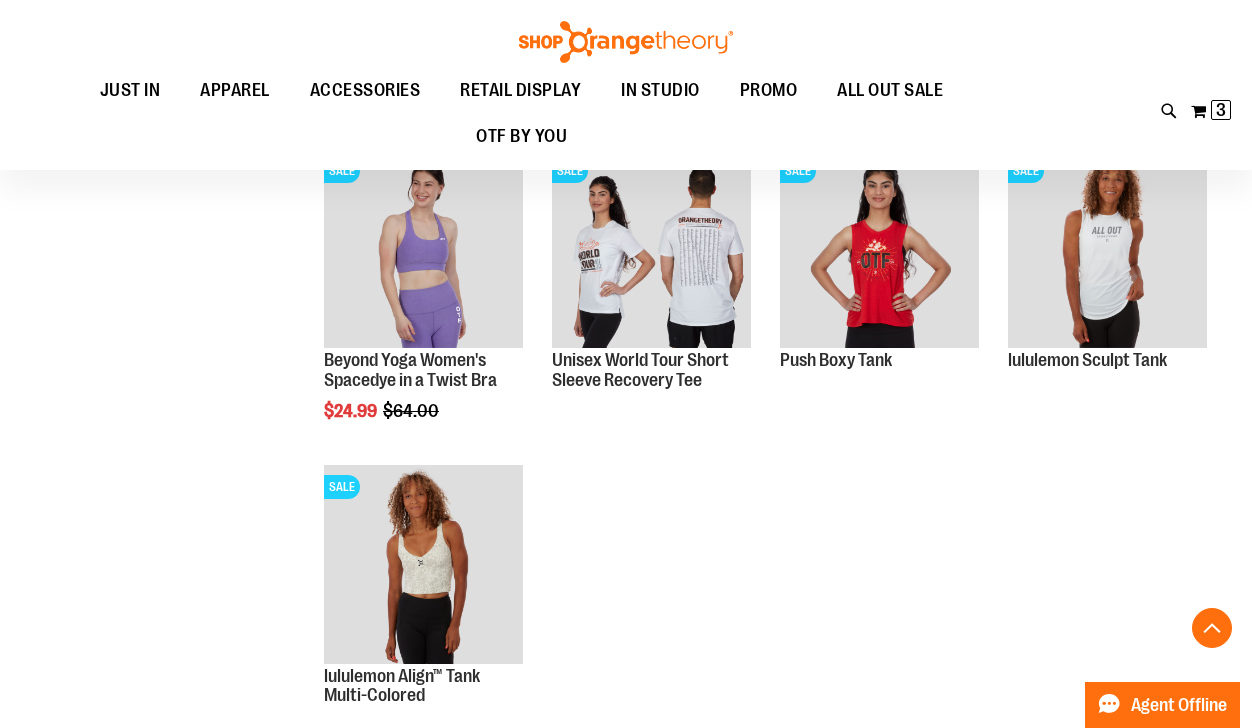 scroll, scrollTop: 8800, scrollLeft: 0, axis: vertical 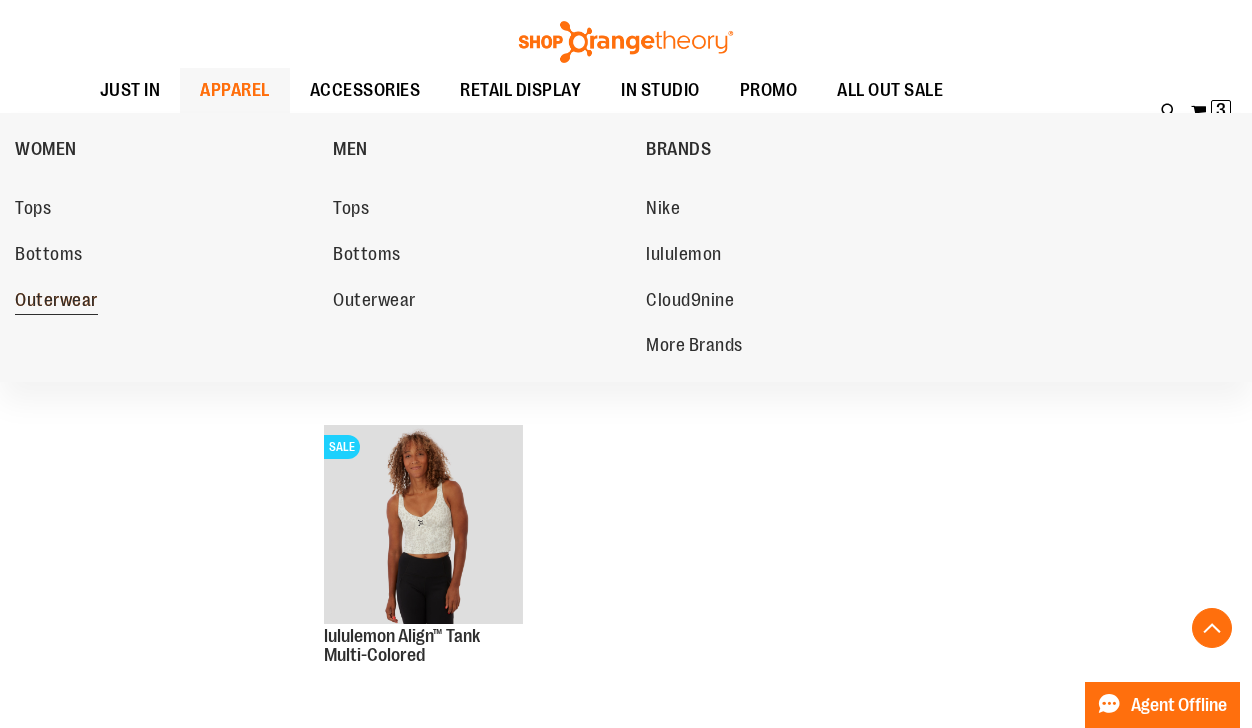 click on "Outerwear" at bounding box center [56, 302] 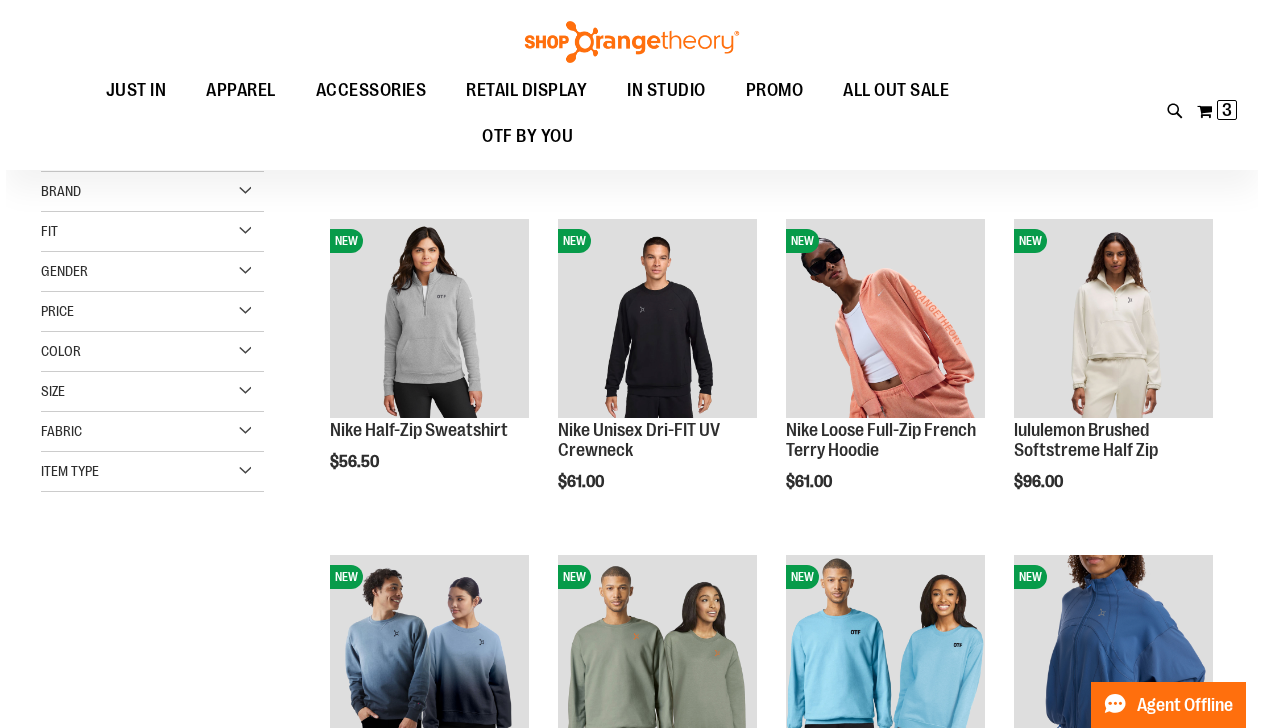 scroll, scrollTop: 160, scrollLeft: 0, axis: vertical 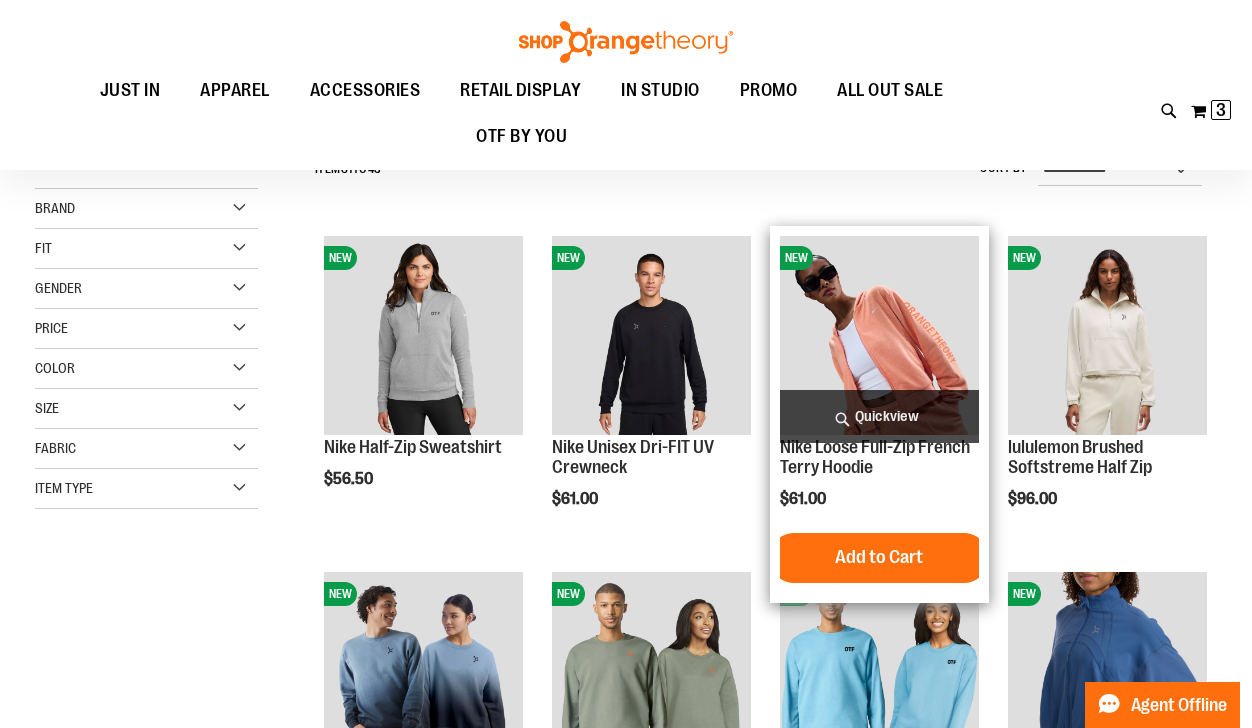 type on "**********" 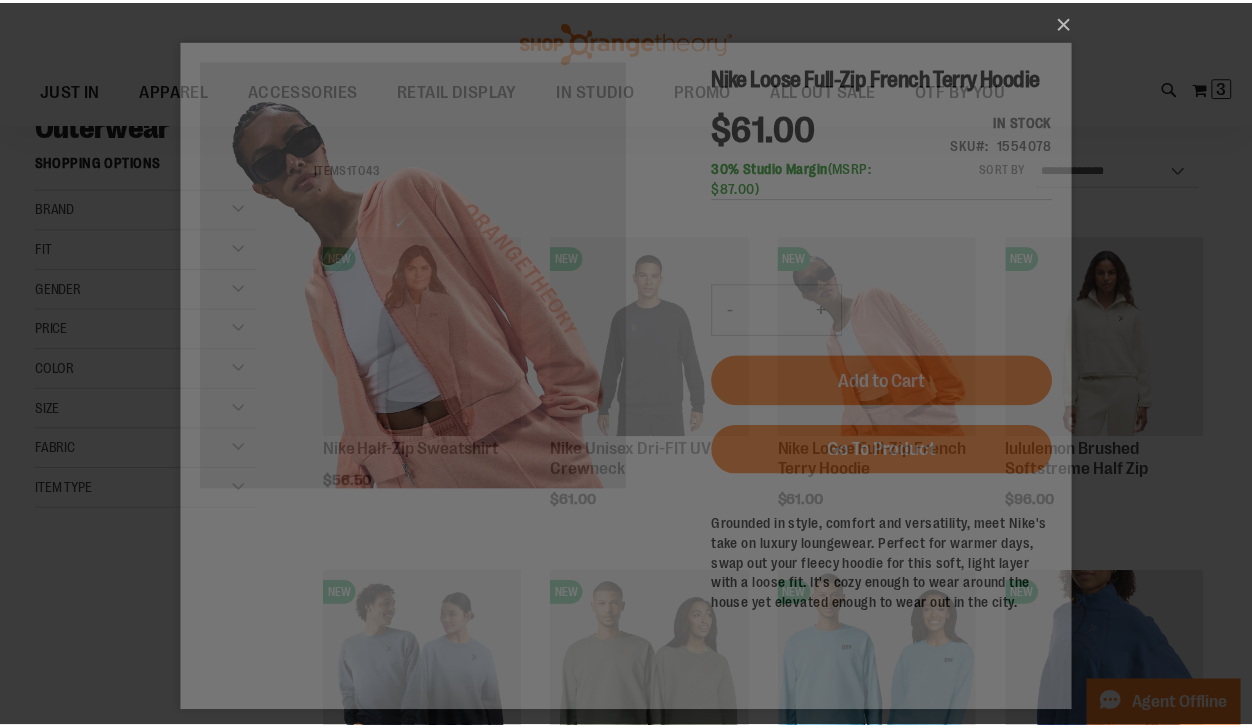 scroll, scrollTop: 0, scrollLeft: 0, axis: both 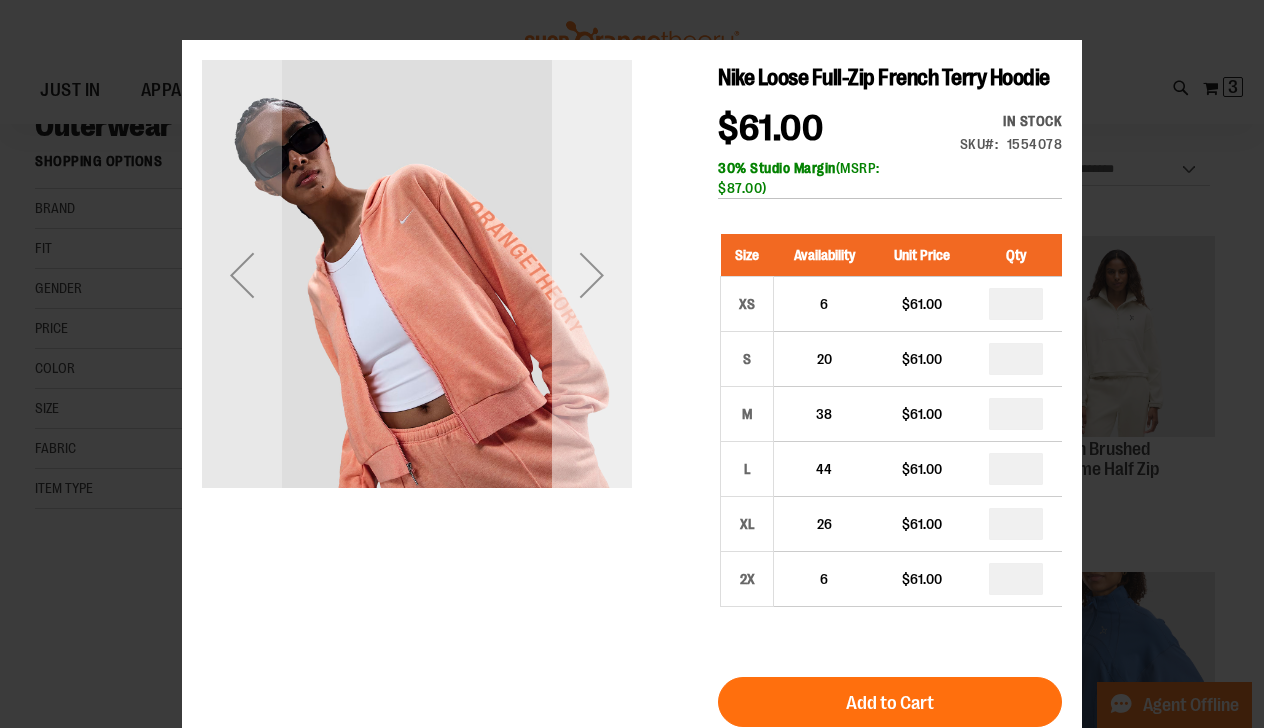 click at bounding box center (592, 275) 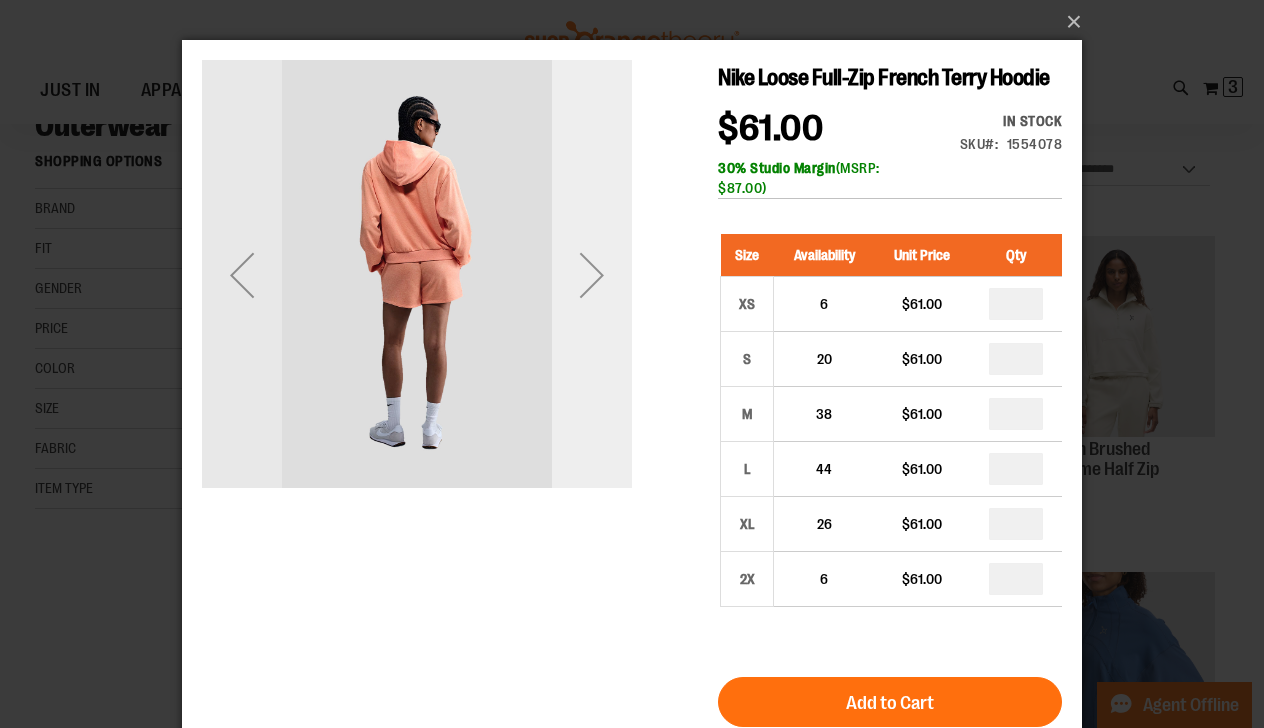 click at bounding box center (592, 275) 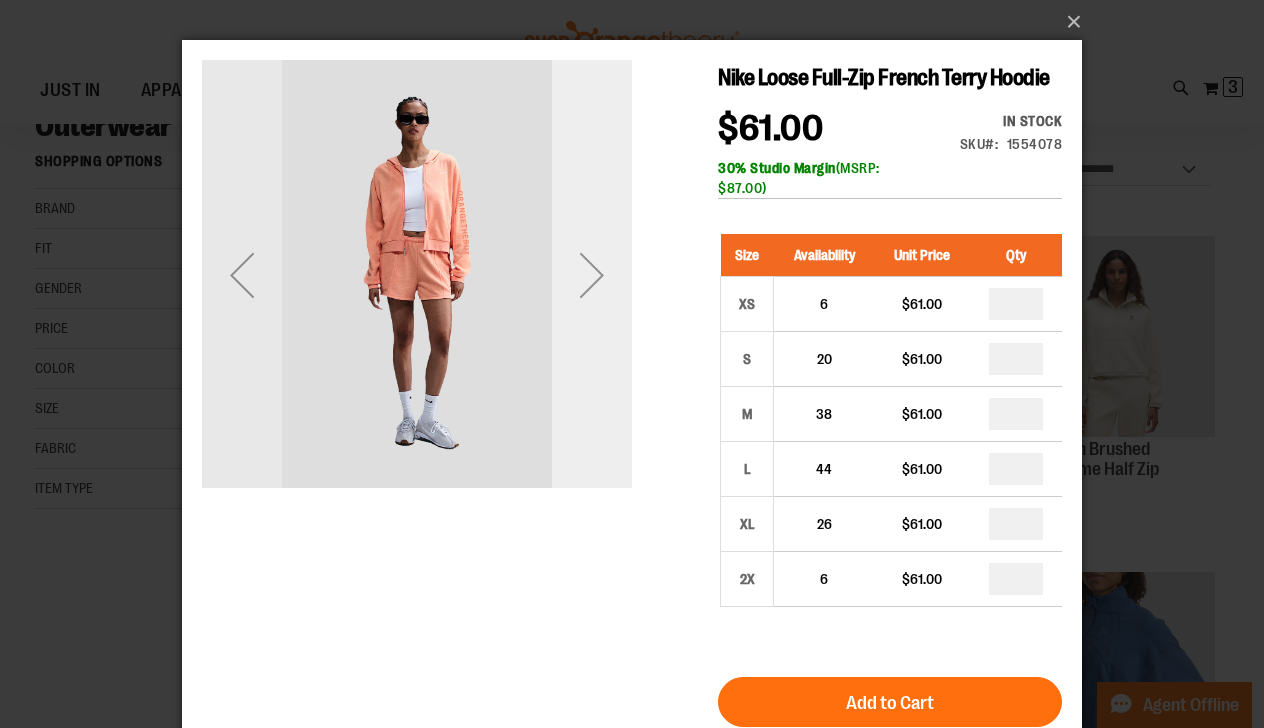 click at bounding box center (592, 275) 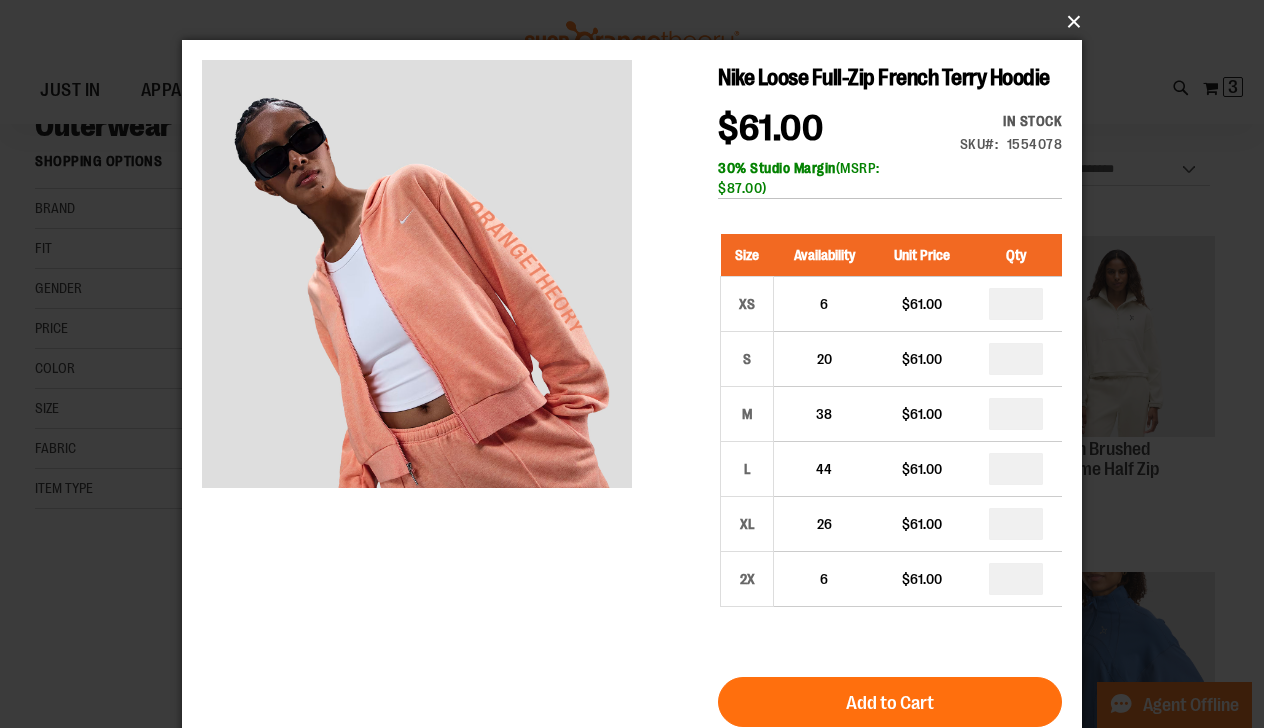 click on "×" at bounding box center [638, 22] 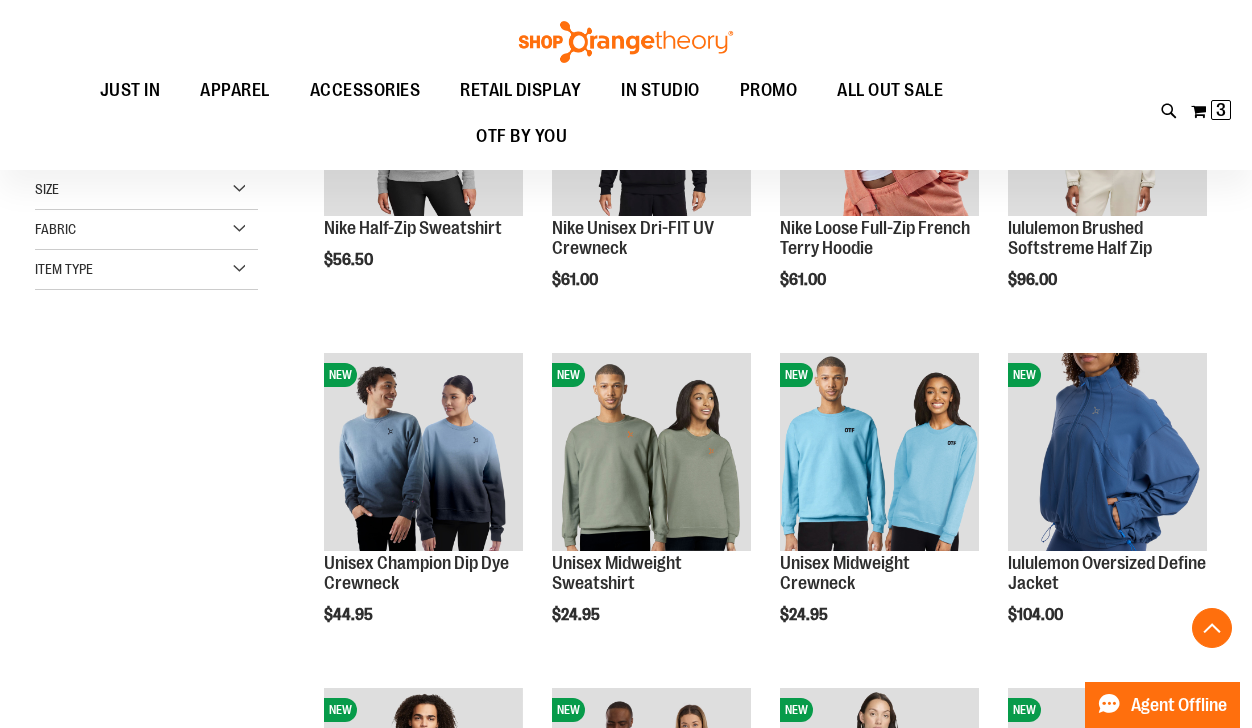 scroll, scrollTop: 400, scrollLeft: 0, axis: vertical 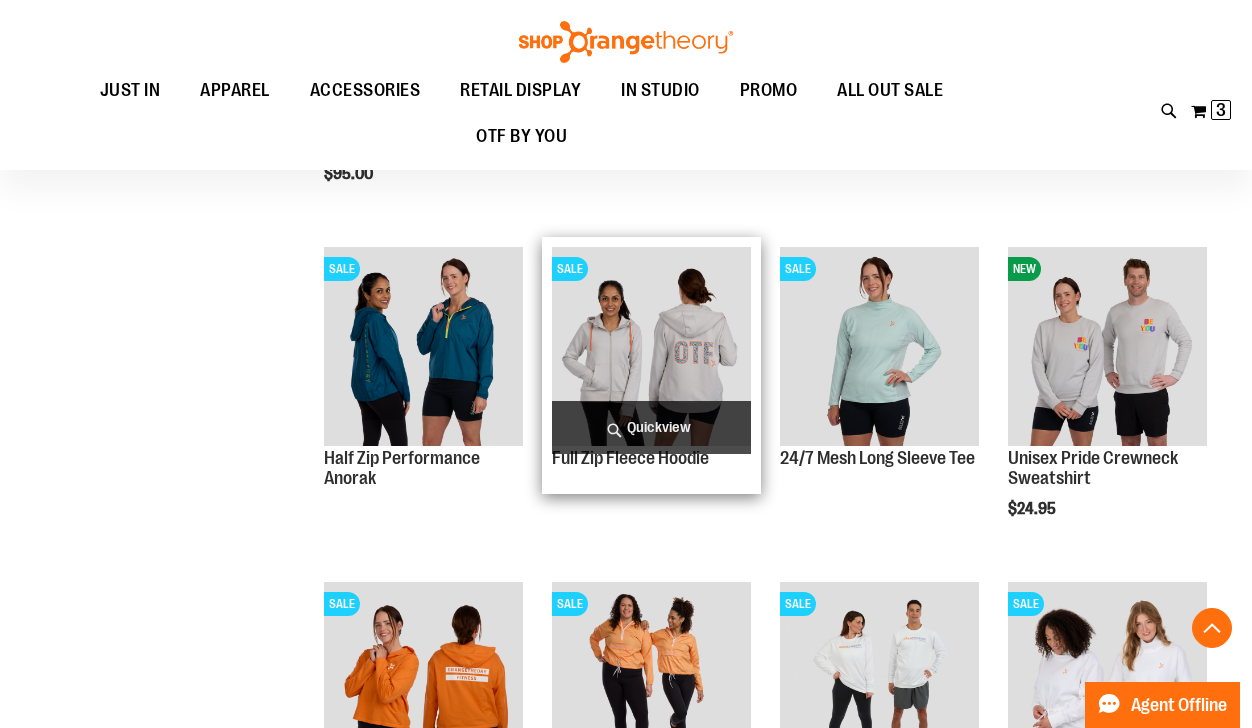 click on "Quickview" at bounding box center [651, 427] 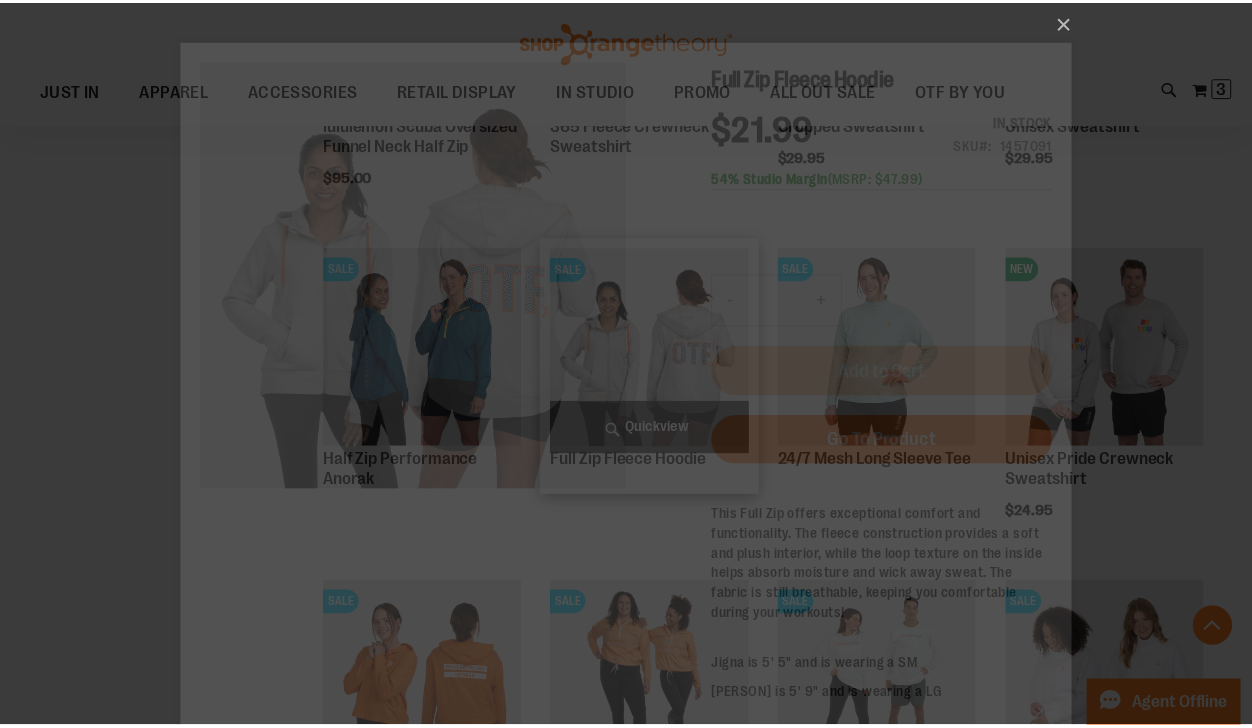 scroll, scrollTop: 0, scrollLeft: 0, axis: both 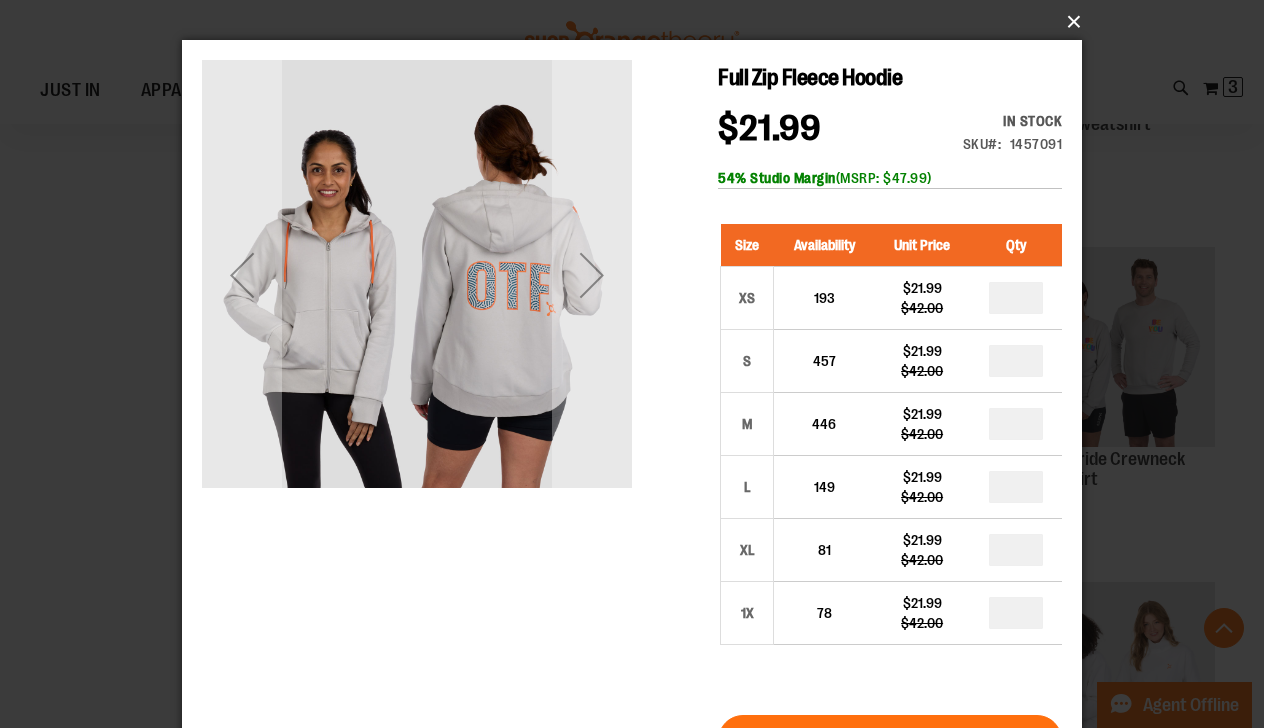 click on "×" at bounding box center [638, 22] 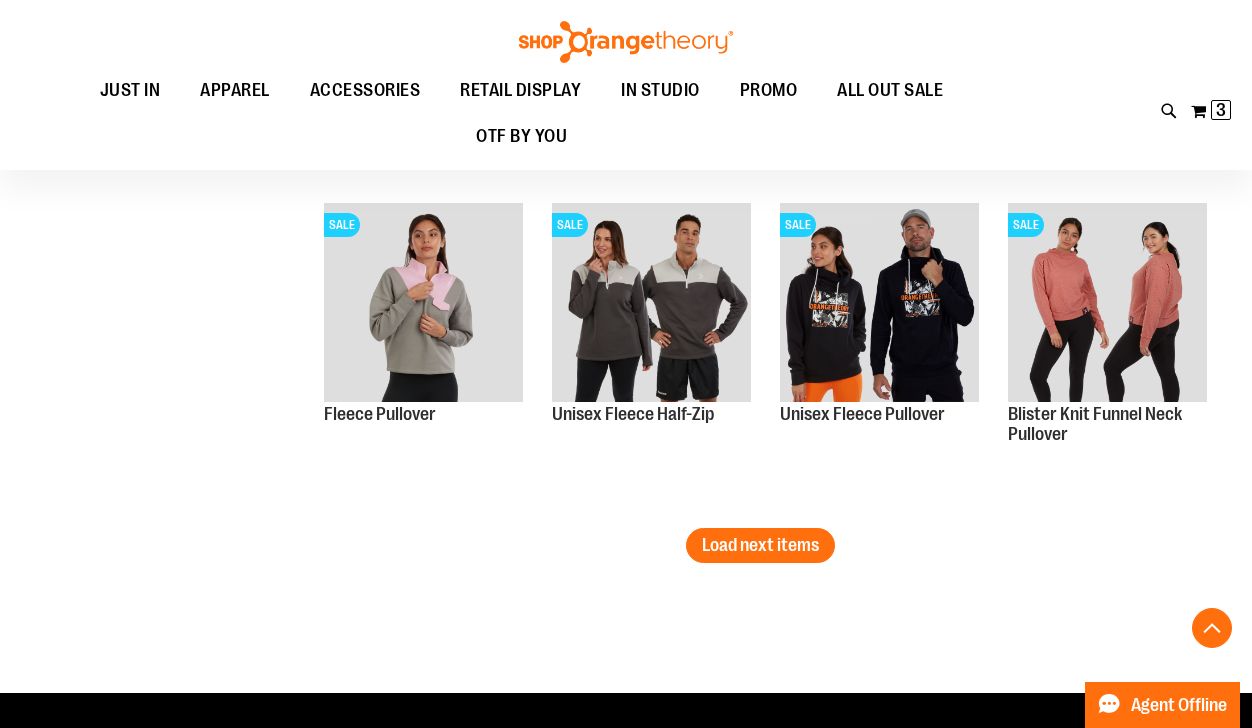 scroll, scrollTop: 2880, scrollLeft: 0, axis: vertical 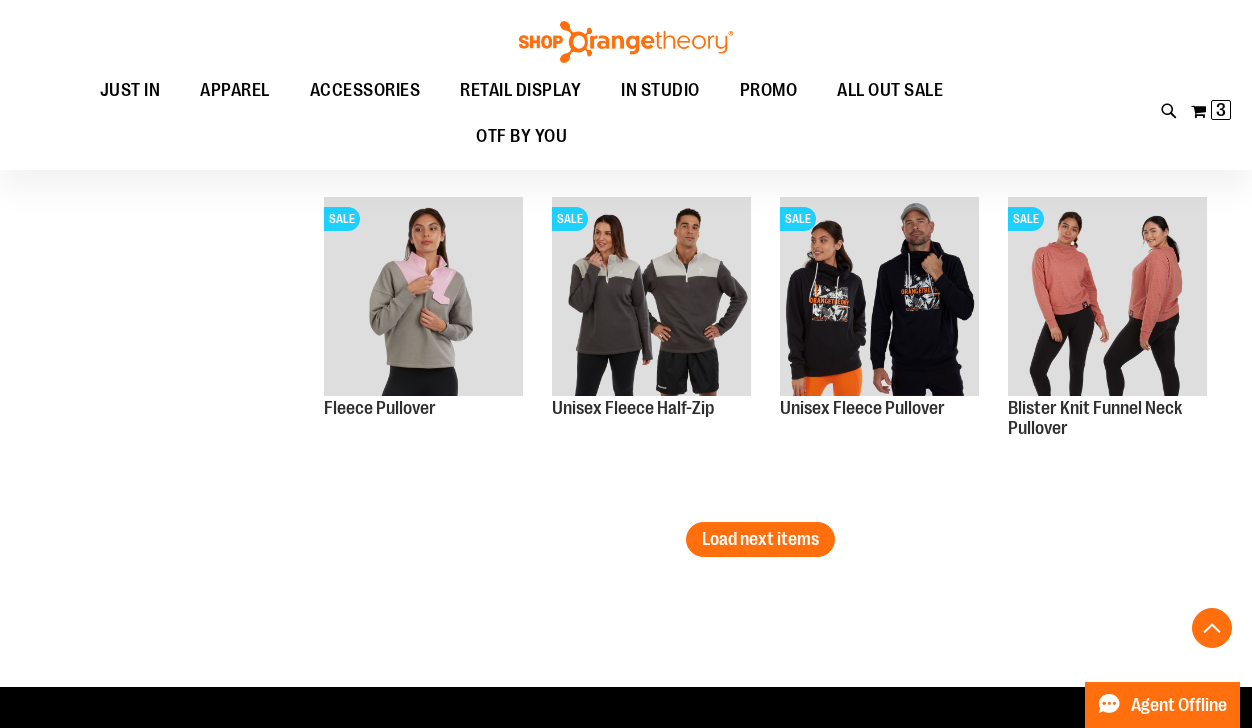 click on "NEW
Nike Half-Zip Sweatshirt
$56.50
Quickview
Add to Cart In stock" at bounding box center (761, -969) 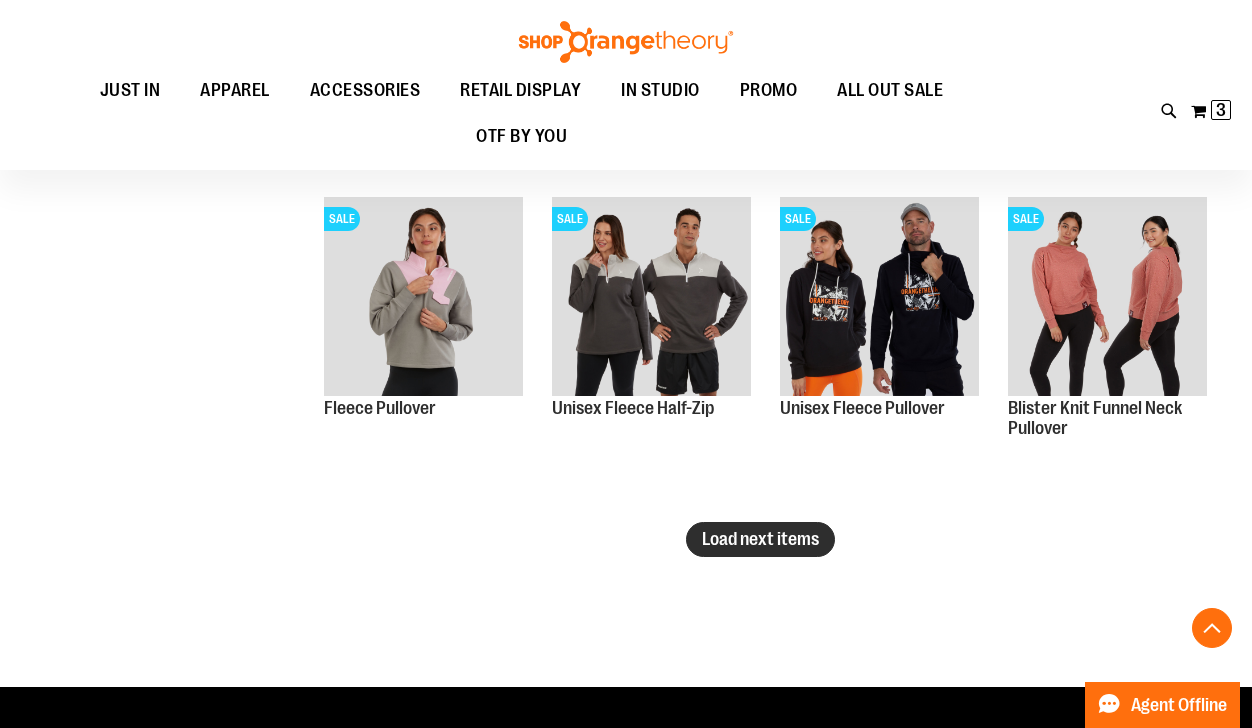 click on "Load next items" at bounding box center [760, 539] 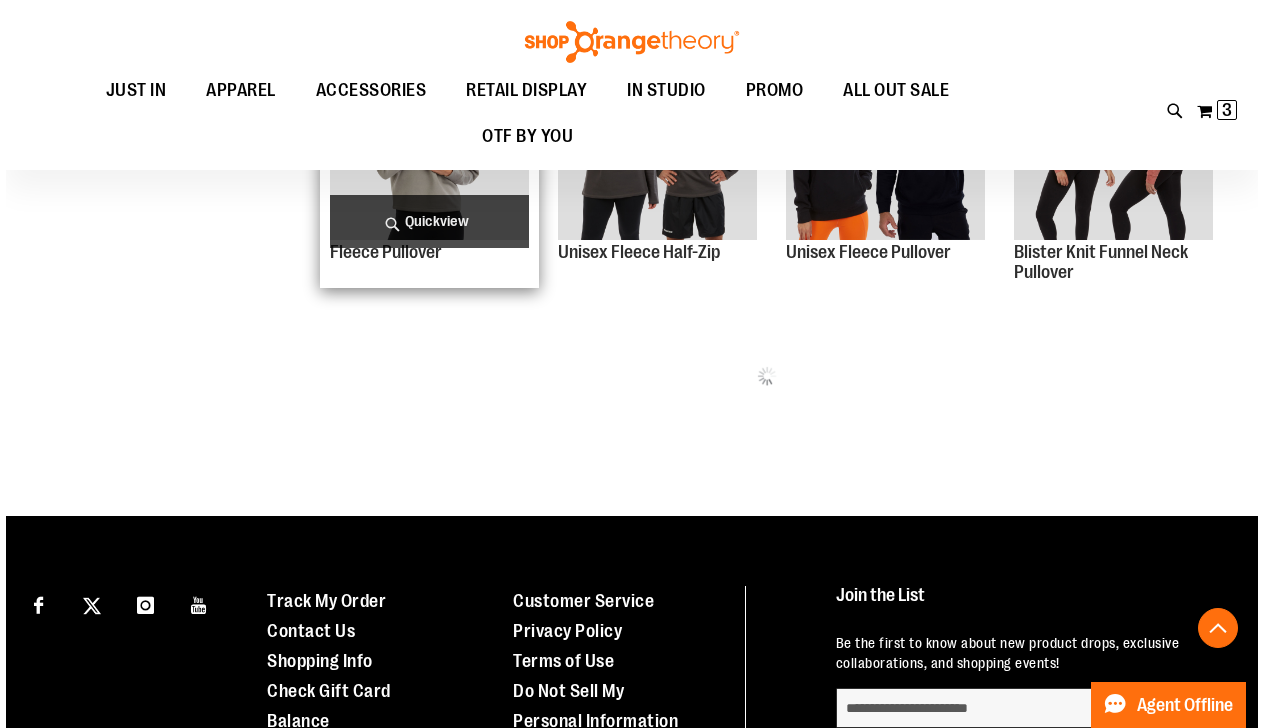 scroll, scrollTop: 3040, scrollLeft: 0, axis: vertical 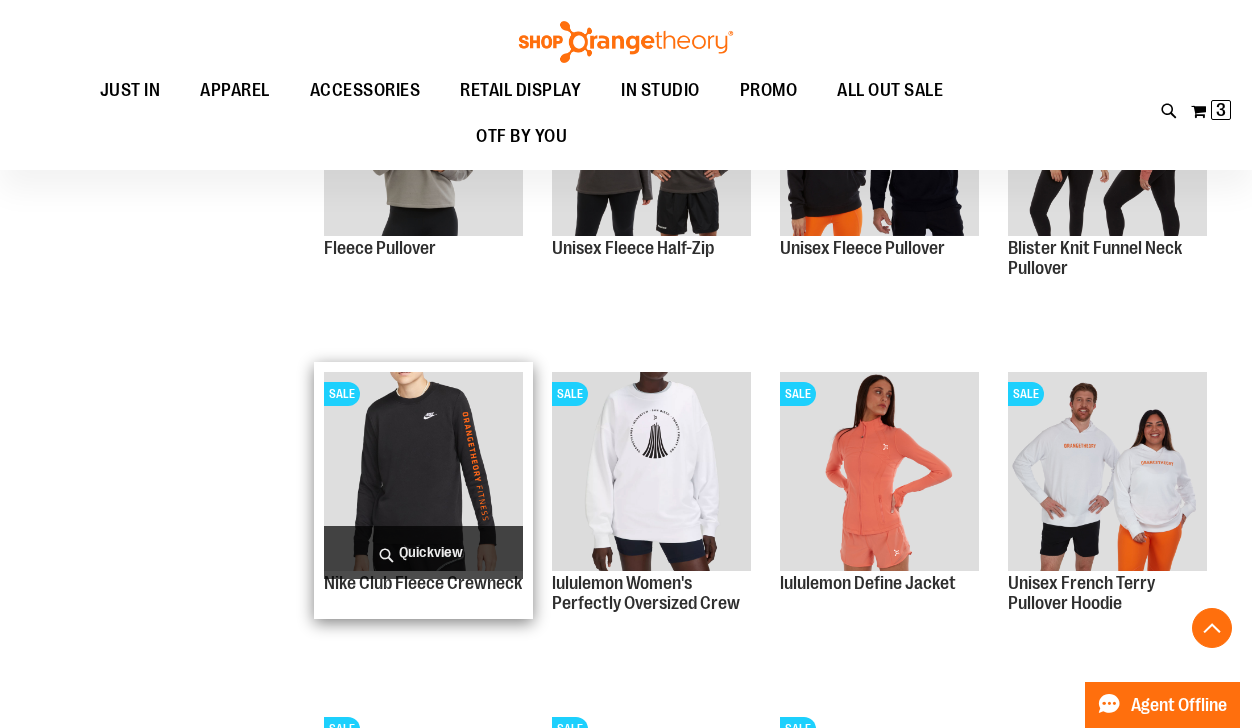 click on "Quickview" at bounding box center [423, 552] 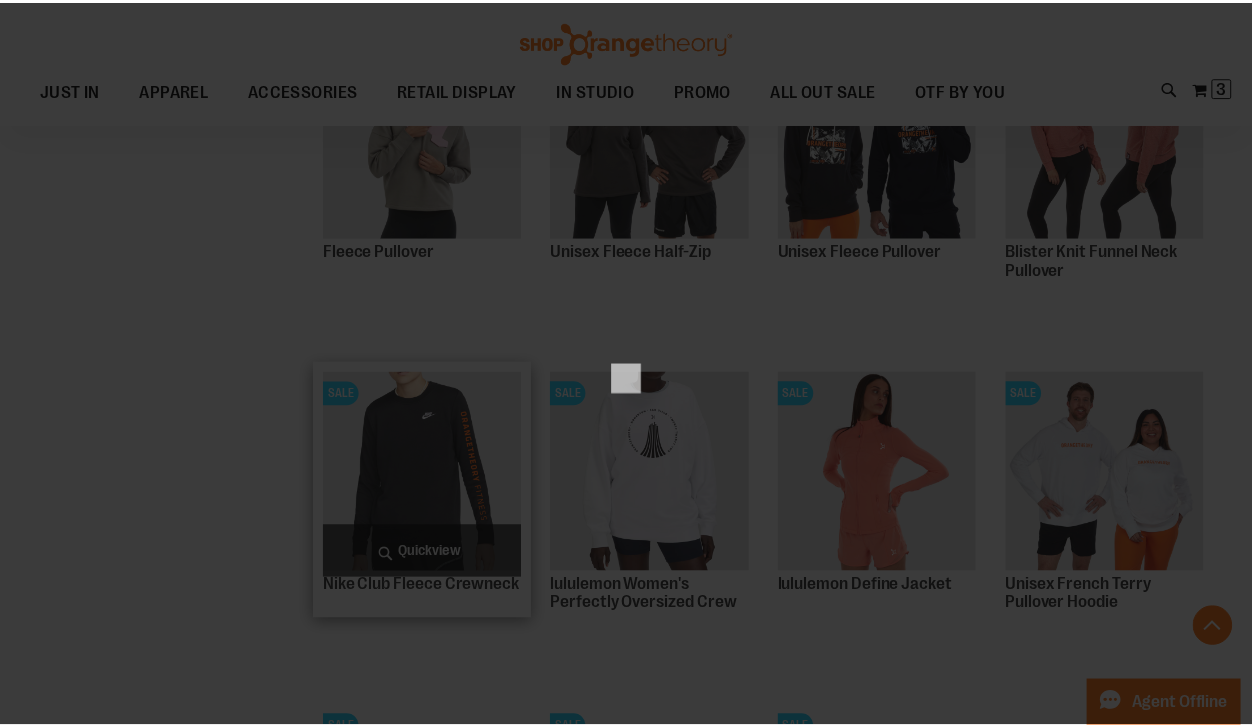 scroll, scrollTop: 0, scrollLeft: 0, axis: both 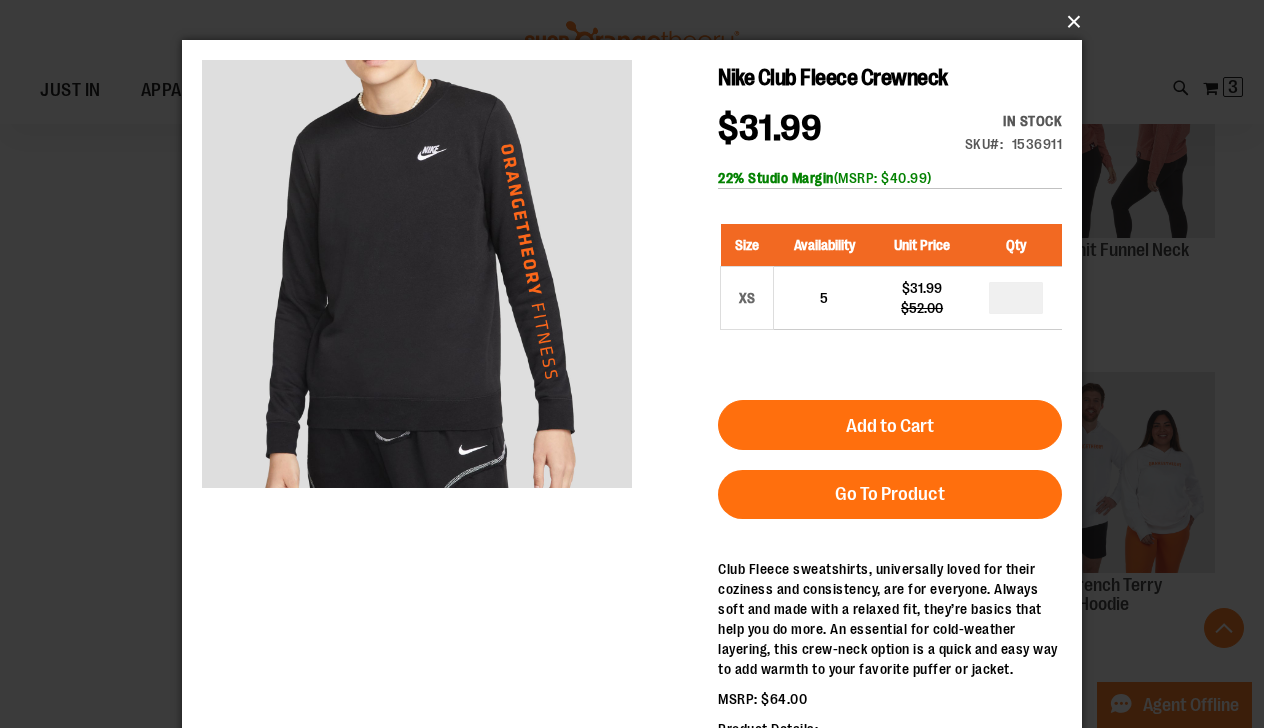 click on "×" at bounding box center [638, 22] 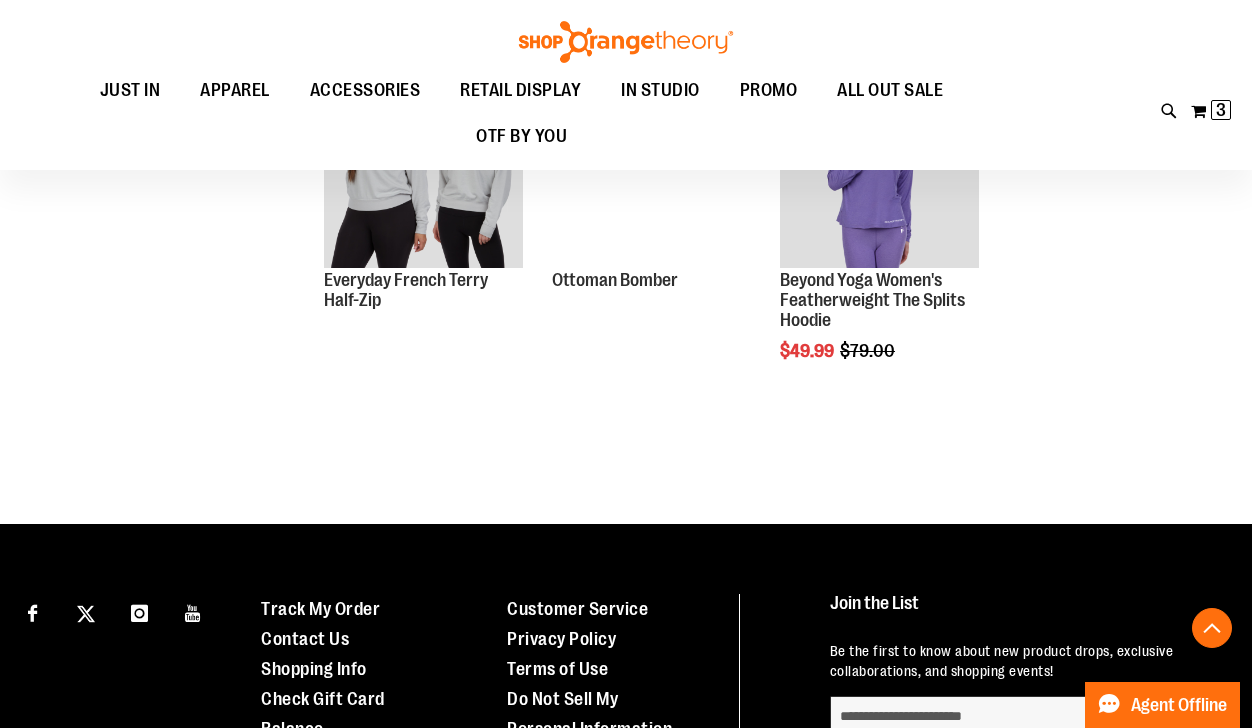 scroll, scrollTop: 3680, scrollLeft: 0, axis: vertical 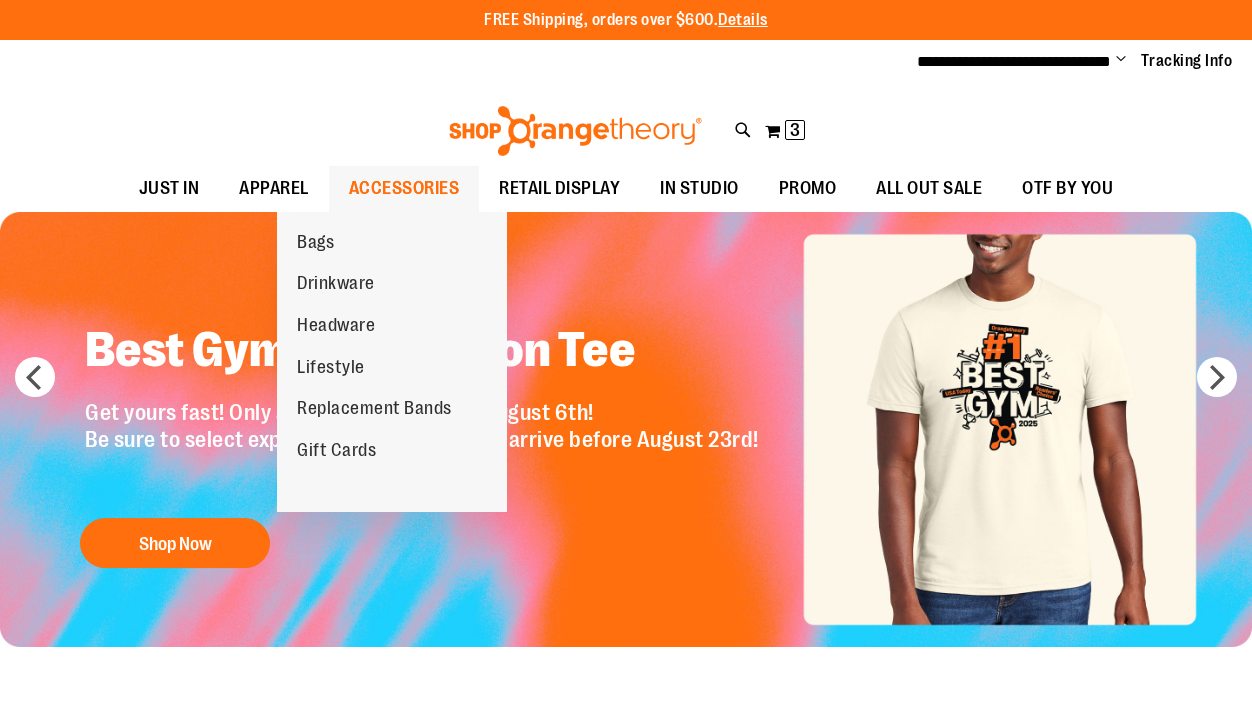 type on "**********" 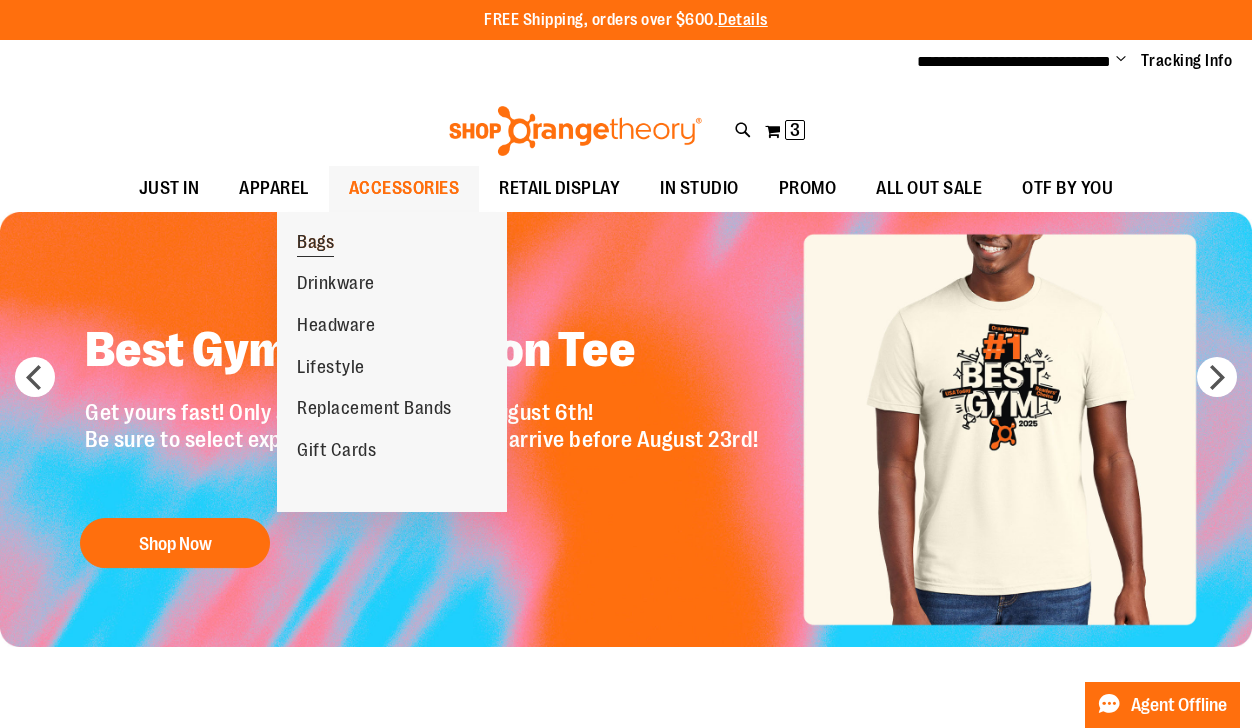 click on "Bags" at bounding box center (315, 244) 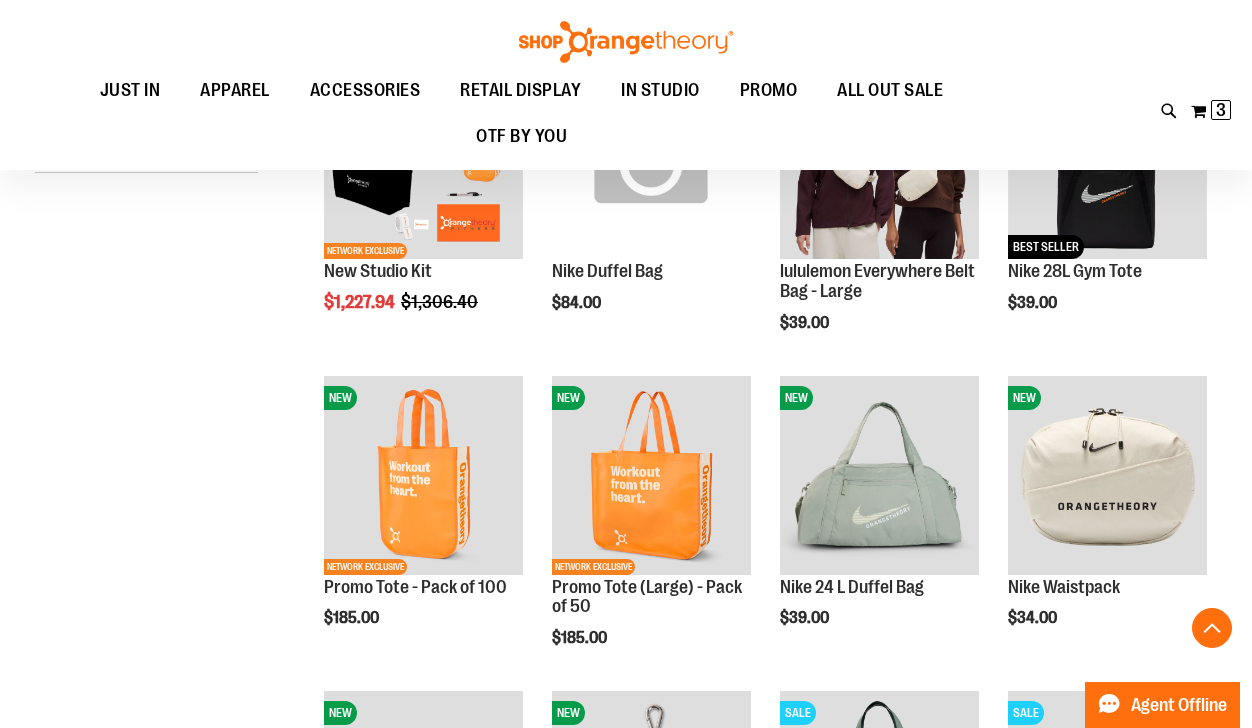 scroll, scrollTop: 400, scrollLeft: 0, axis: vertical 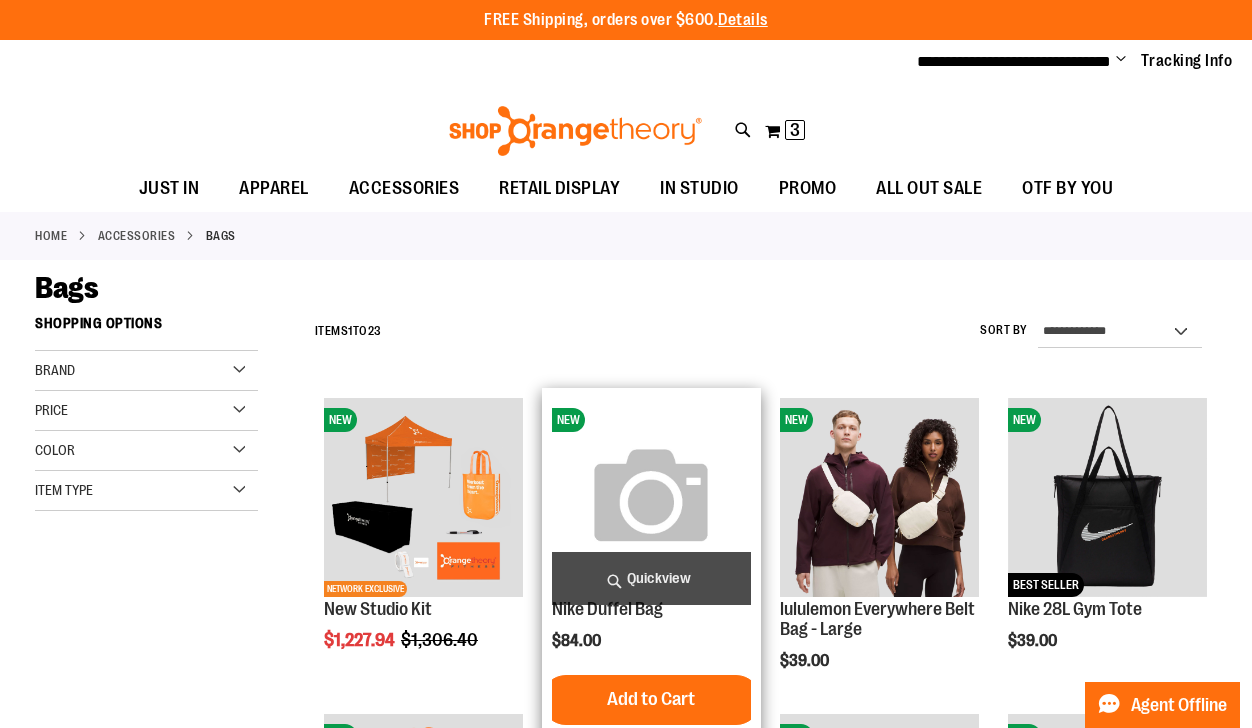 type on "**********" 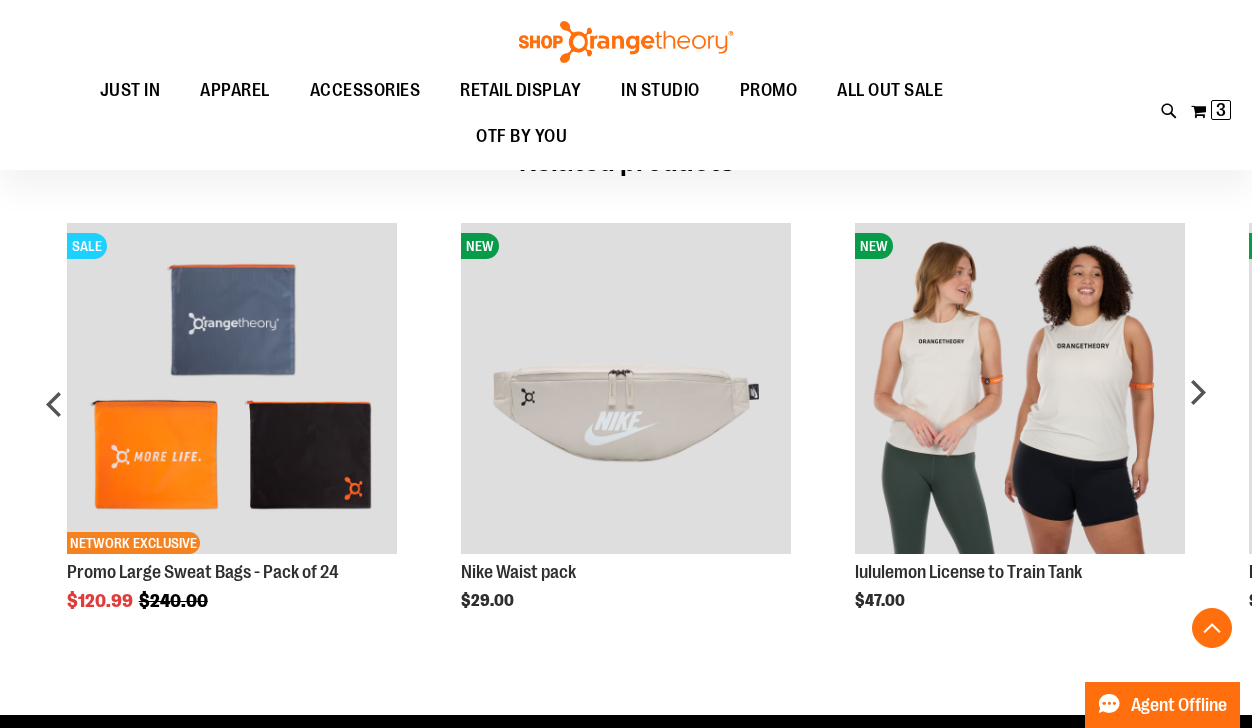 scroll, scrollTop: 1040, scrollLeft: 0, axis: vertical 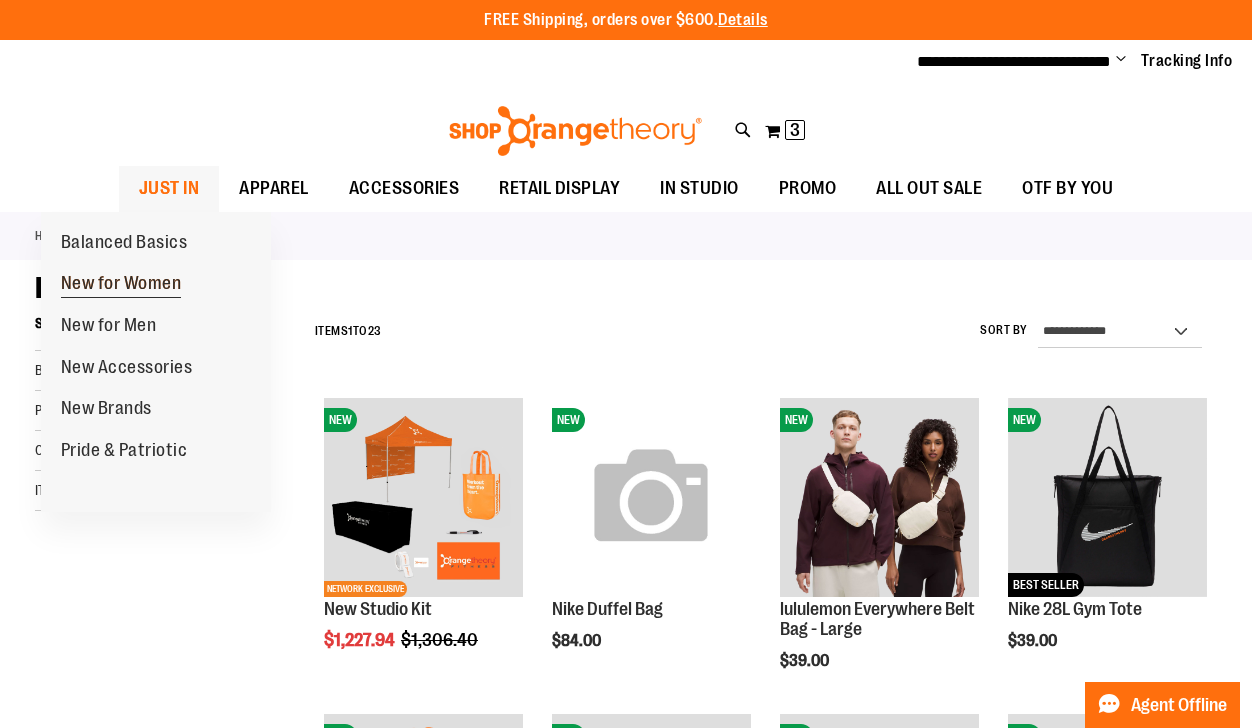 type on "**********" 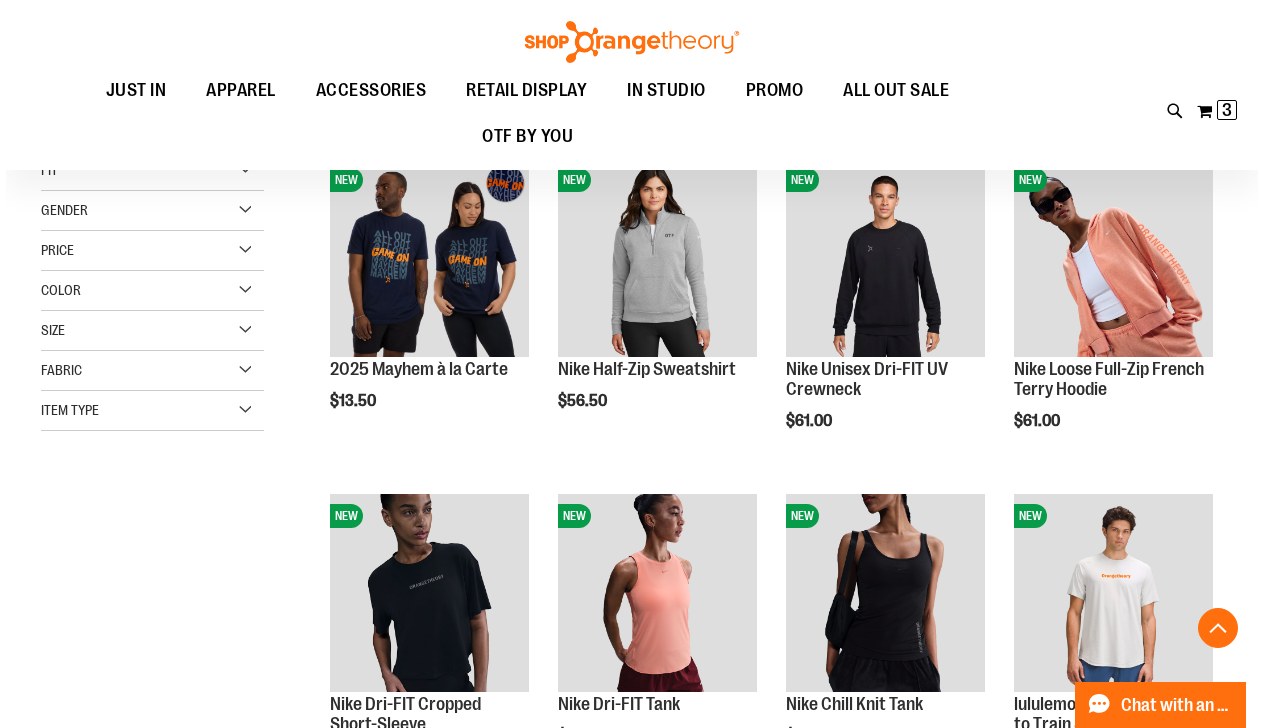scroll, scrollTop: 400, scrollLeft: 0, axis: vertical 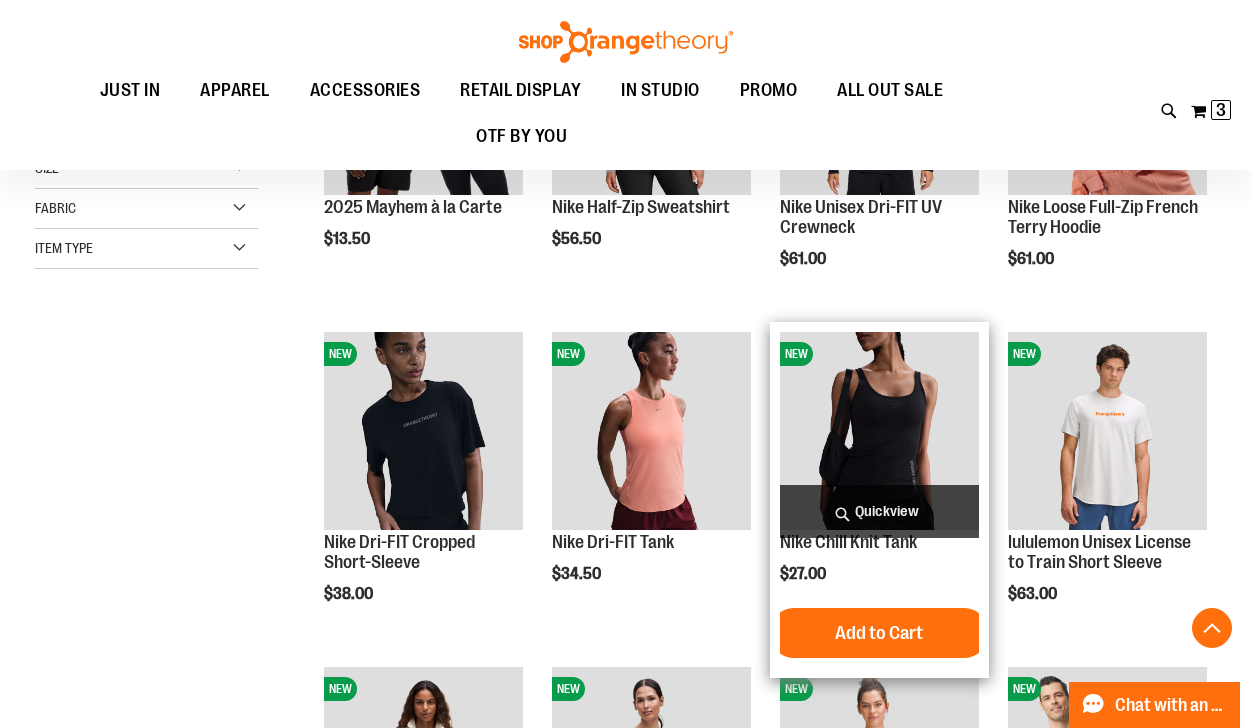 type on "**********" 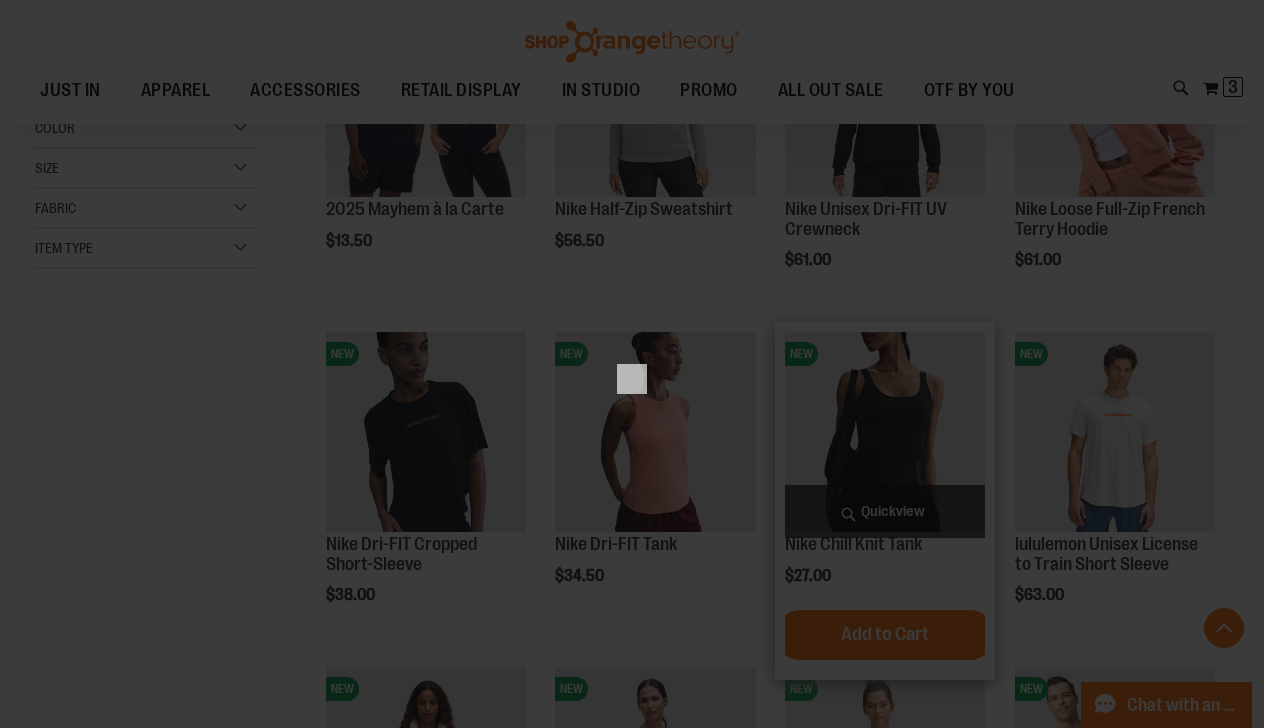 scroll, scrollTop: 0, scrollLeft: 0, axis: both 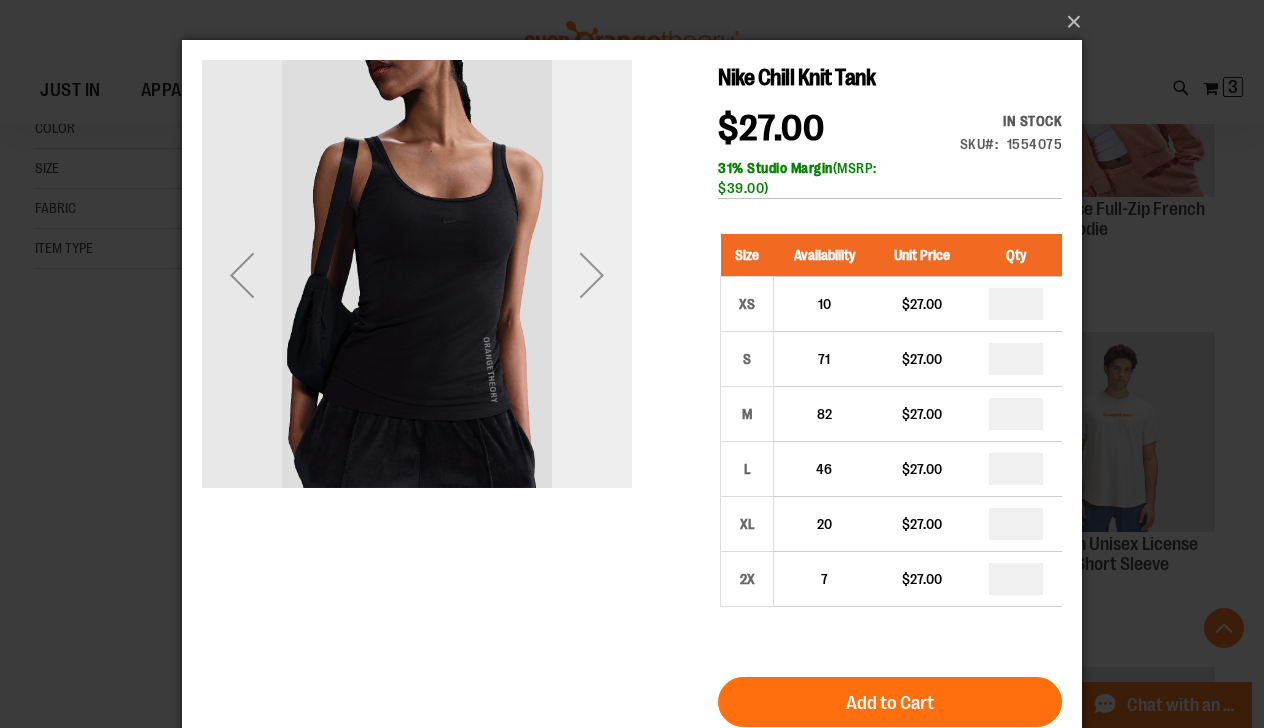 click at bounding box center (592, 275) 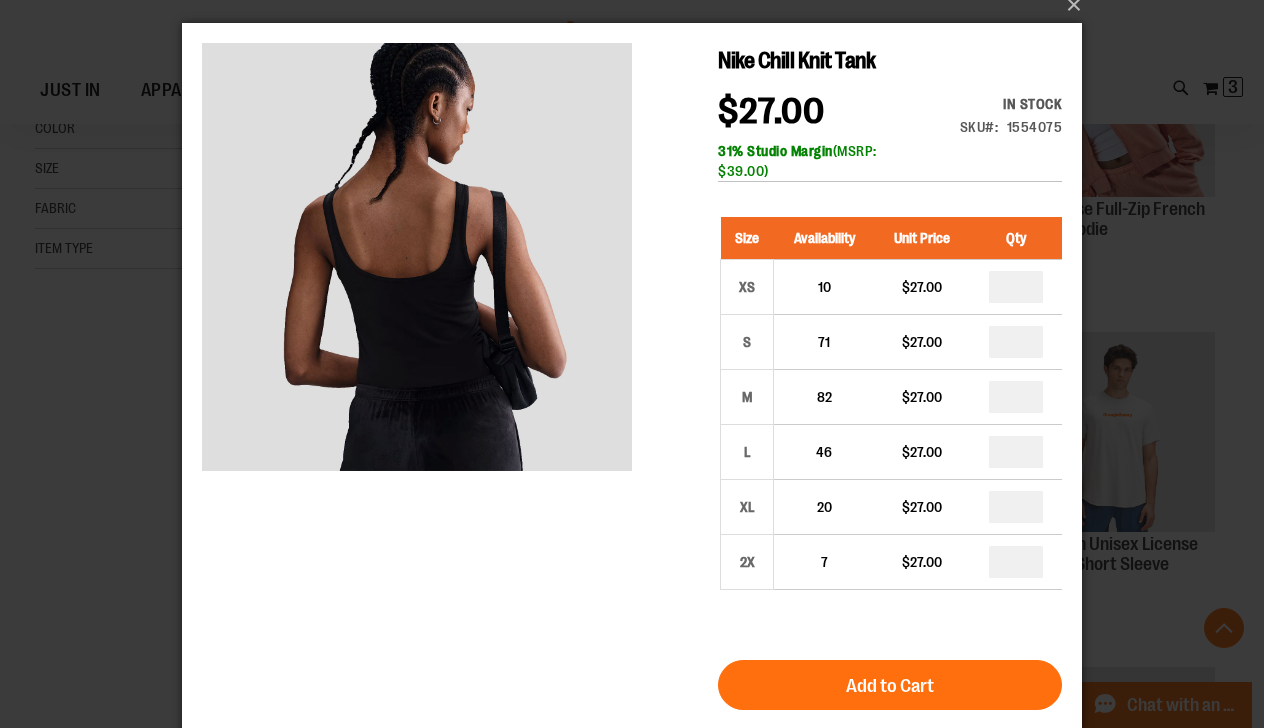 scroll, scrollTop: 0, scrollLeft: 0, axis: both 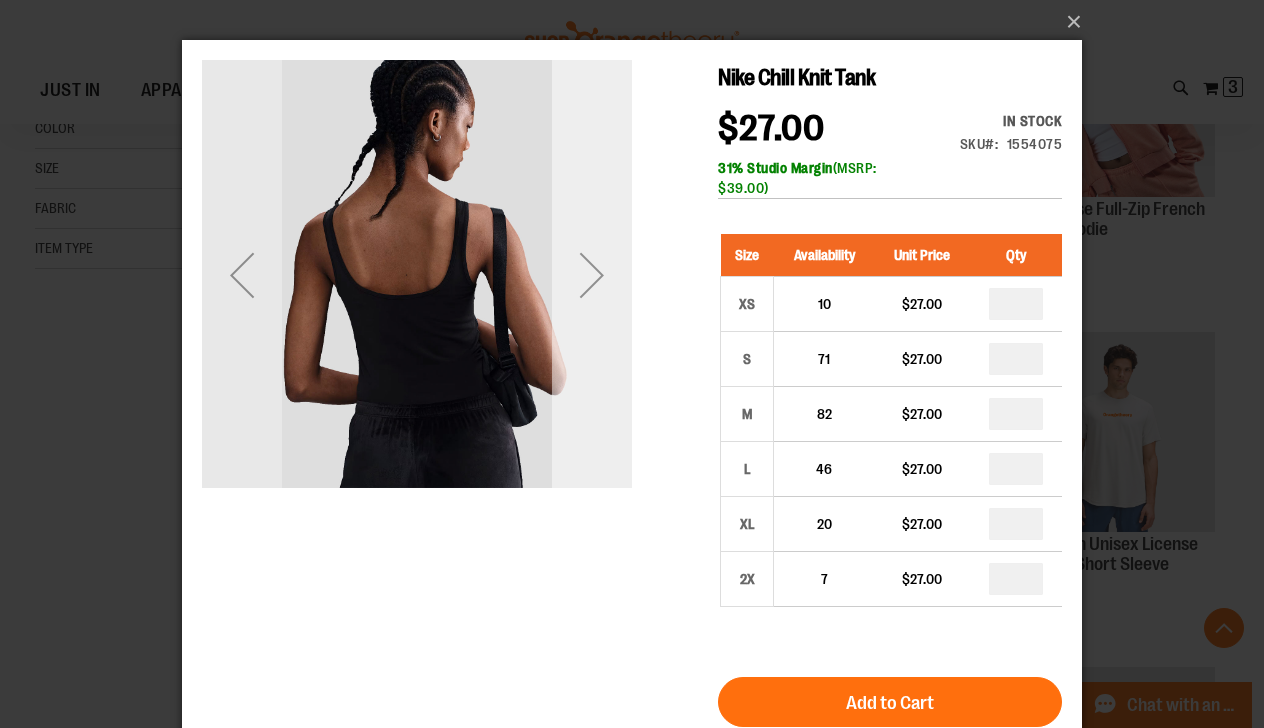 click at bounding box center (592, 275) 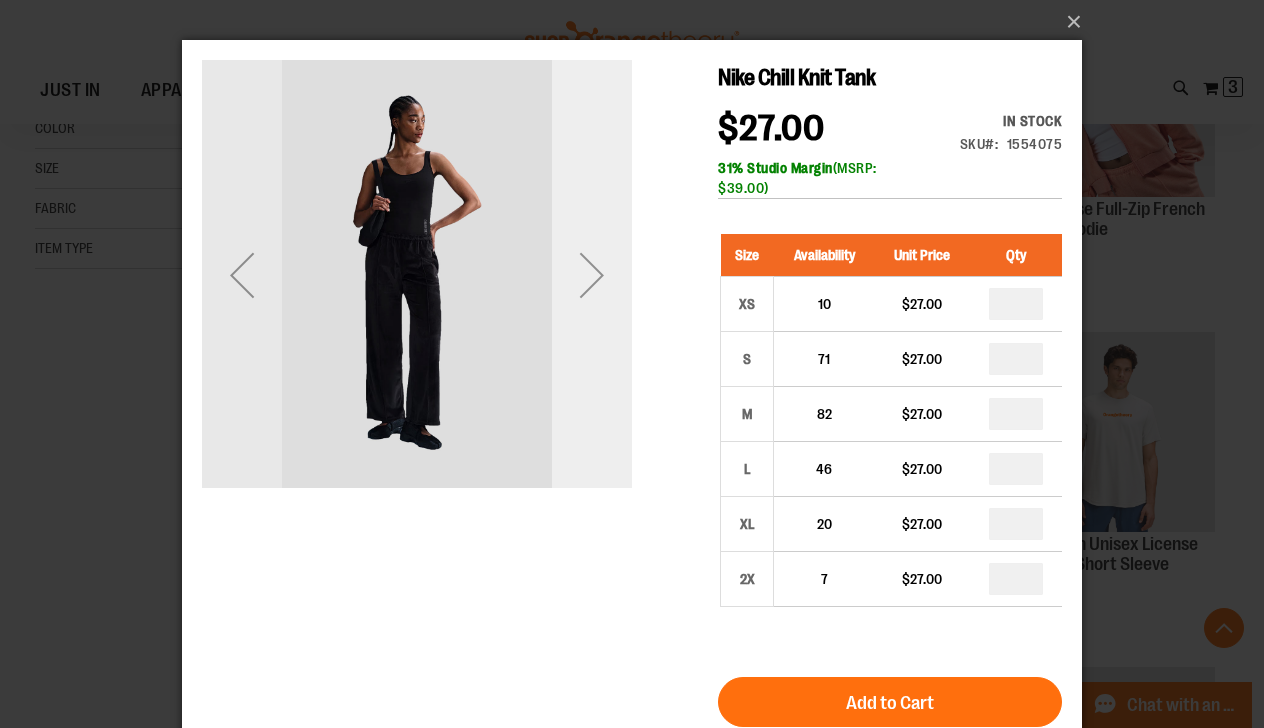 click at bounding box center [592, 275] 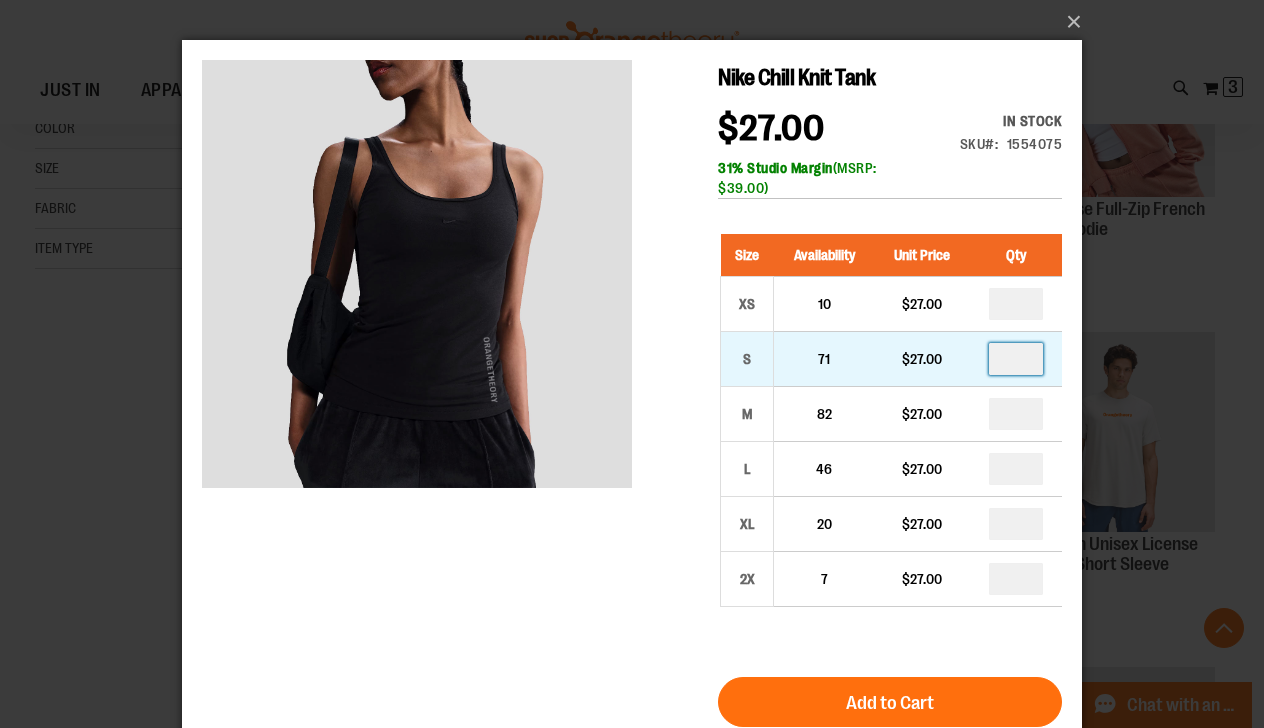 click at bounding box center [1016, 359] 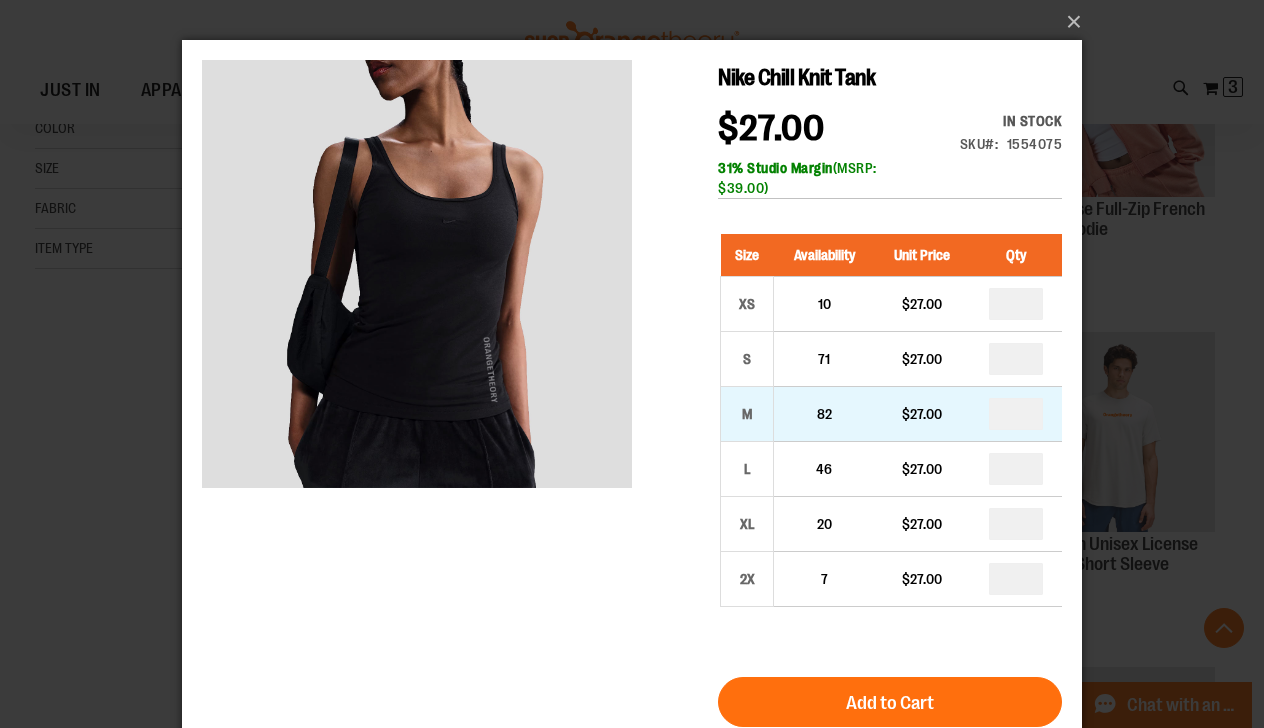 type on "*" 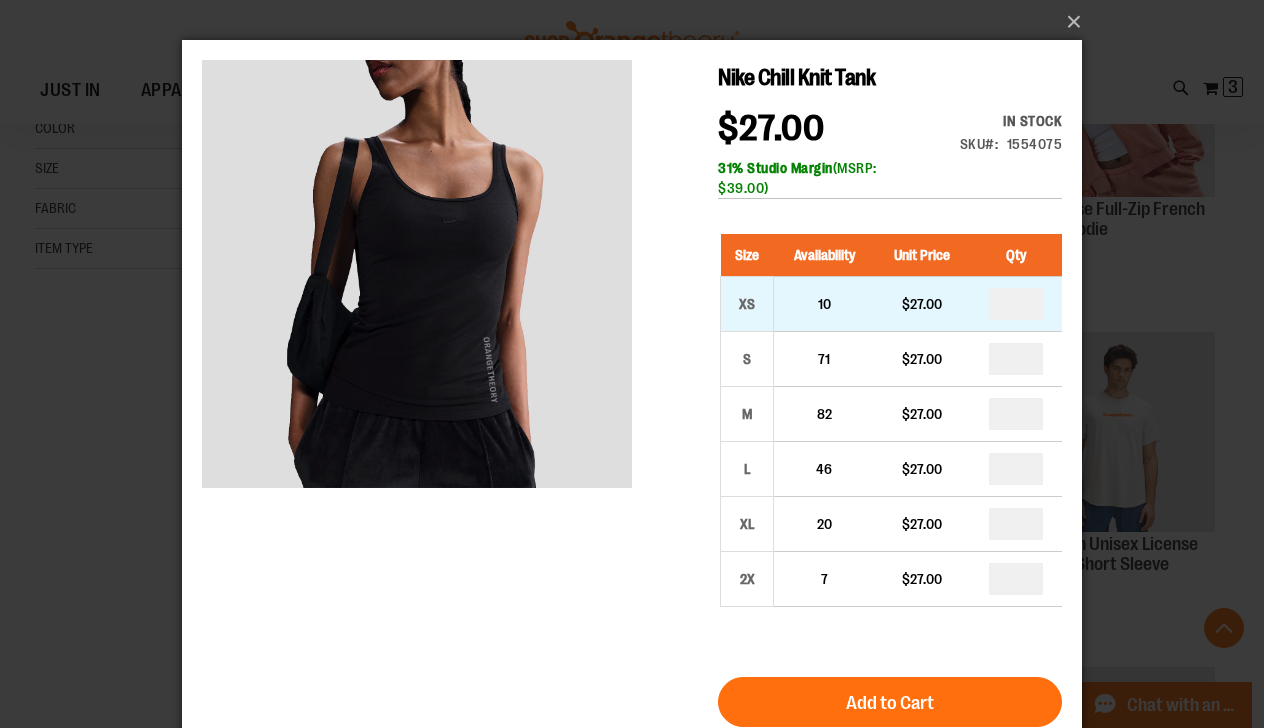 type on "*" 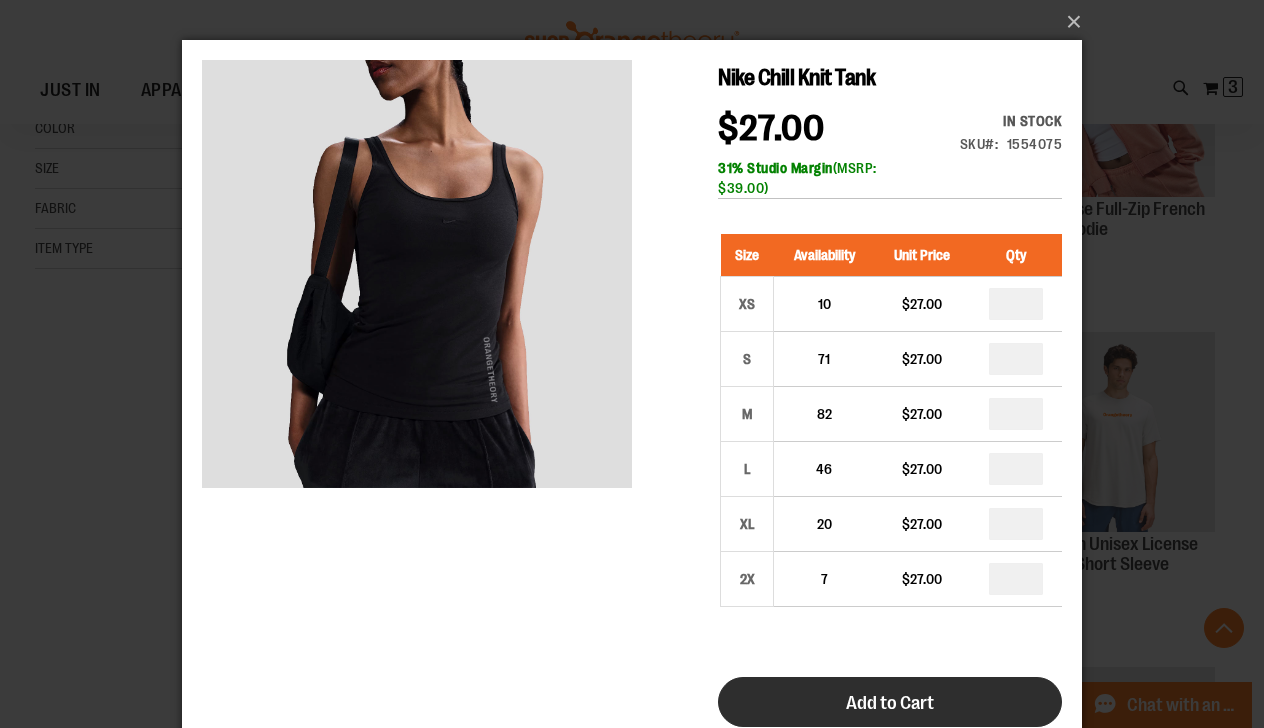 click on "Add to Cart" at bounding box center [890, 702] 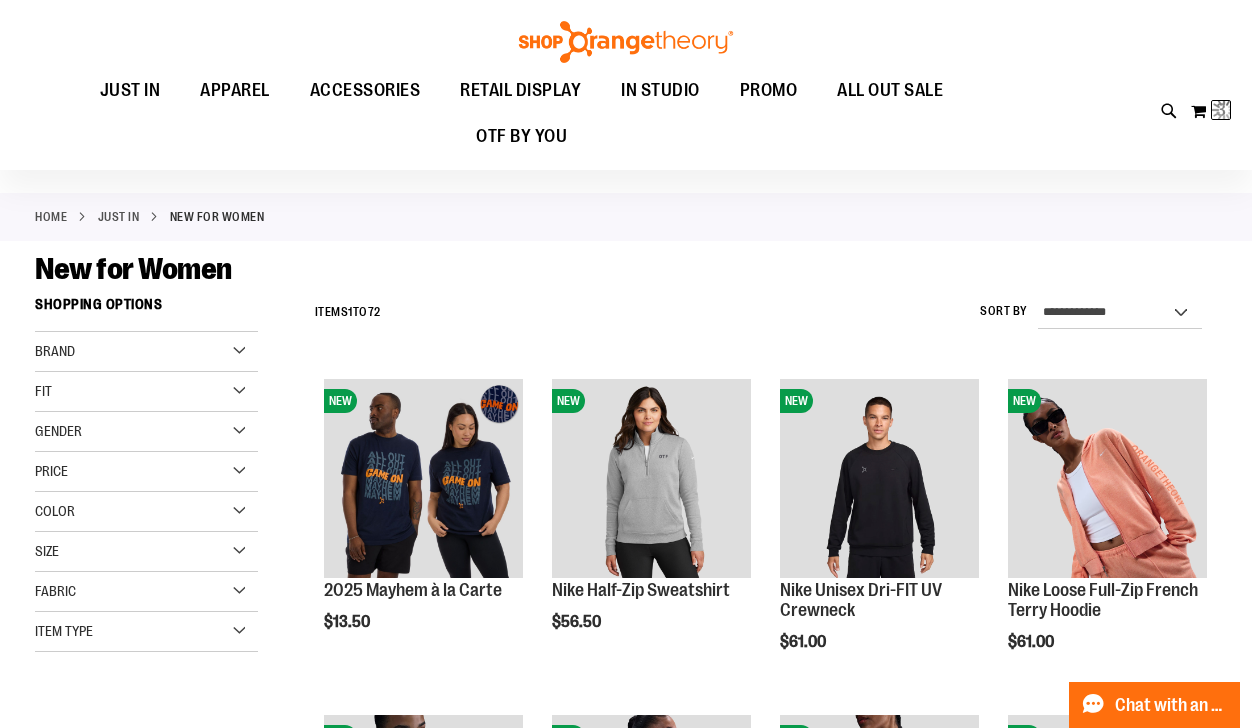 scroll, scrollTop: 0, scrollLeft: 0, axis: both 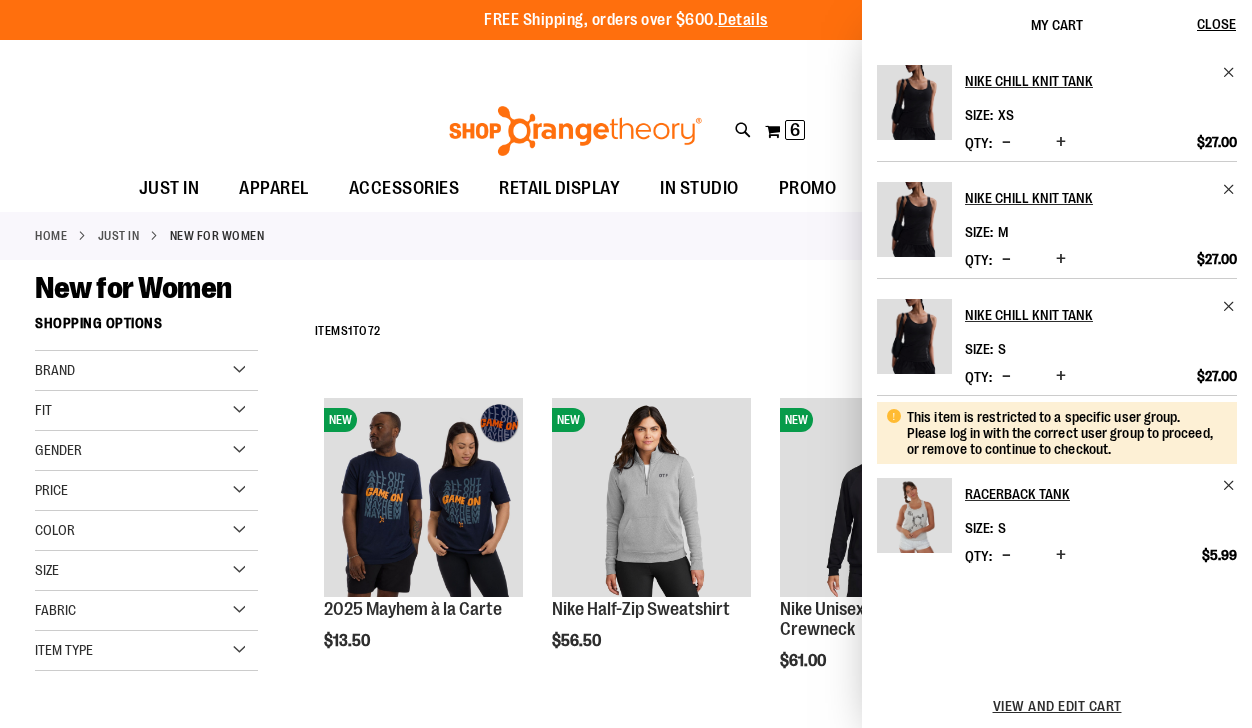 click on "New for Women" at bounding box center [626, 288] 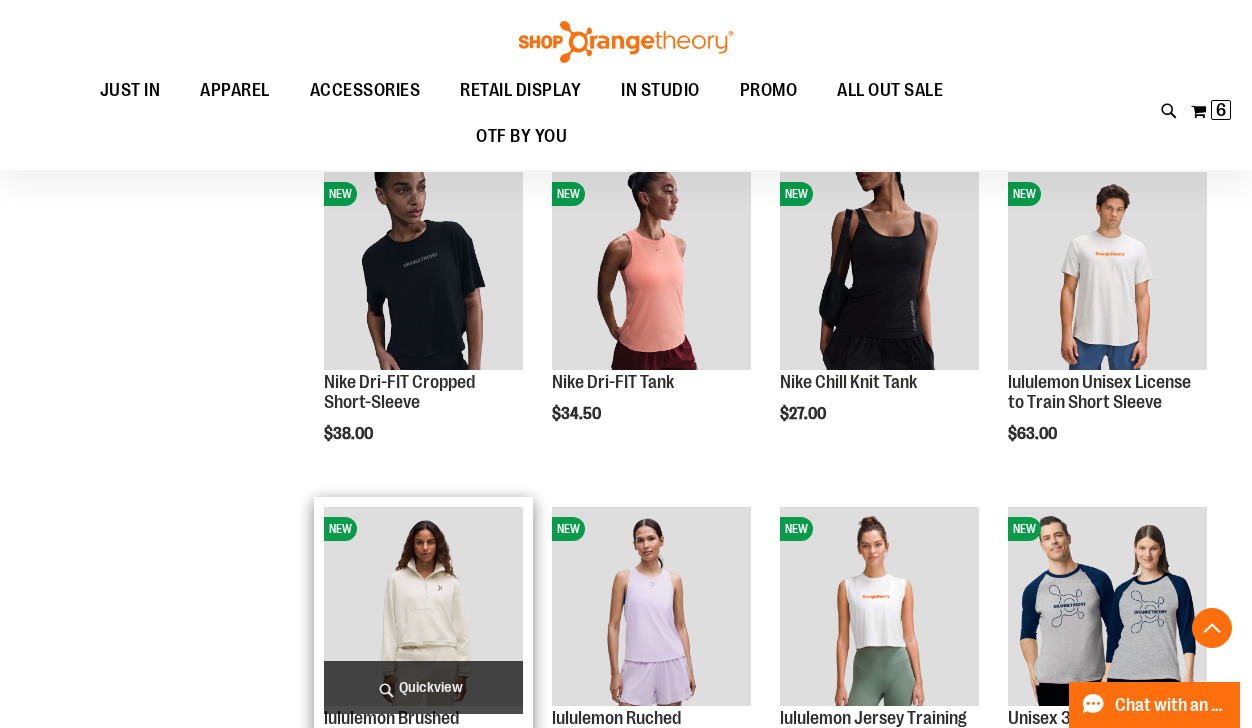 scroll, scrollTop: 640, scrollLeft: 0, axis: vertical 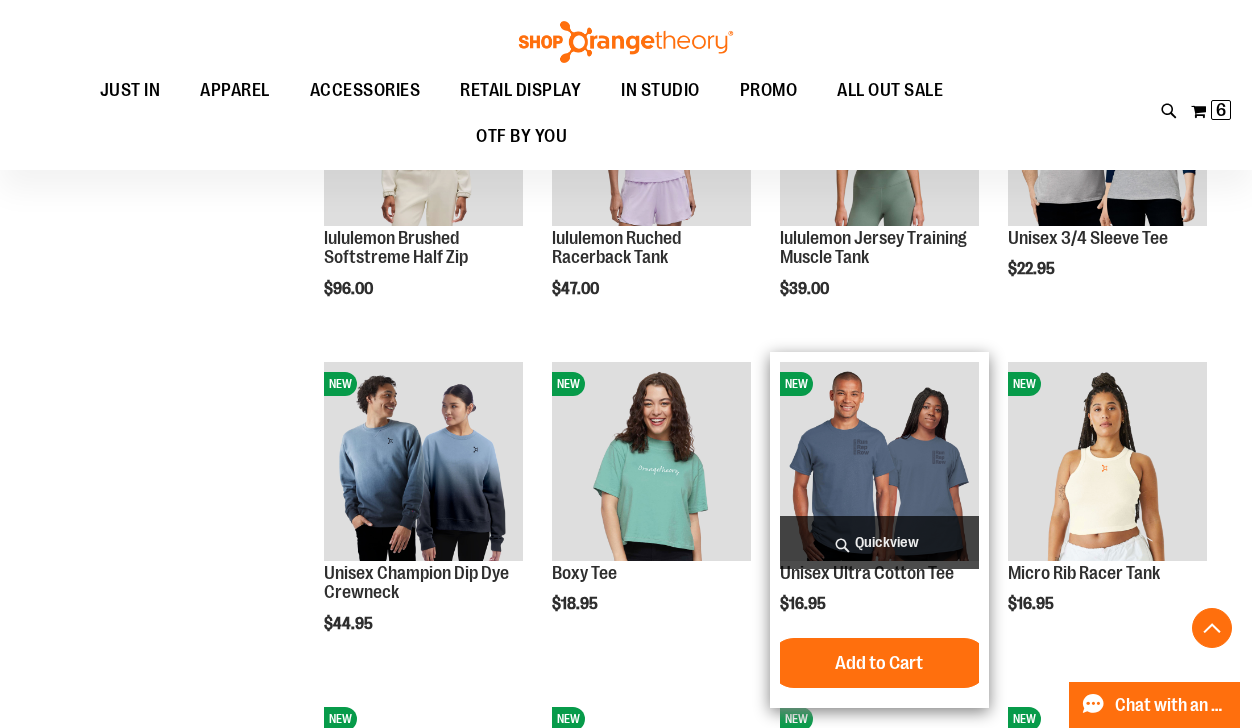 click on "Quickview" at bounding box center (879, 542) 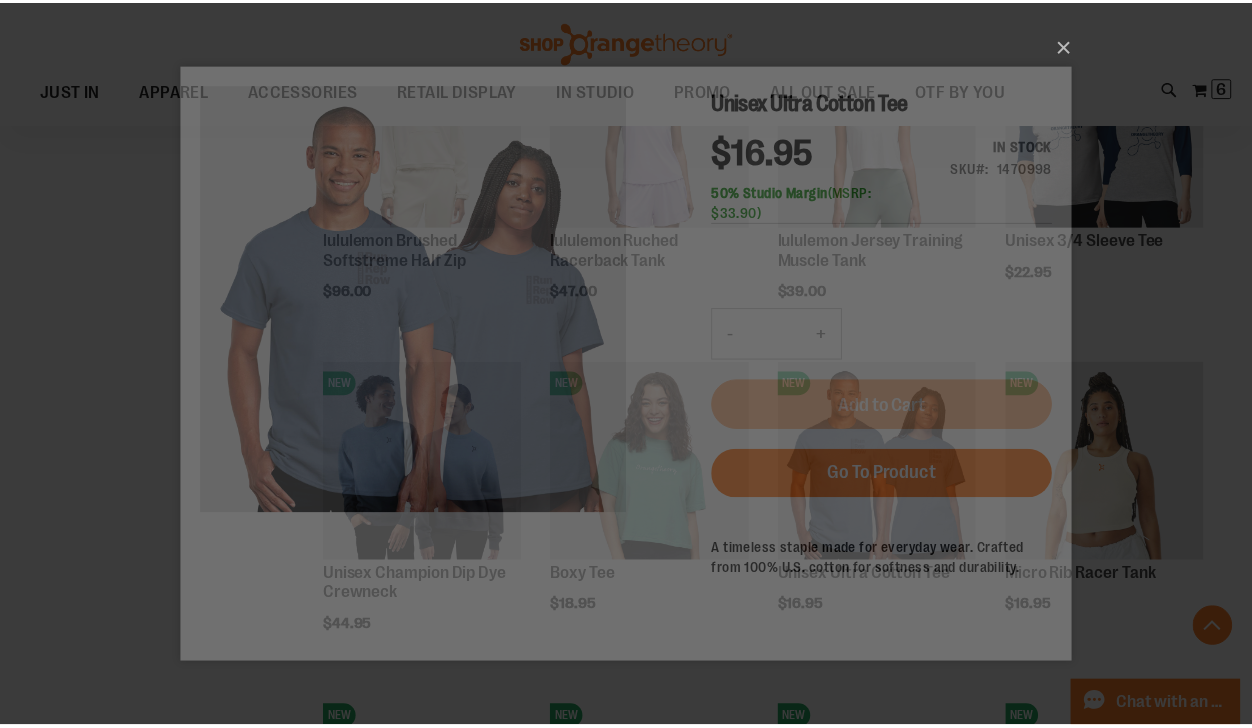 scroll, scrollTop: 0, scrollLeft: 0, axis: both 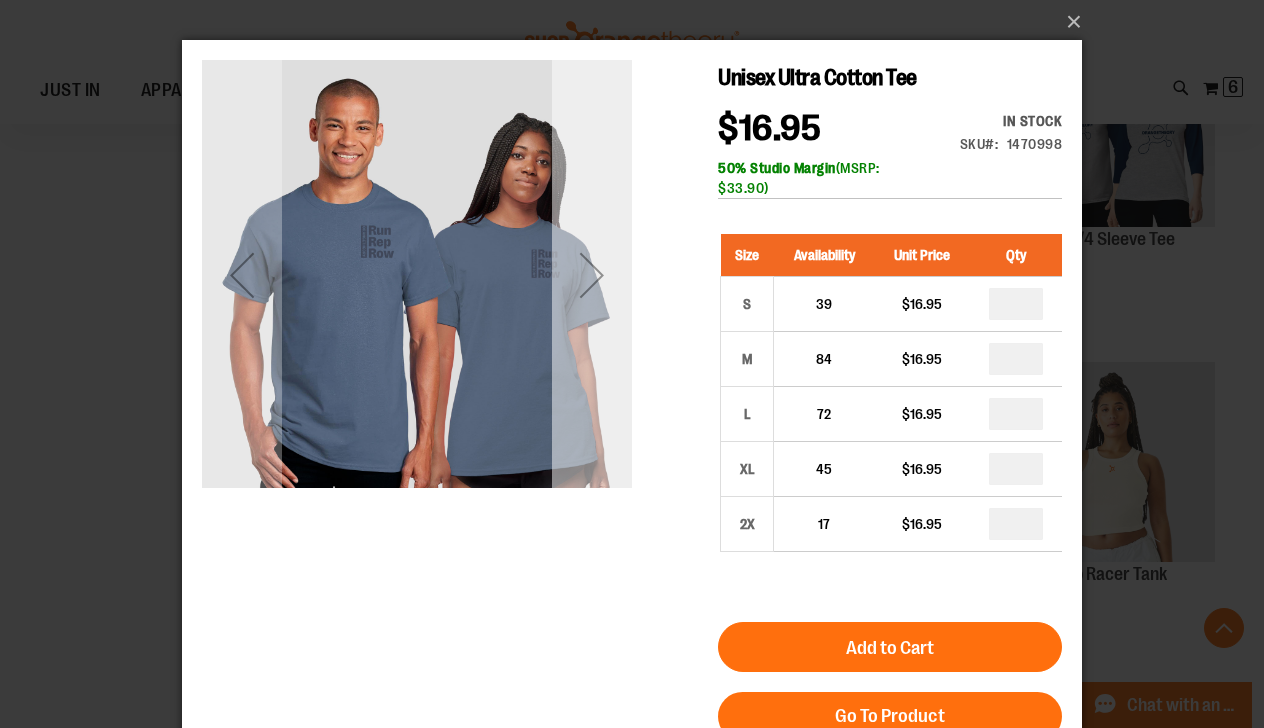 click at bounding box center (592, 275) 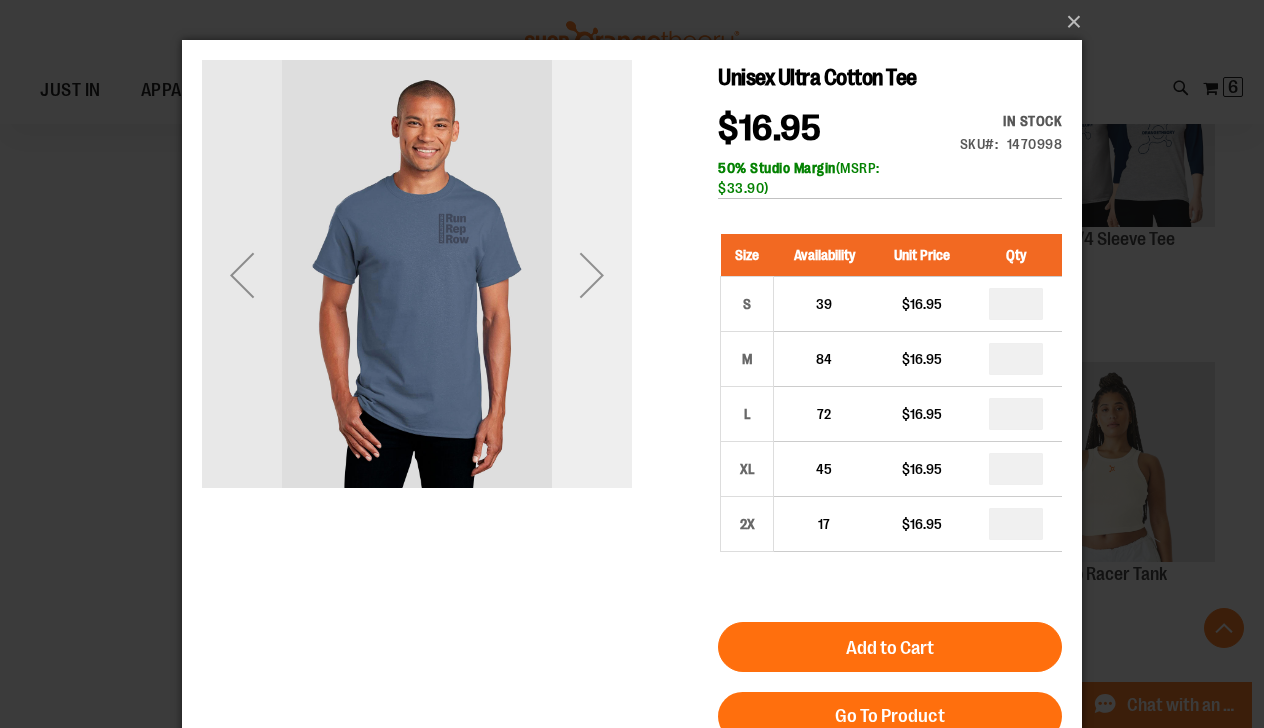 click at bounding box center (592, 275) 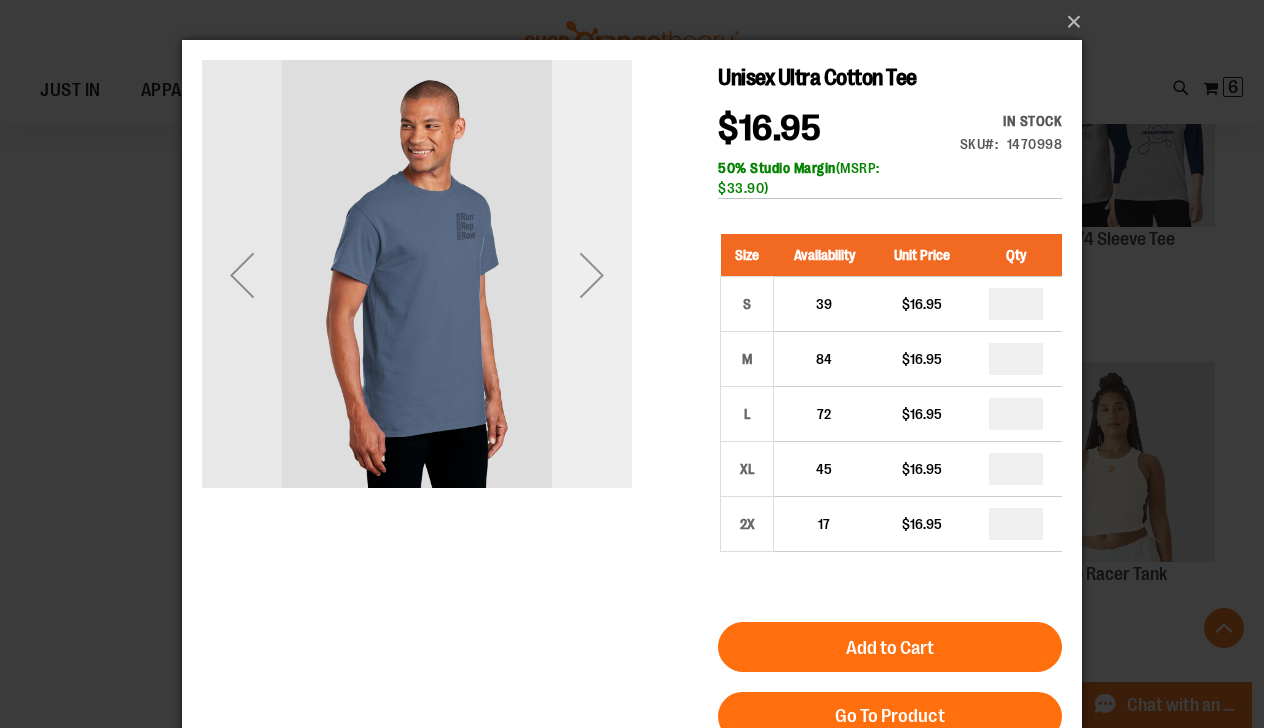 click at bounding box center [592, 275] 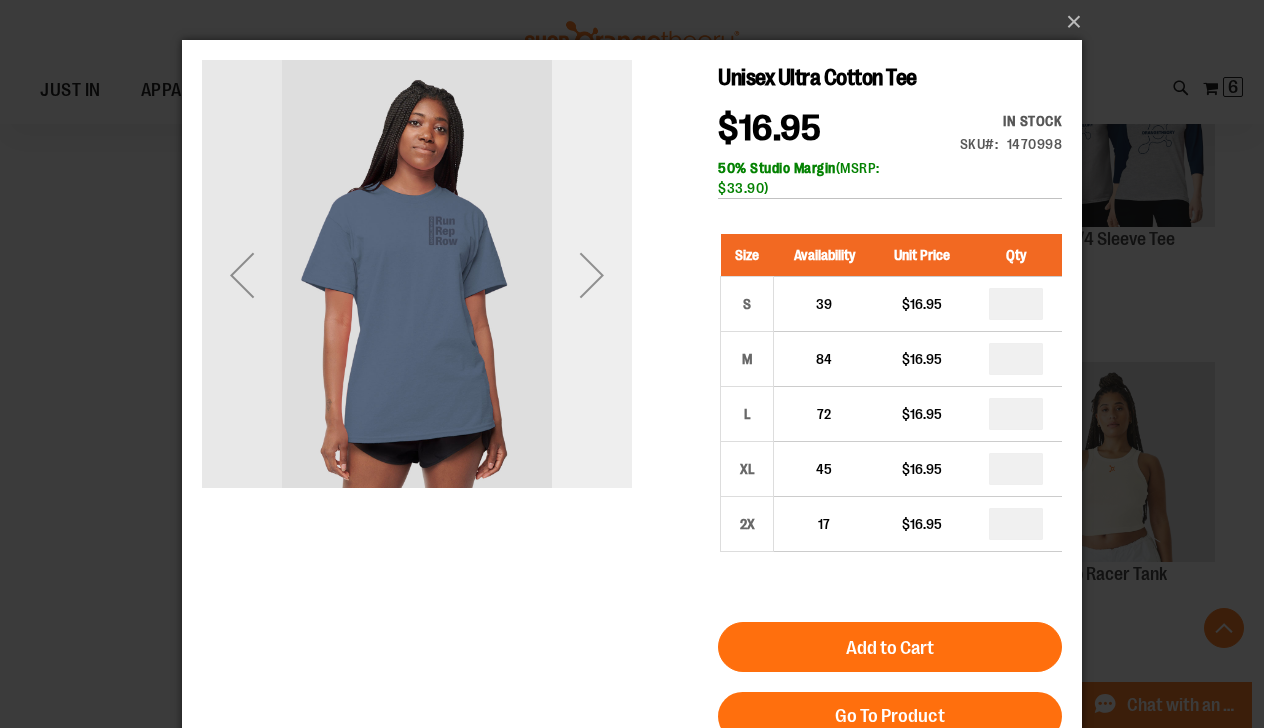 click at bounding box center (592, 275) 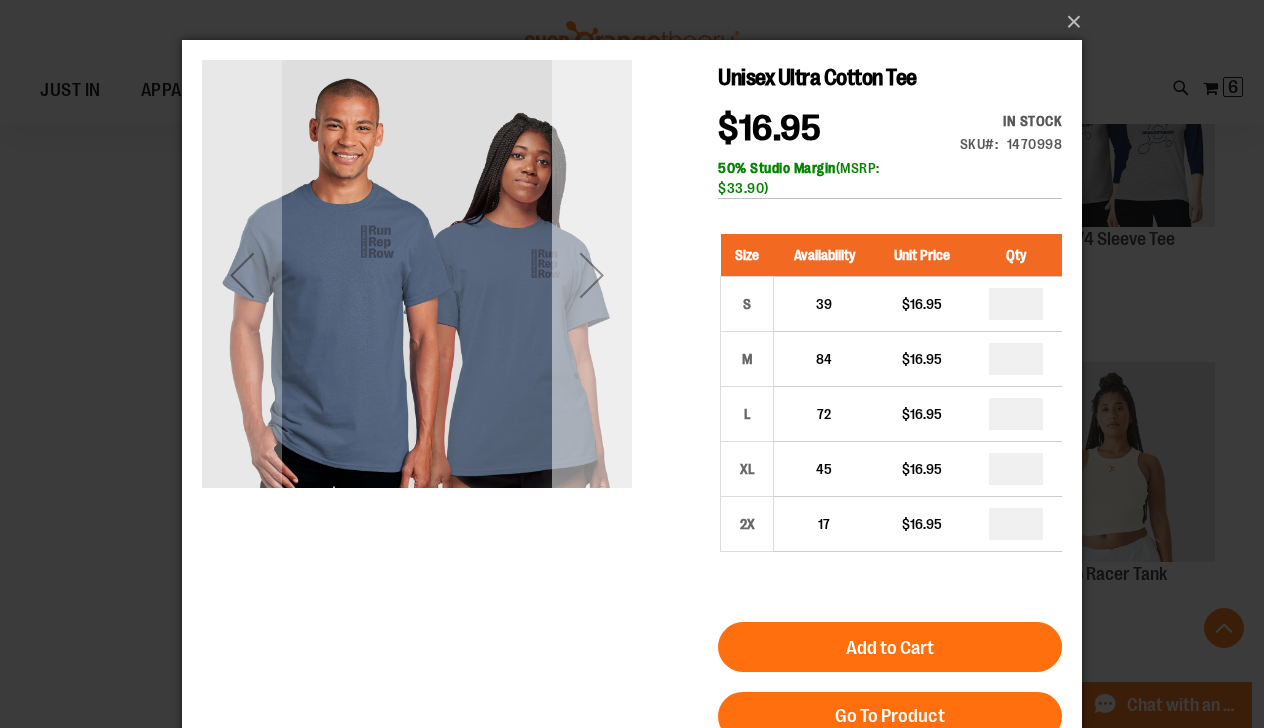 click at bounding box center [592, 275] 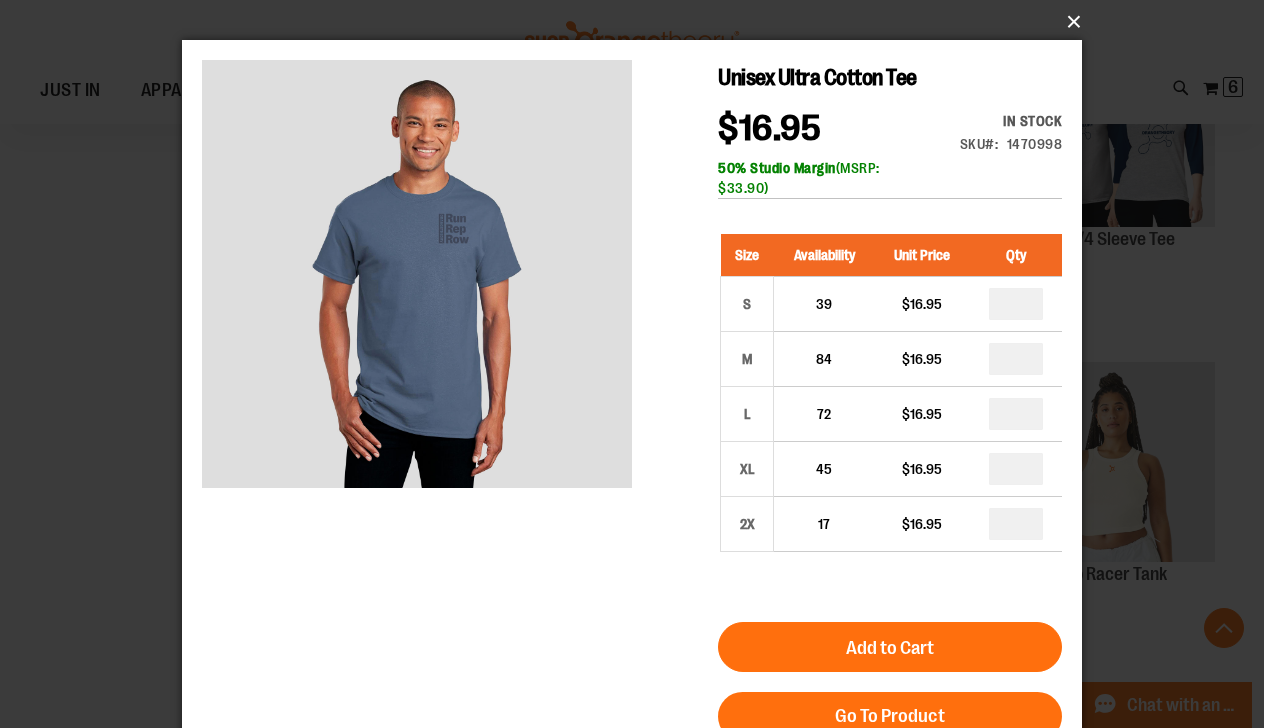click on "×" at bounding box center [638, 22] 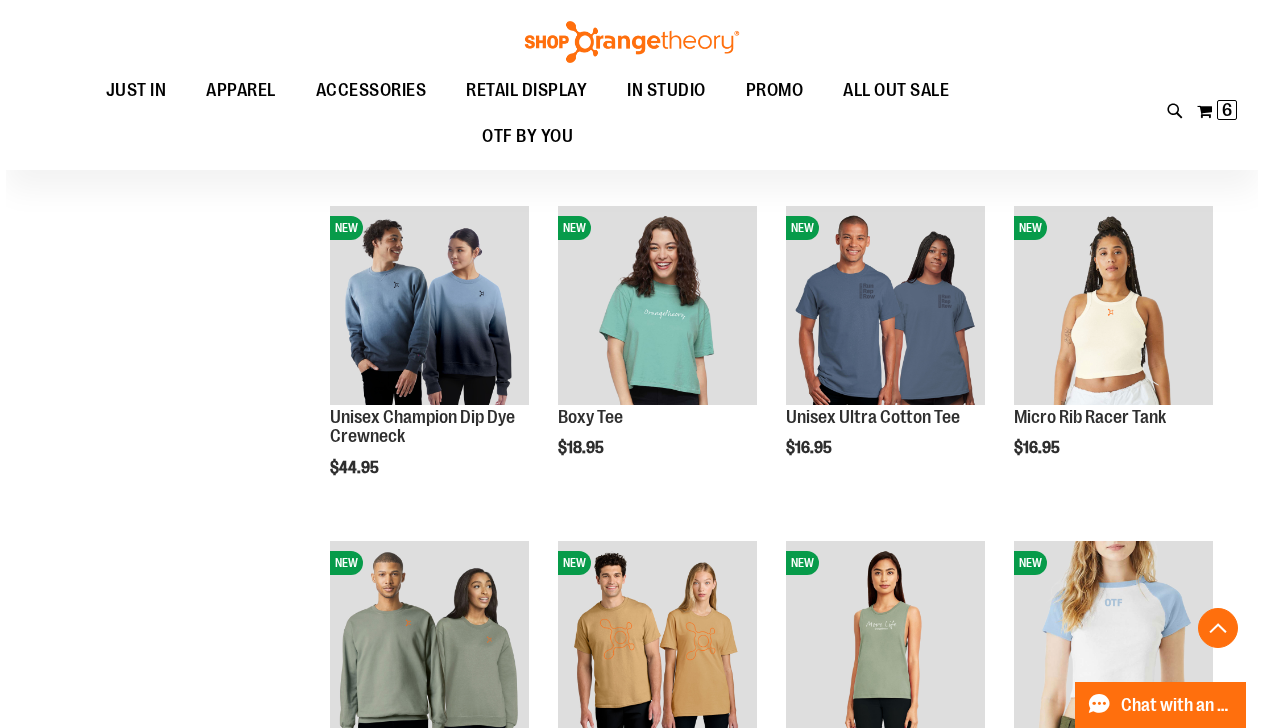 scroll, scrollTop: 1360, scrollLeft: 0, axis: vertical 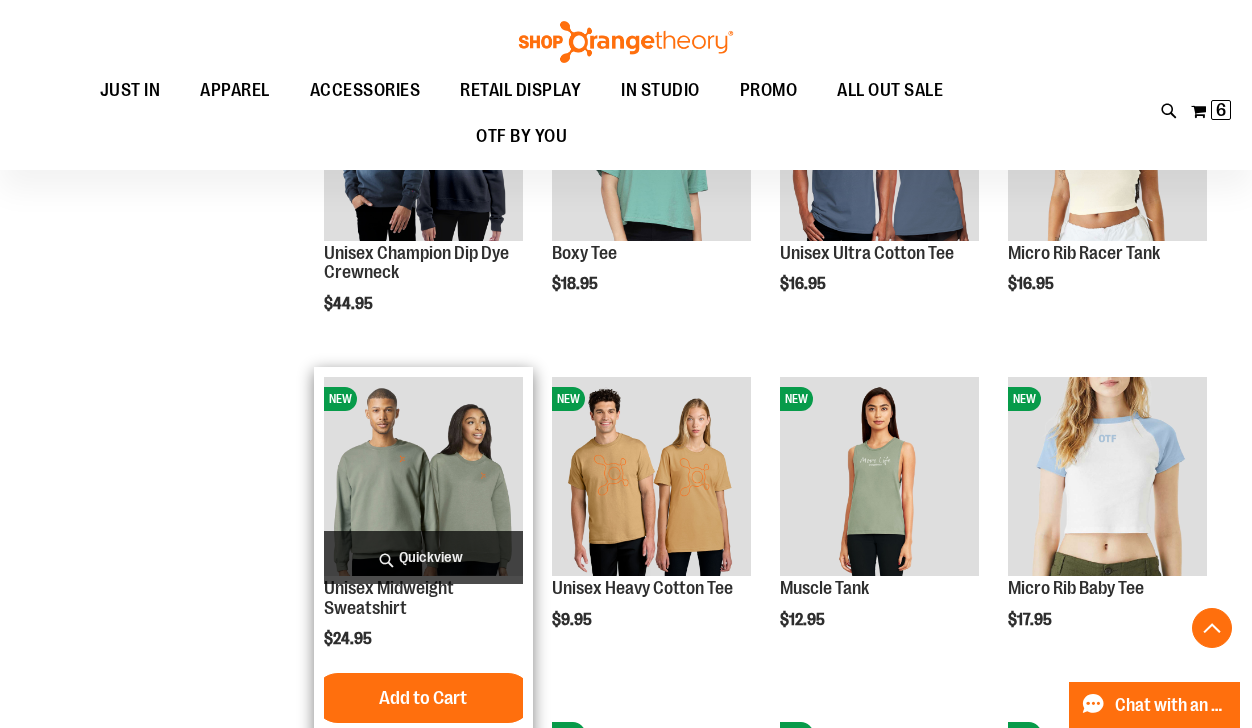 click on "Quickview" at bounding box center (423, 557) 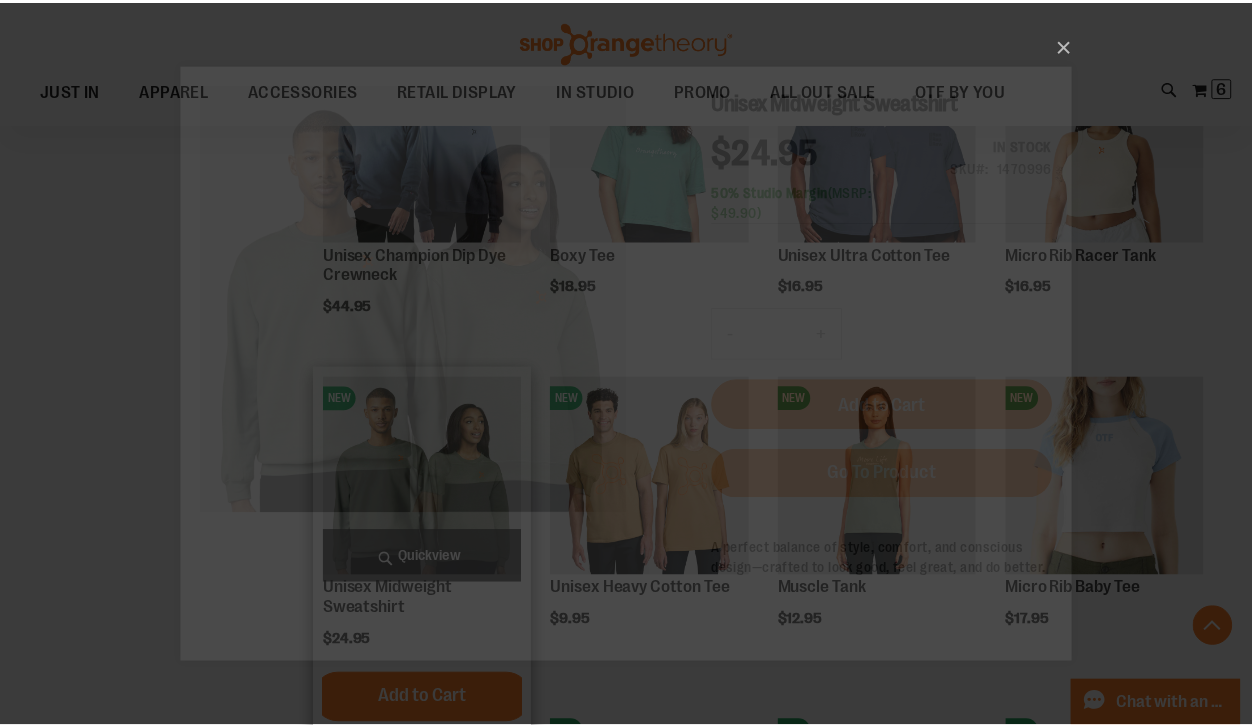 scroll, scrollTop: 0, scrollLeft: 0, axis: both 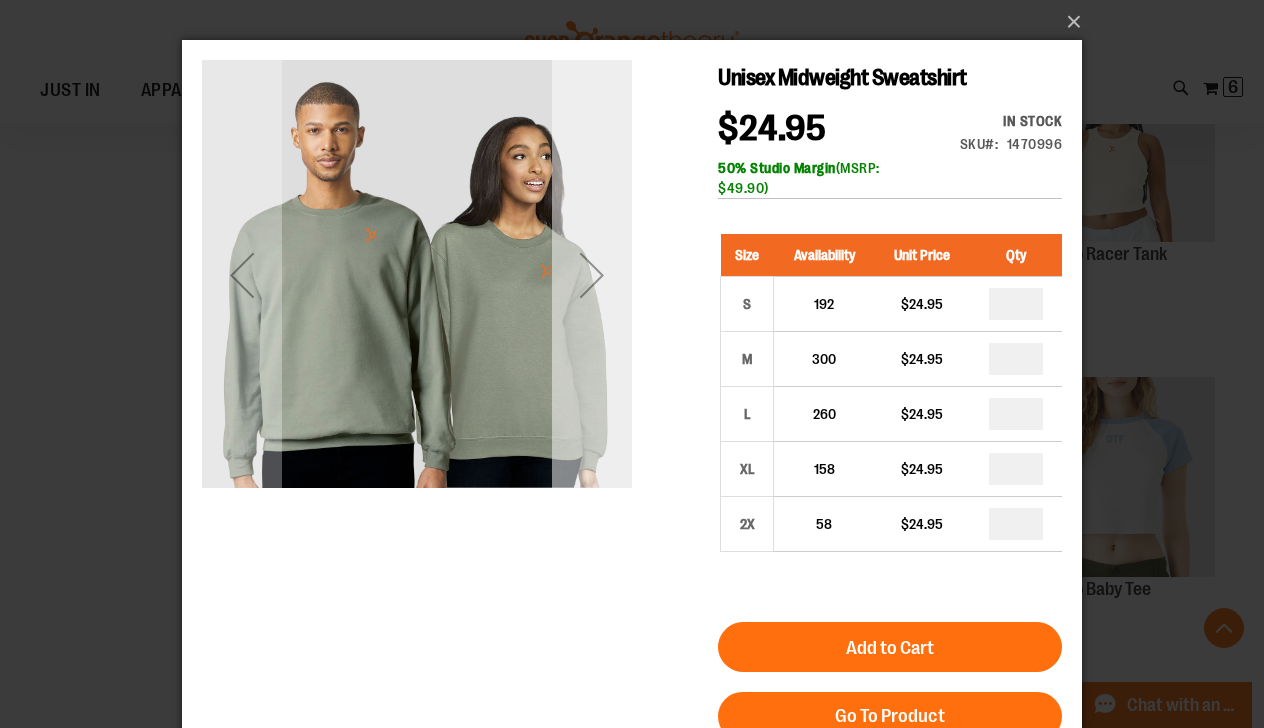 click at bounding box center (592, 275) 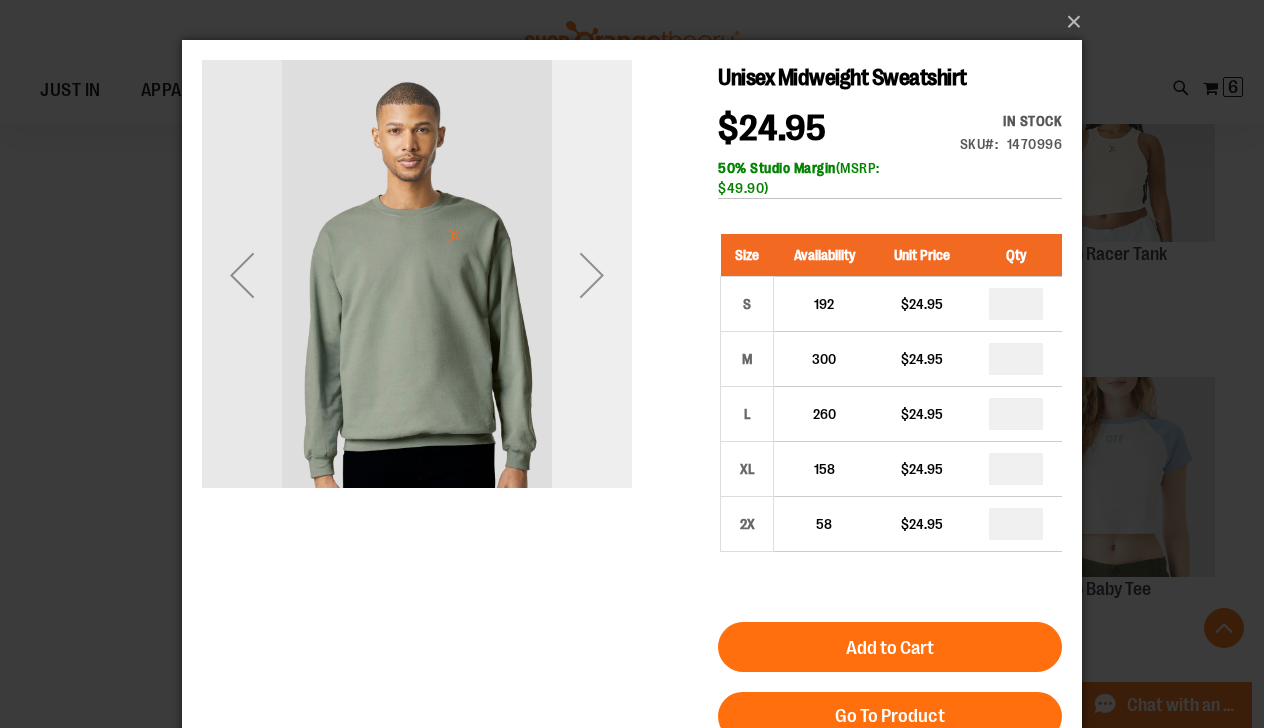 click at bounding box center [592, 275] 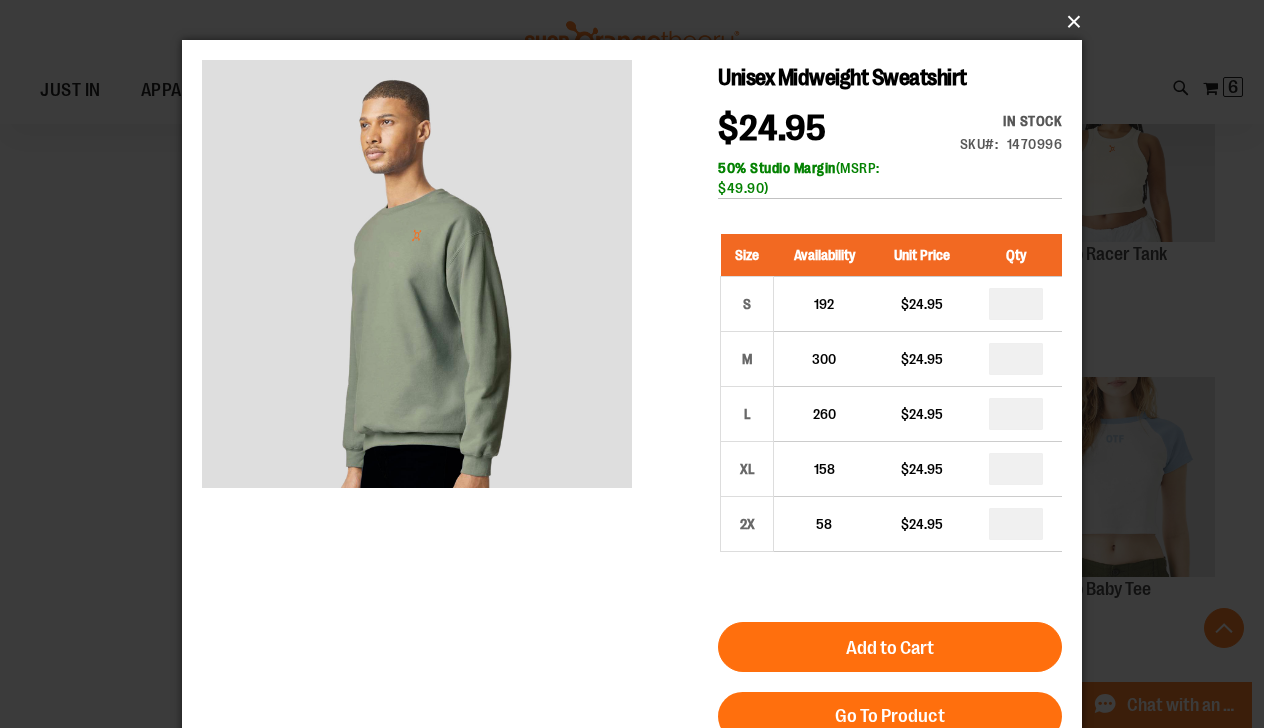 click on "×" at bounding box center (638, 22) 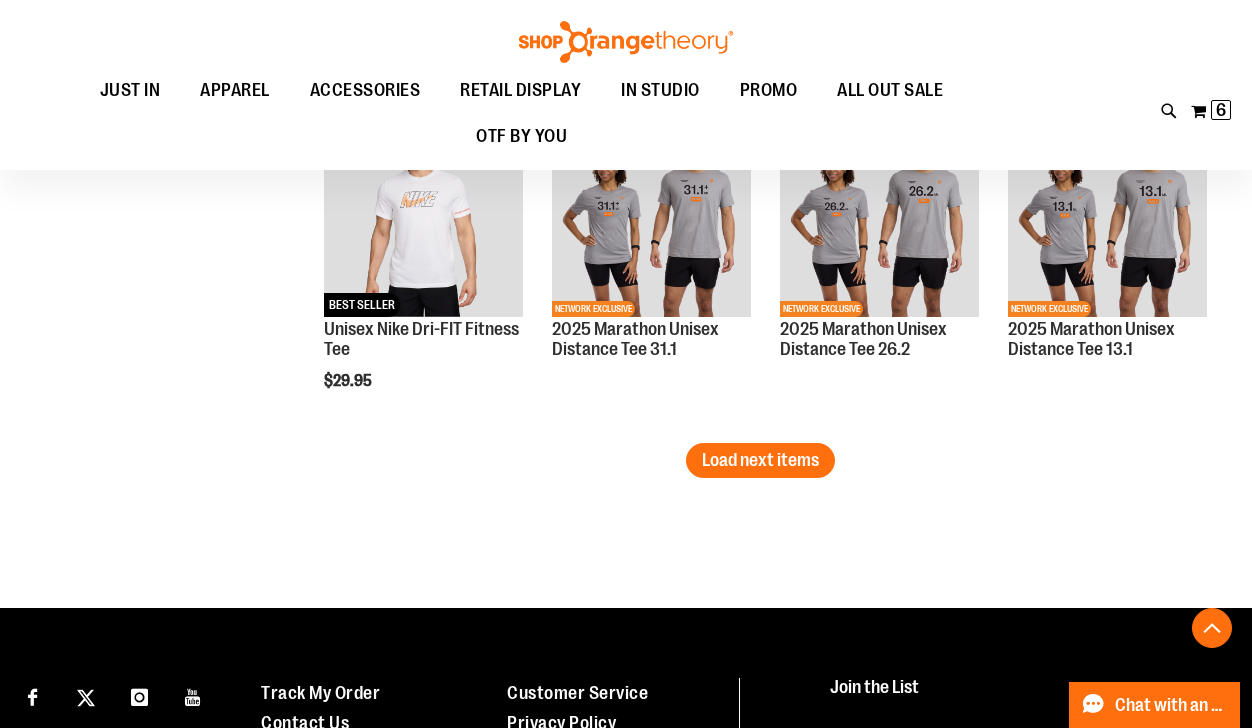 scroll, scrollTop: 2960, scrollLeft: 0, axis: vertical 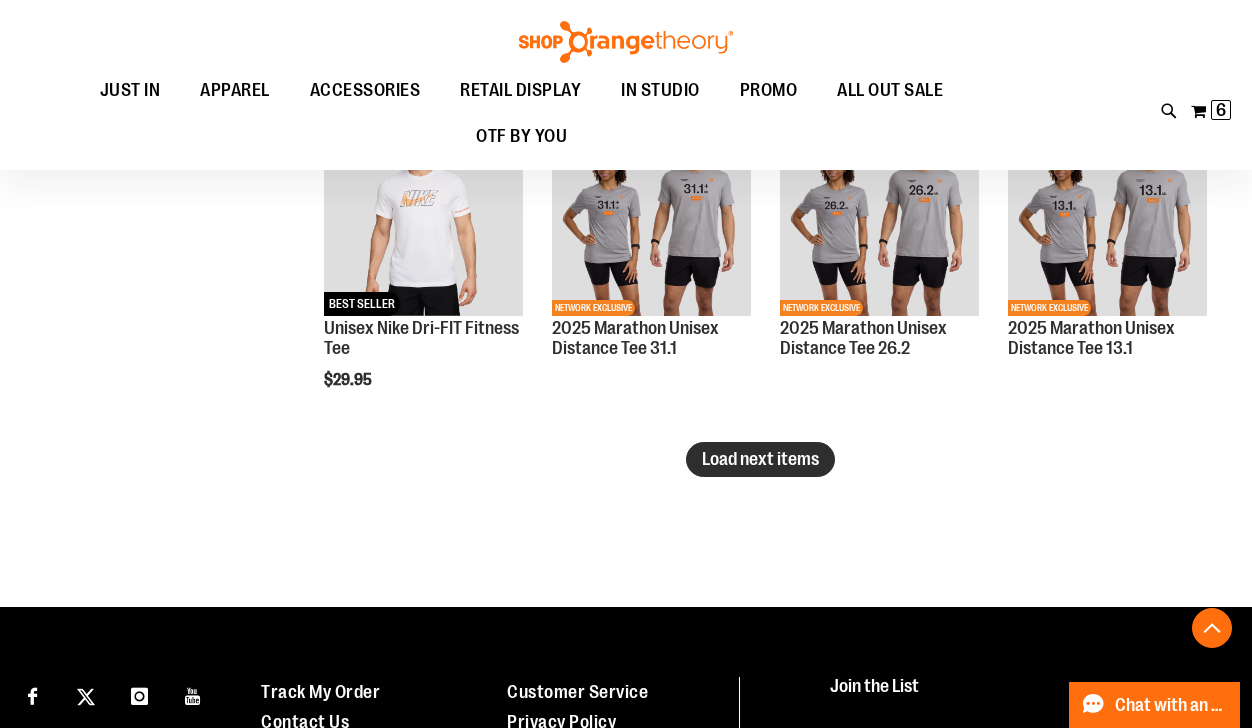 click on "Load next items" at bounding box center (760, 459) 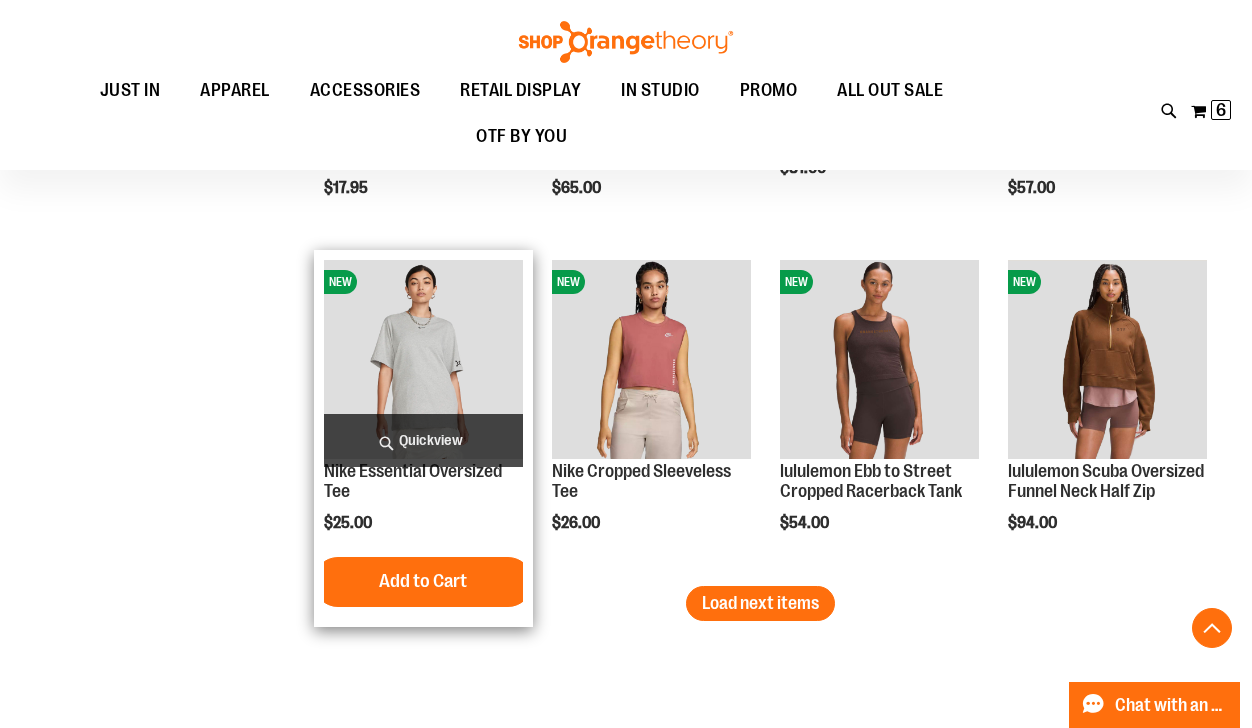 scroll, scrollTop: 3840, scrollLeft: 0, axis: vertical 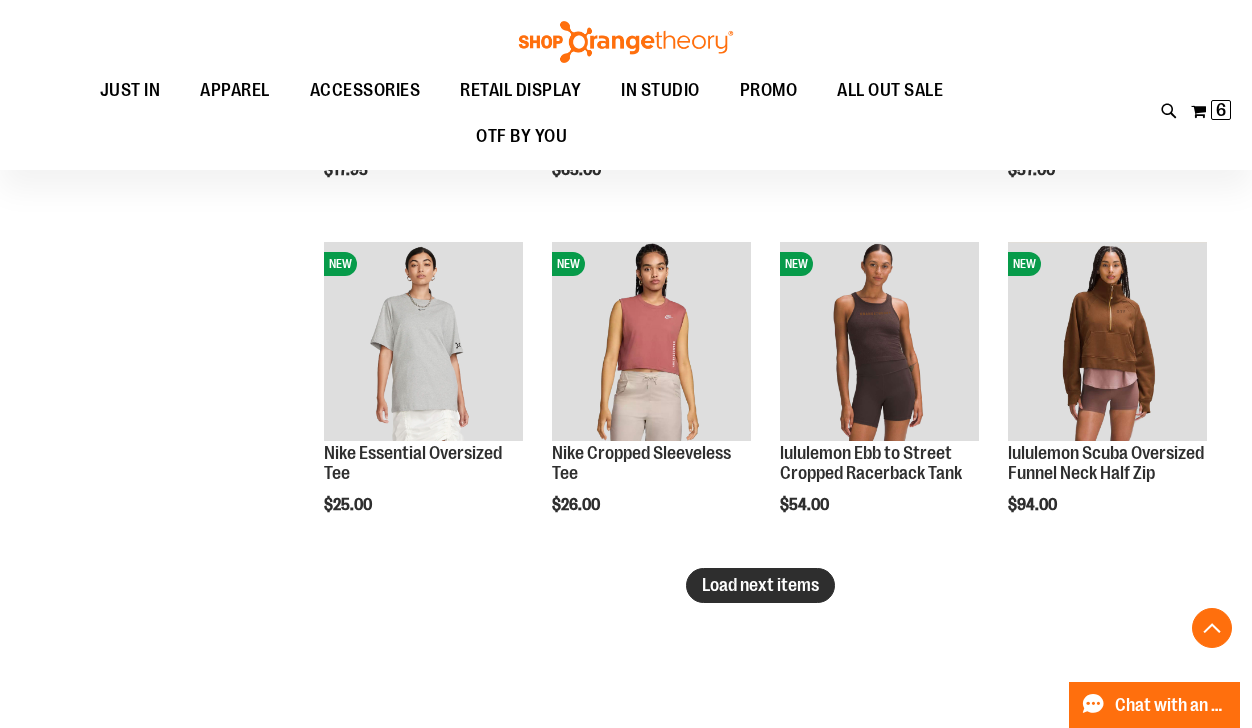 click on "Load next items" at bounding box center (760, 585) 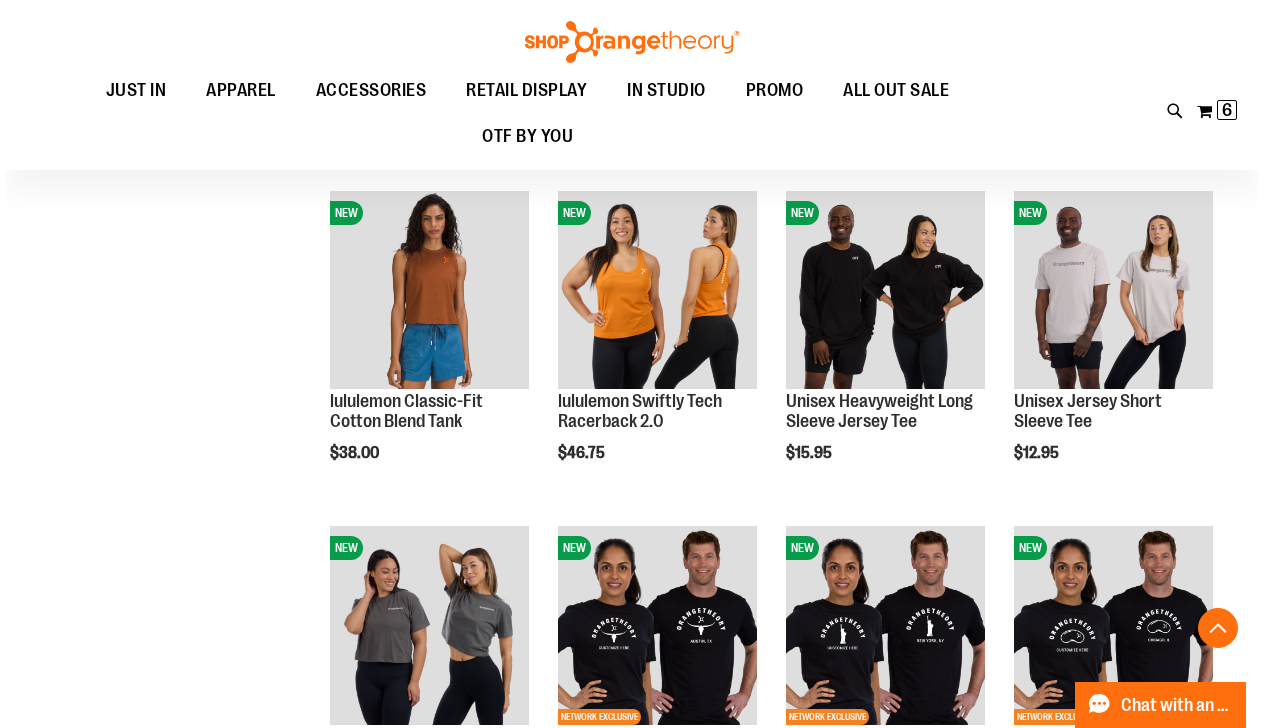 scroll, scrollTop: 4320, scrollLeft: 0, axis: vertical 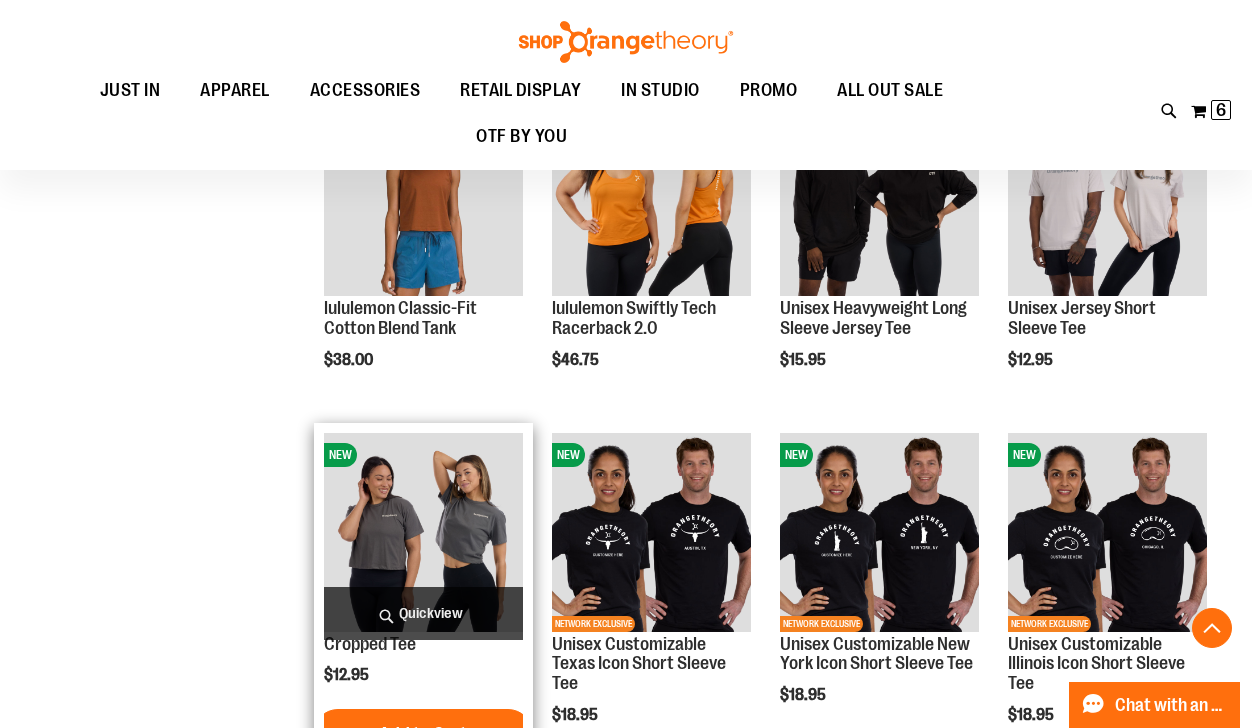 click on "Quickview" at bounding box center [423, 613] 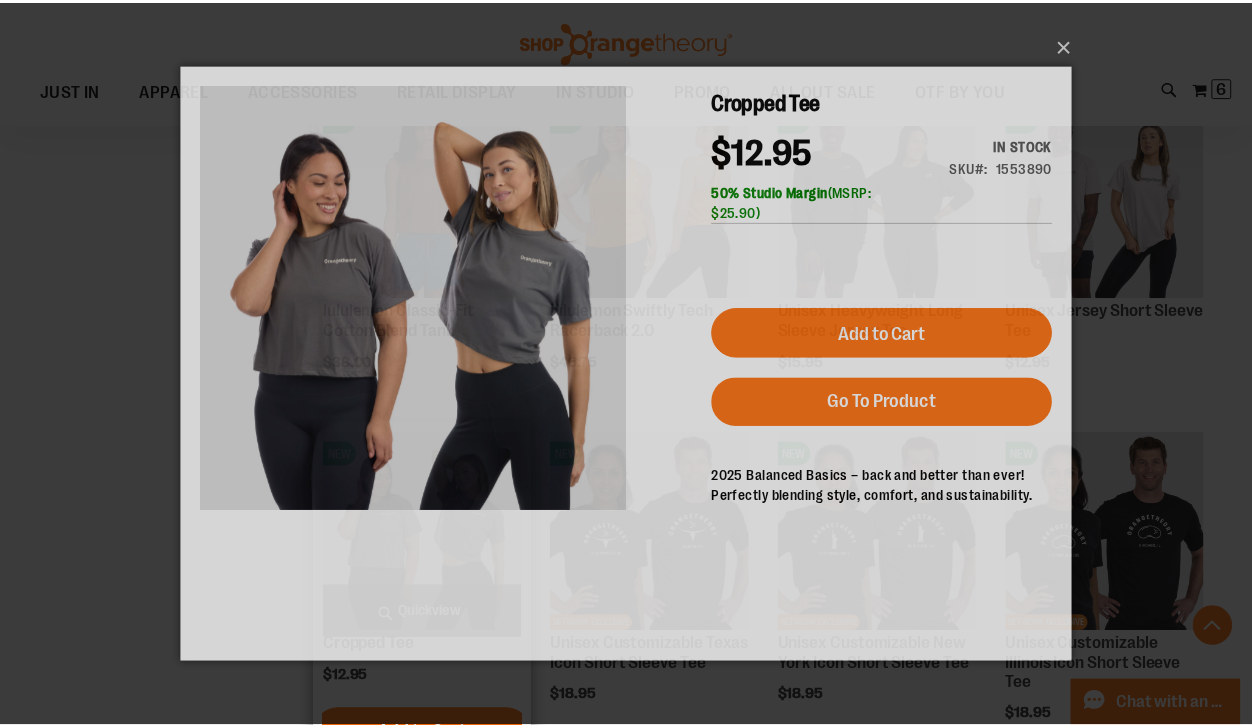 scroll, scrollTop: 0, scrollLeft: 0, axis: both 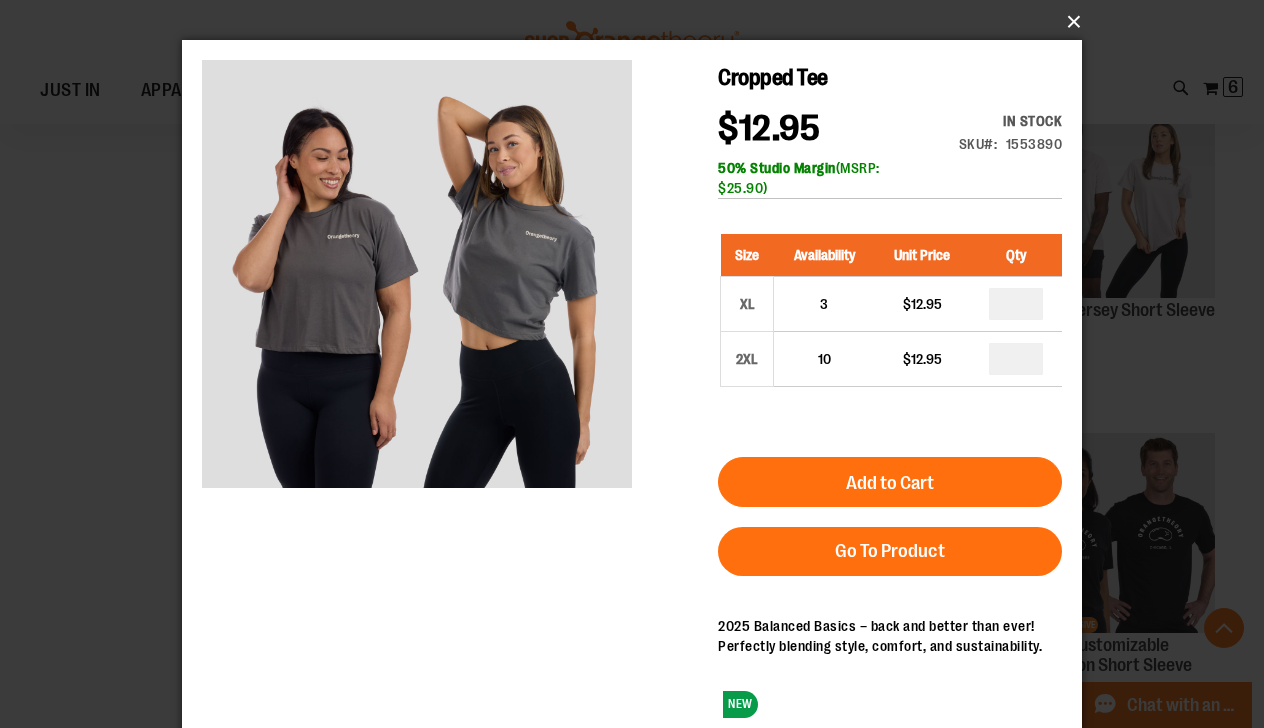 click on "×" at bounding box center [638, 22] 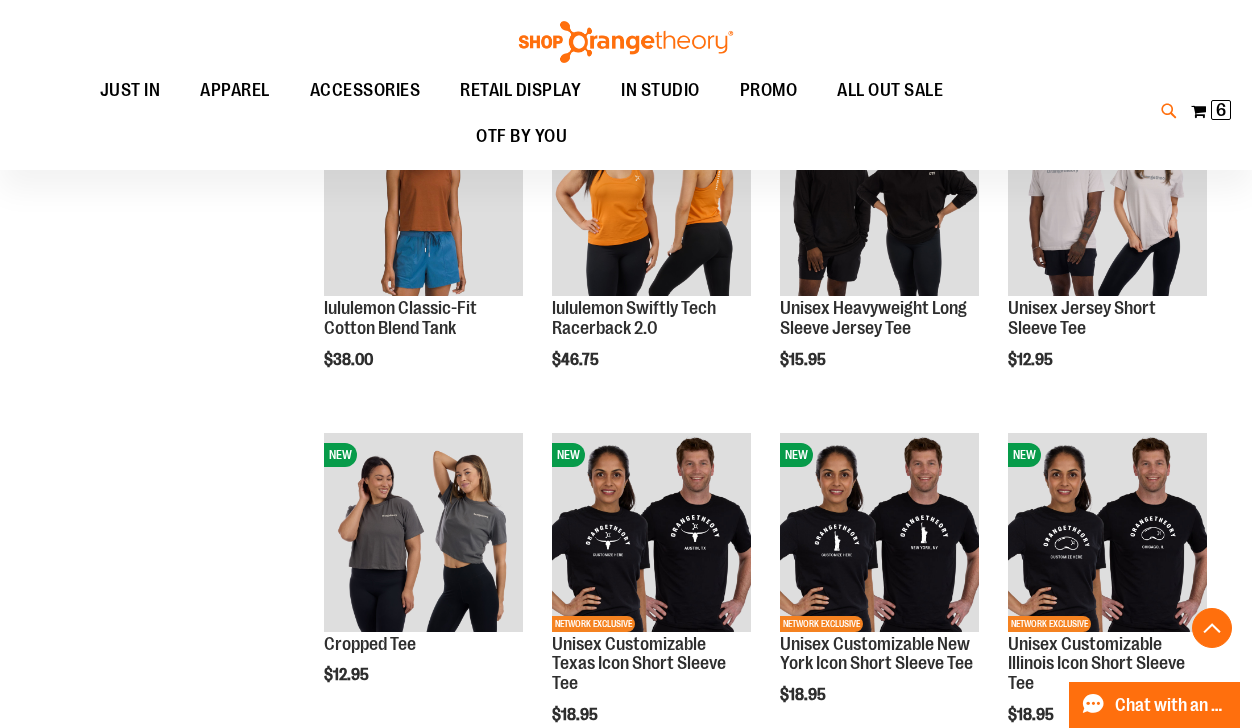 click at bounding box center (1169, 111) 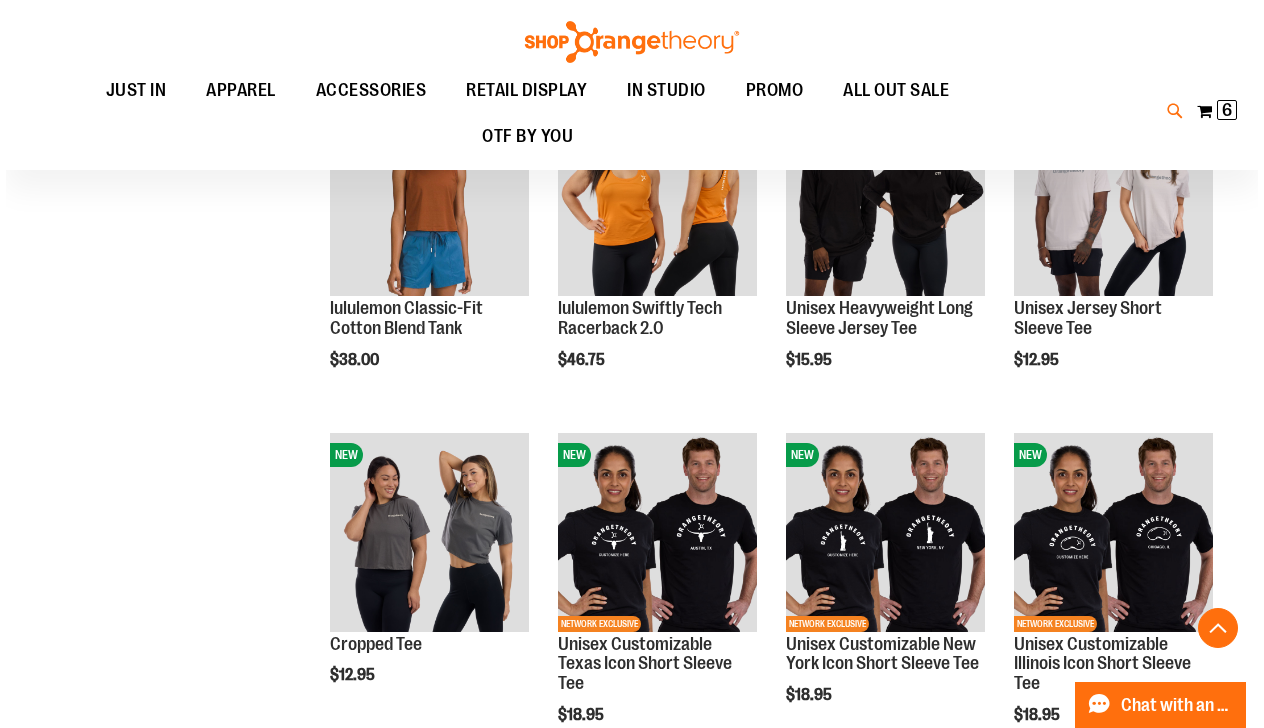 scroll, scrollTop: 4322, scrollLeft: 0, axis: vertical 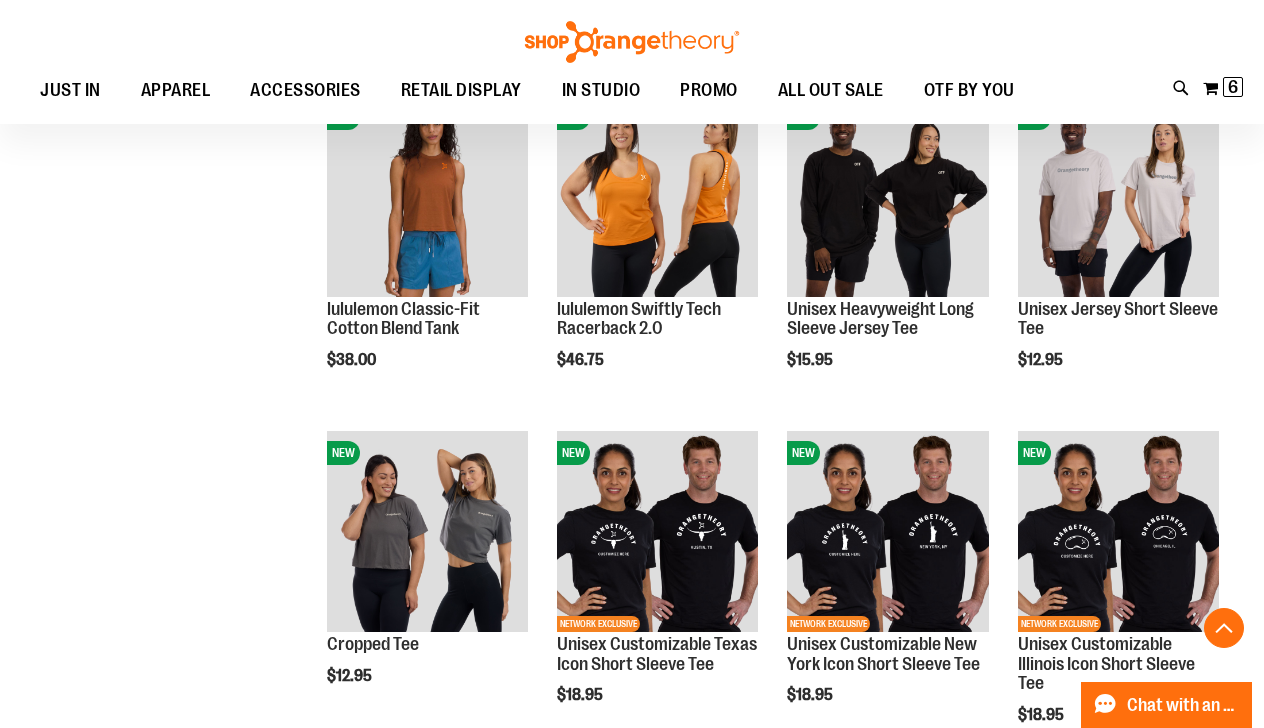 type on "*******" 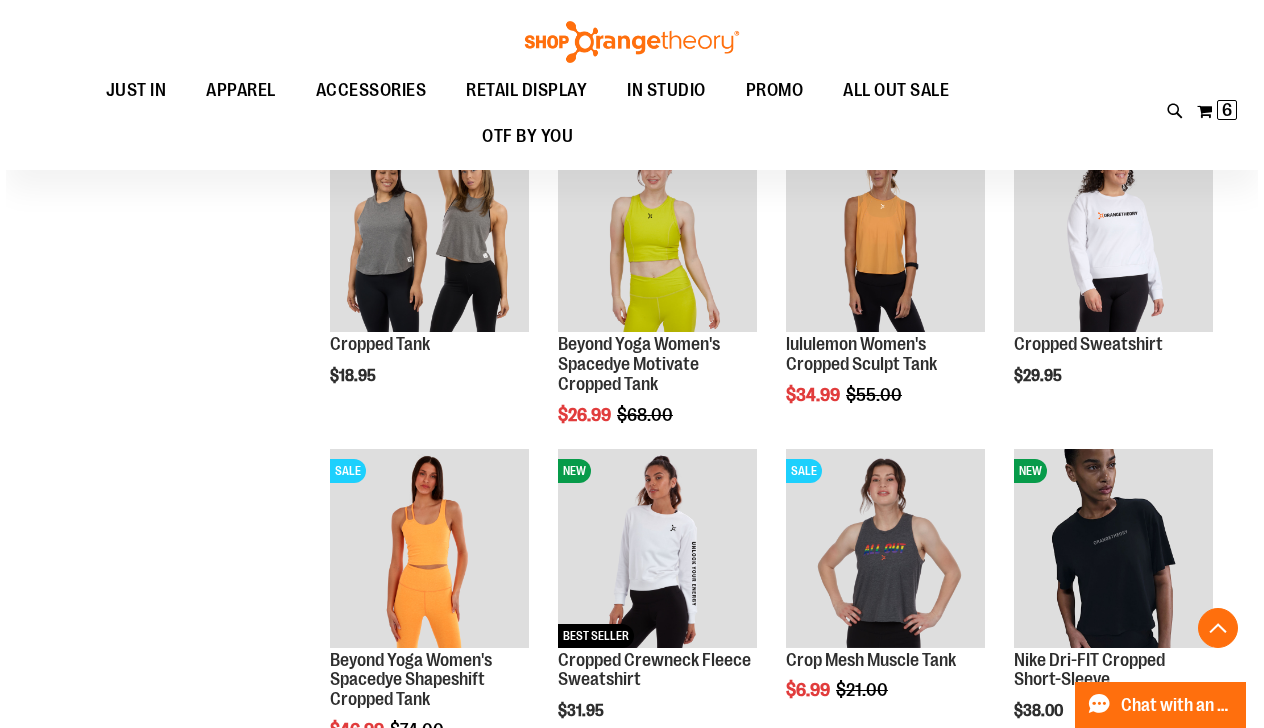 scroll, scrollTop: 320, scrollLeft: 0, axis: vertical 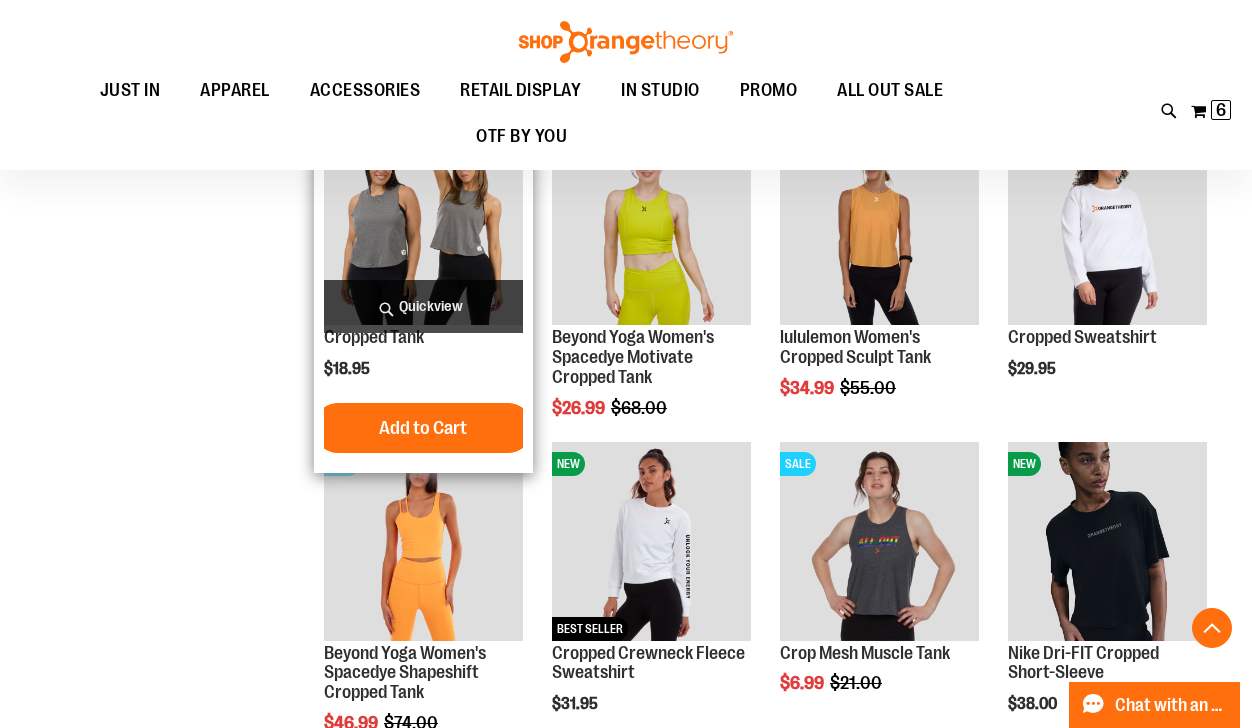 type on "**********" 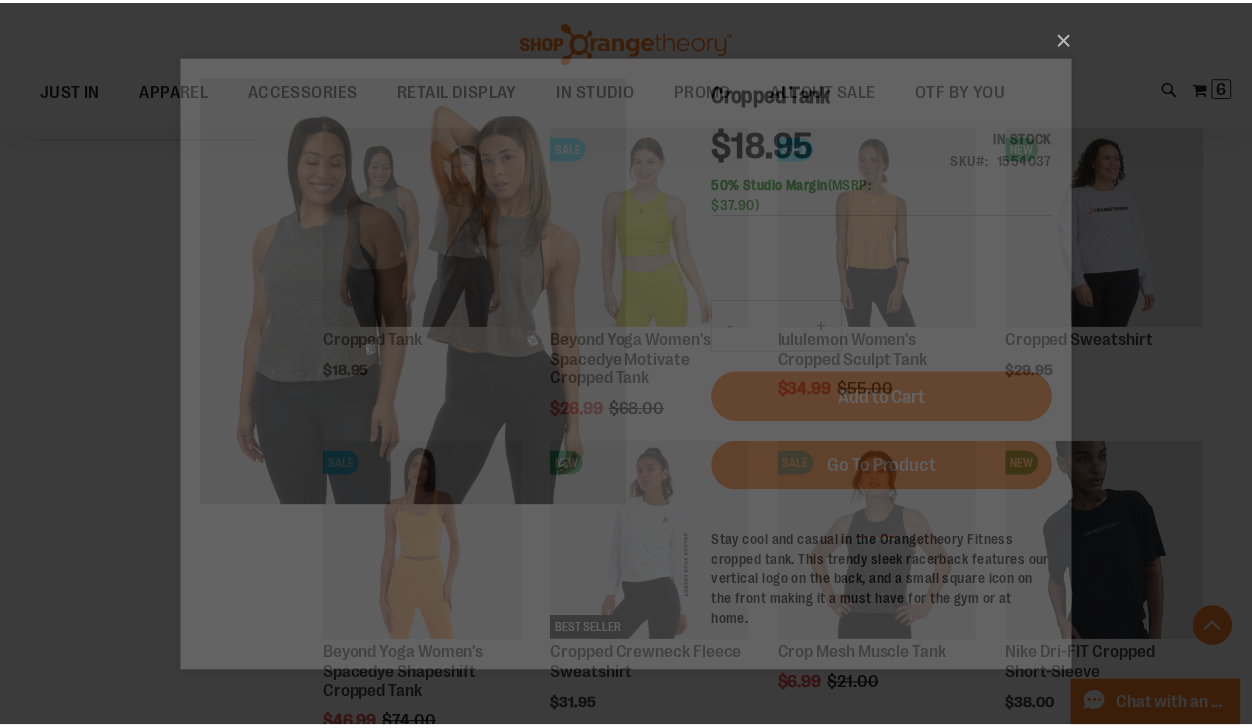 scroll, scrollTop: 0, scrollLeft: 0, axis: both 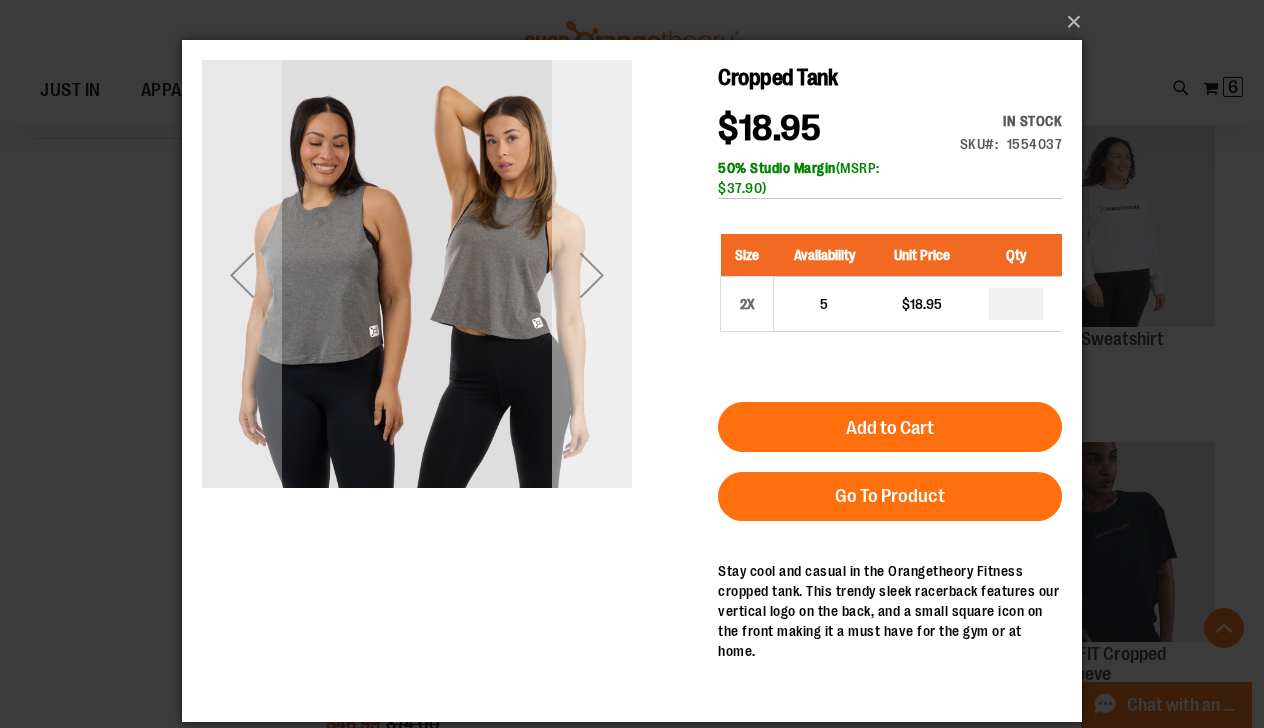 click at bounding box center [592, 275] 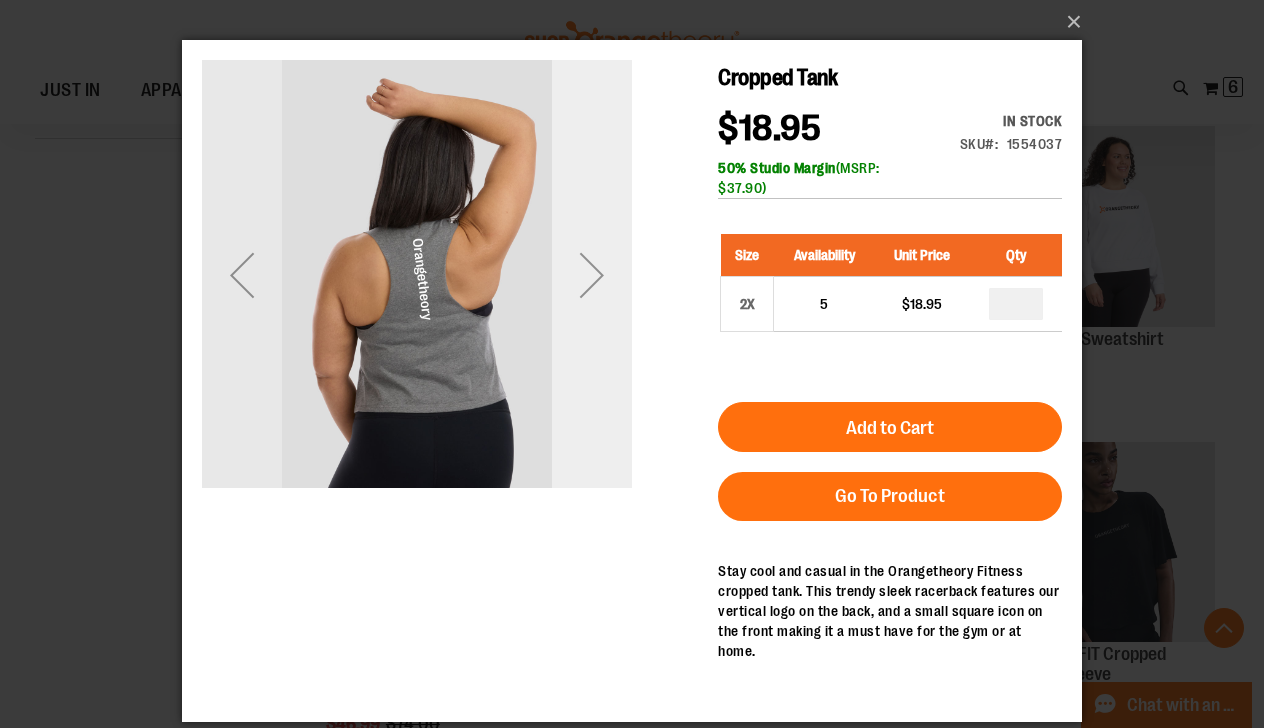 click at bounding box center (592, 275) 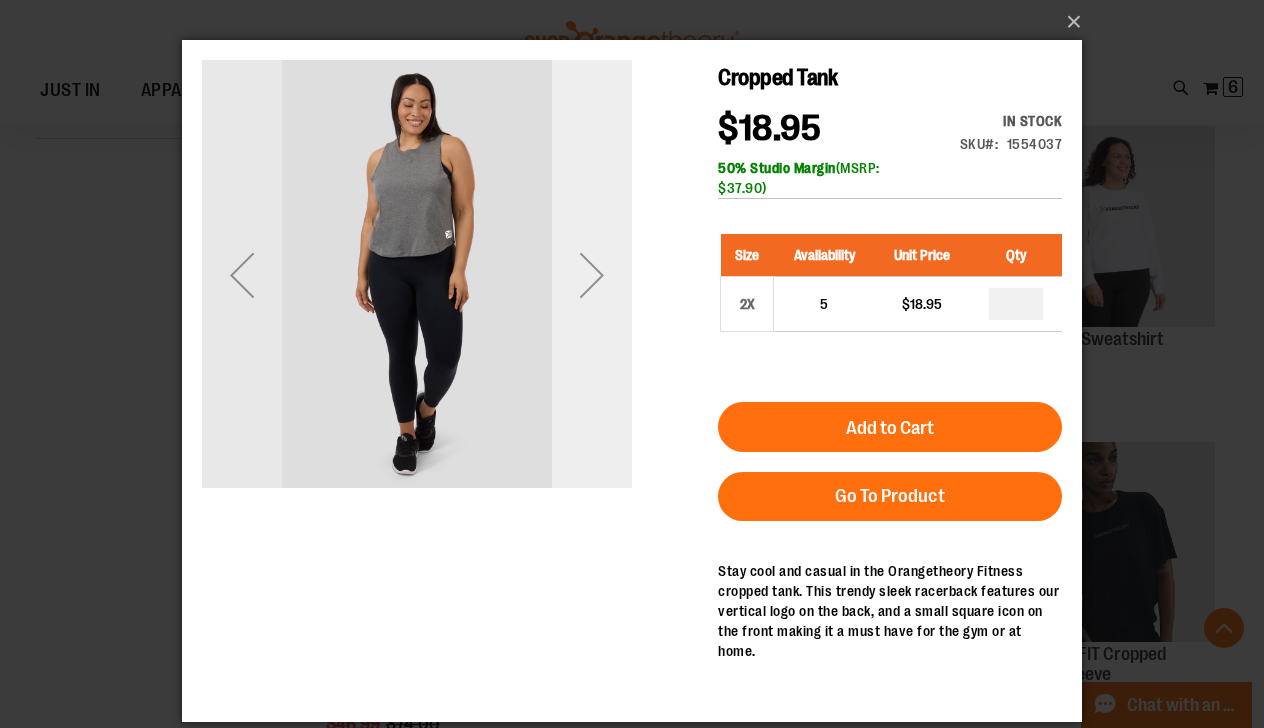 click at bounding box center (592, 275) 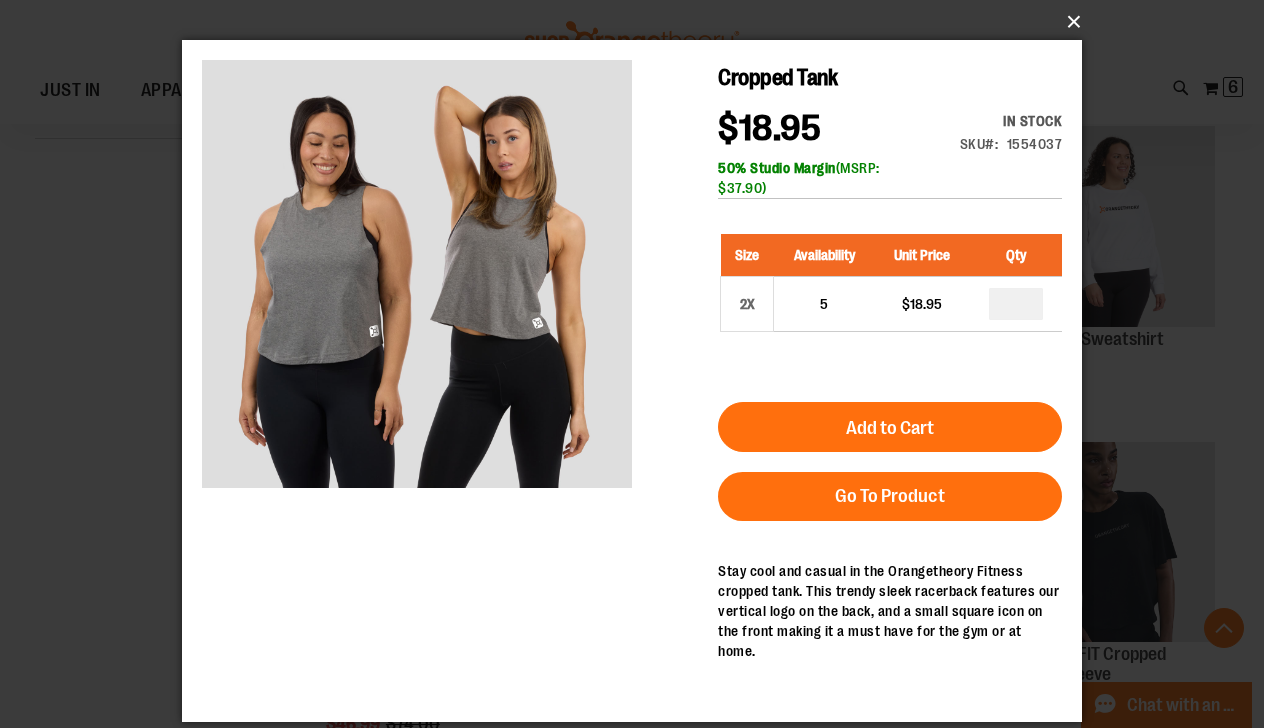 click on "×" at bounding box center [638, 22] 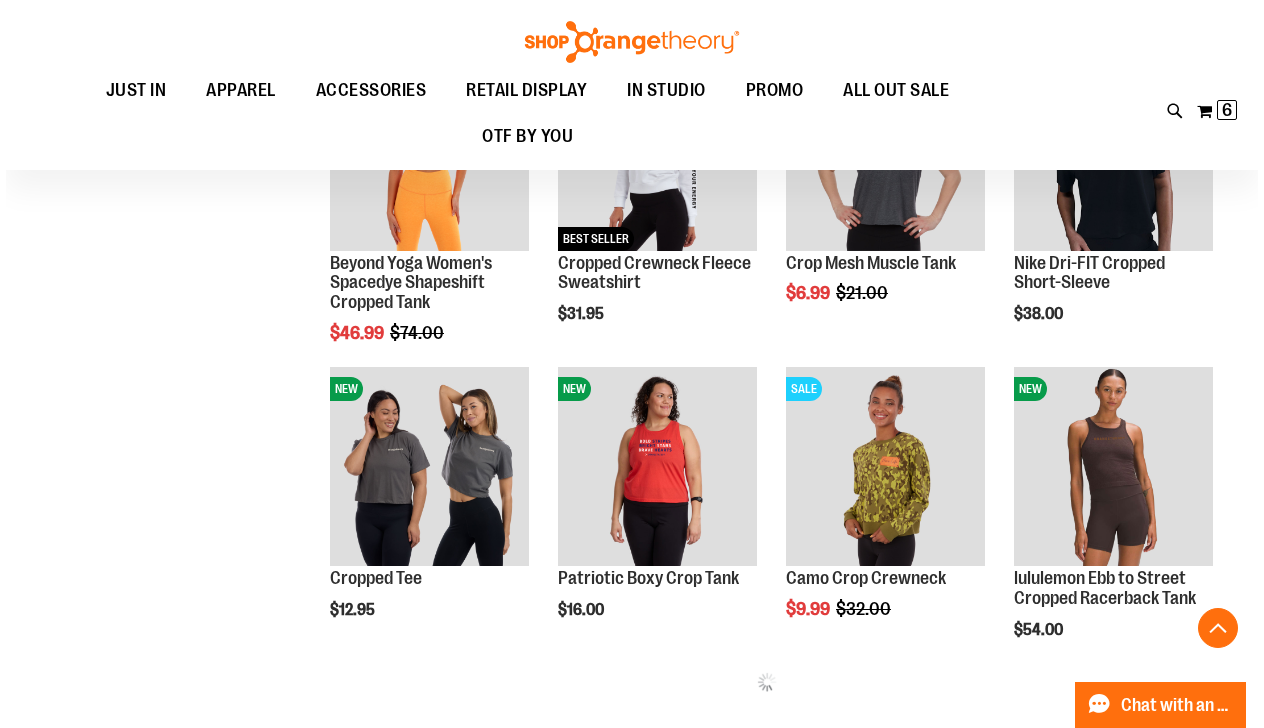 scroll, scrollTop: 720, scrollLeft: 0, axis: vertical 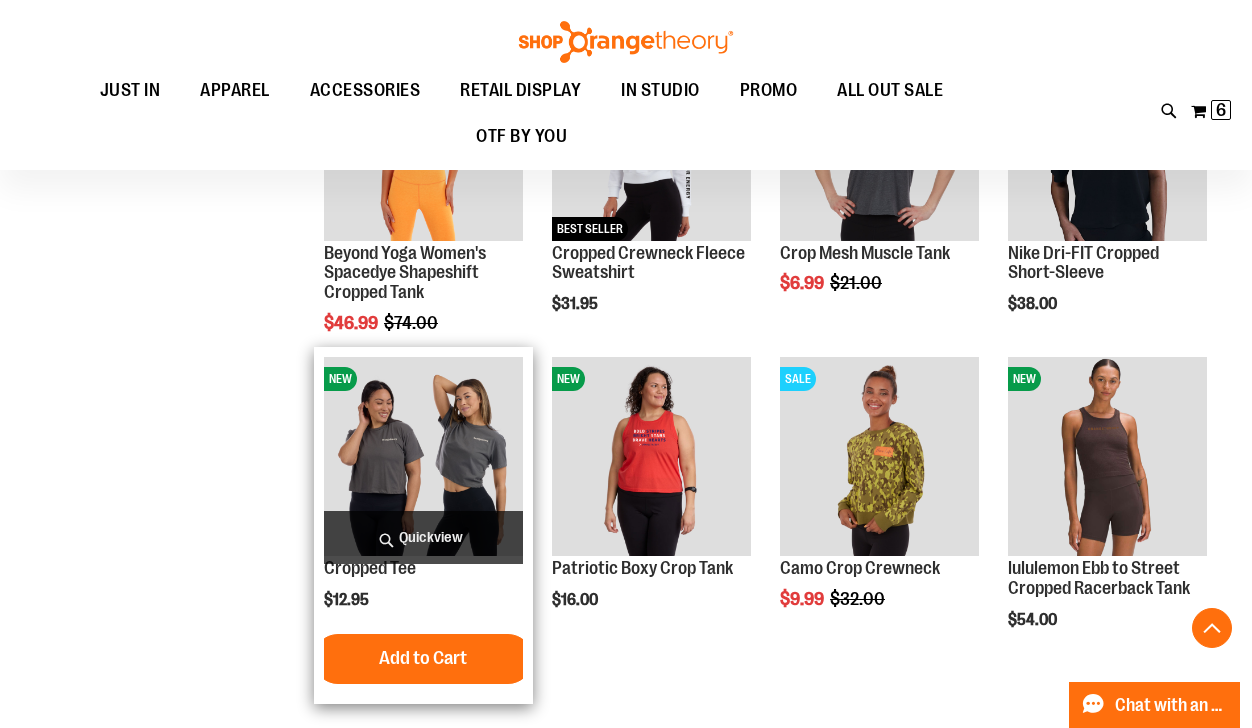 click on "Quickview" at bounding box center [423, 537] 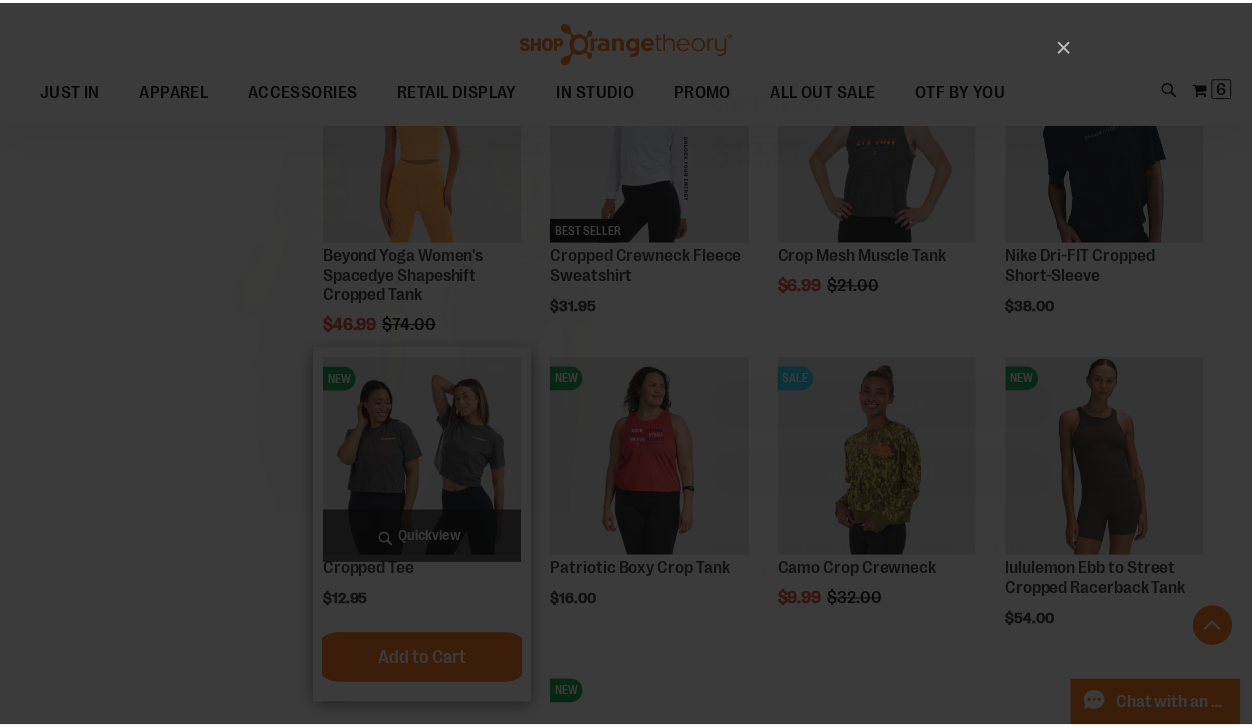scroll, scrollTop: 0, scrollLeft: 0, axis: both 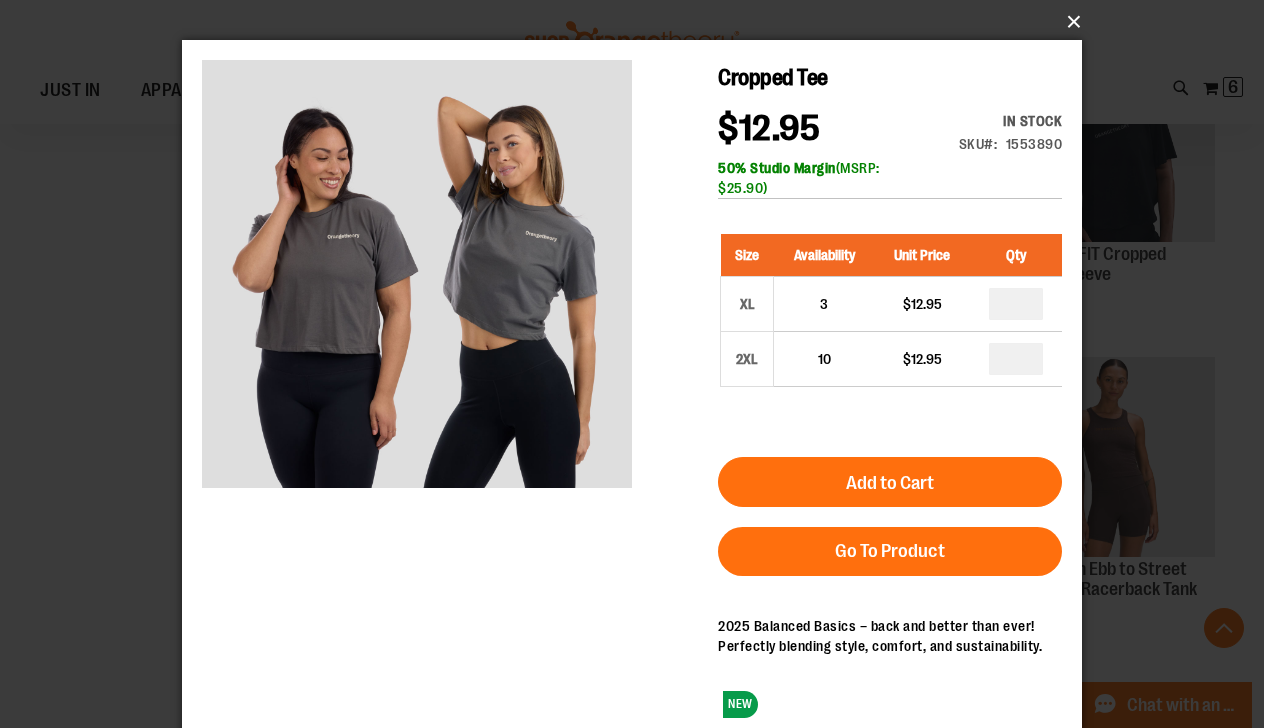 click on "×" at bounding box center [638, 22] 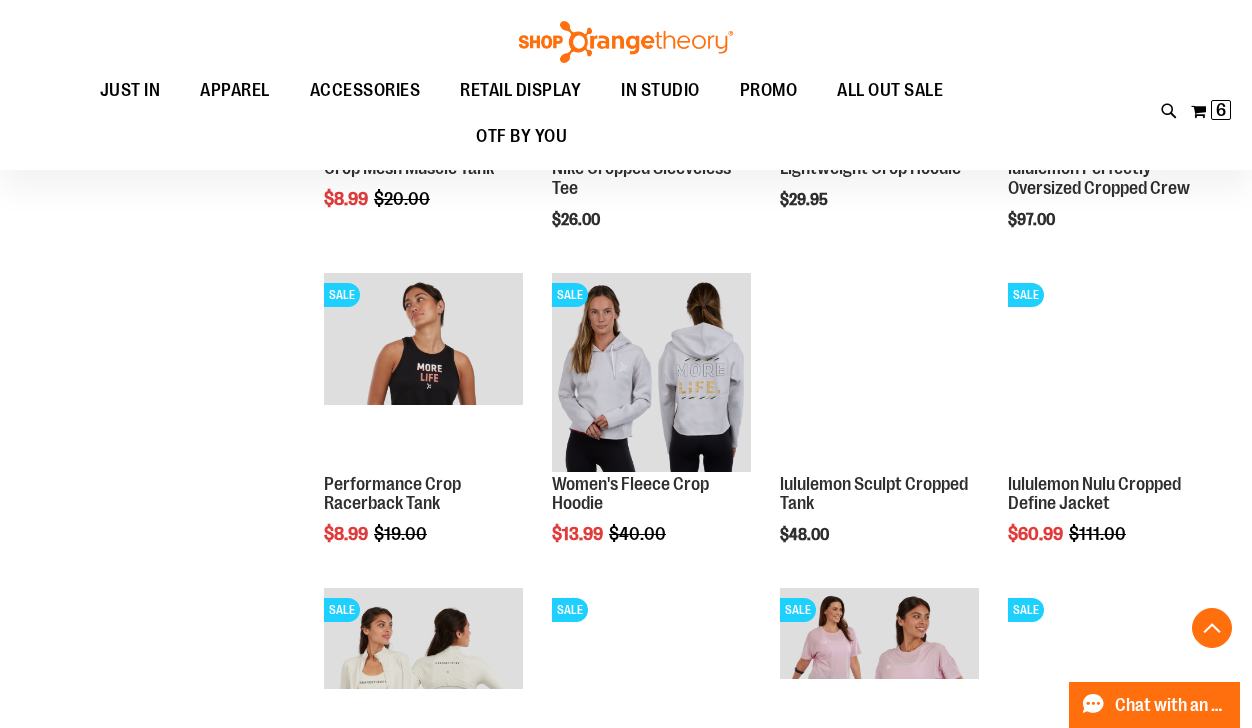 scroll, scrollTop: 1440, scrollLeft: 0, axis: vertical 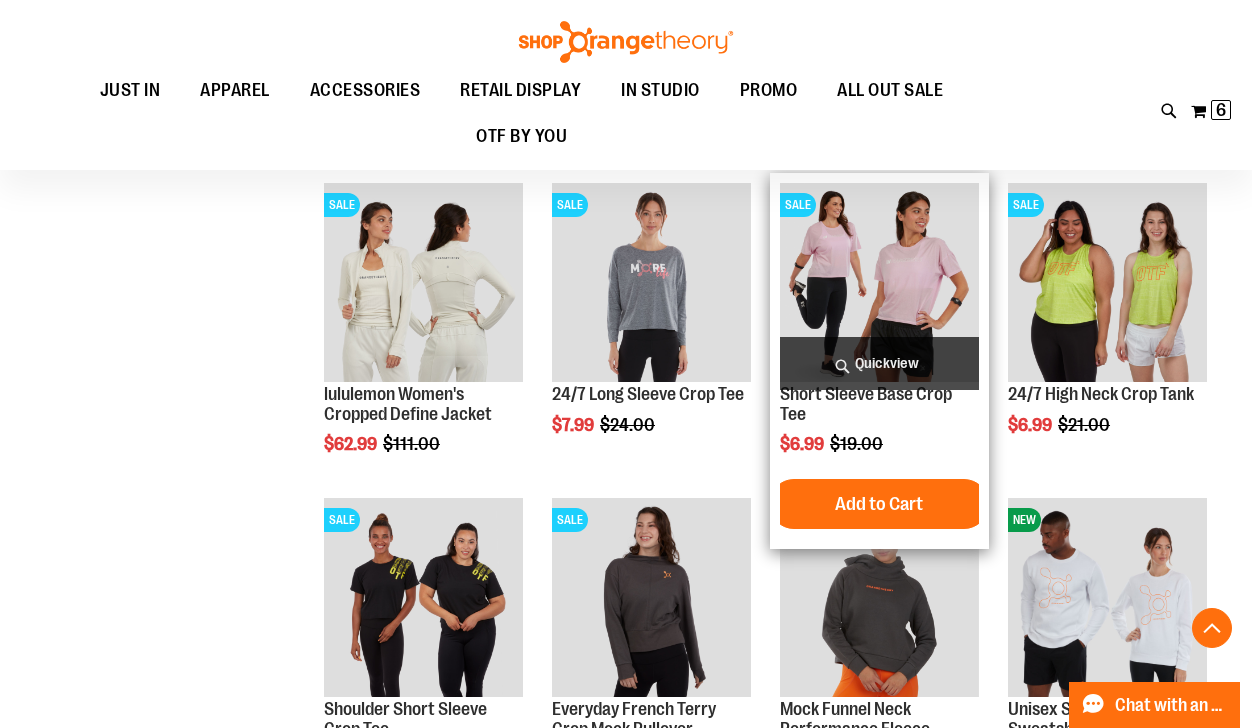 click on "Quickview" at bounding box center [879, 363] 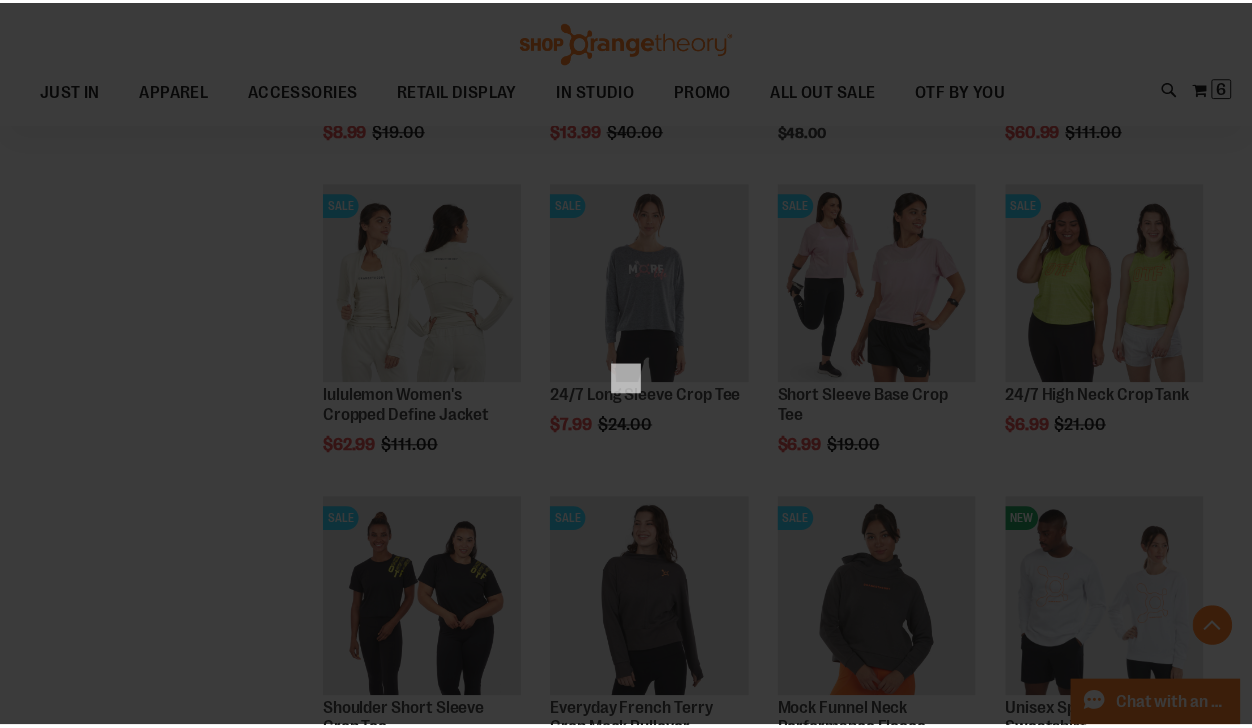 scroll, scrollTop: 0, scrollLeft: 0, axis: both 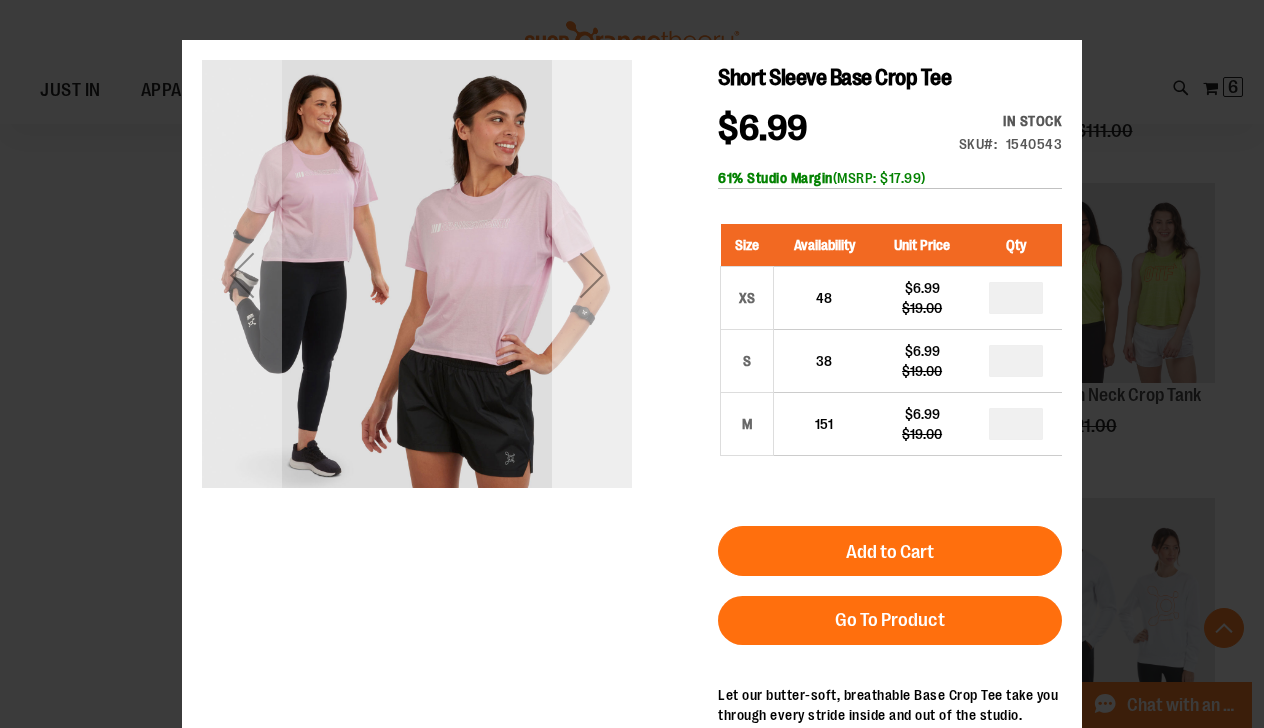 click at bounding box center (592, 275) 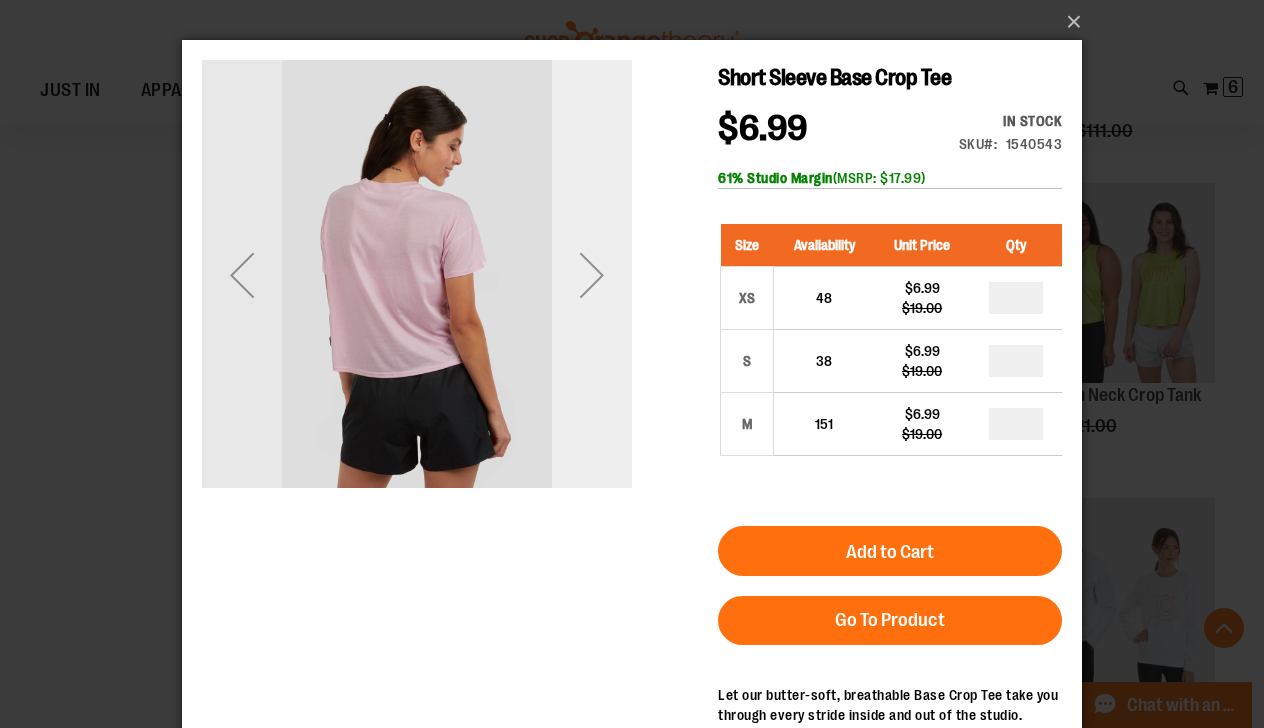 click at bounding box center [592, 275] 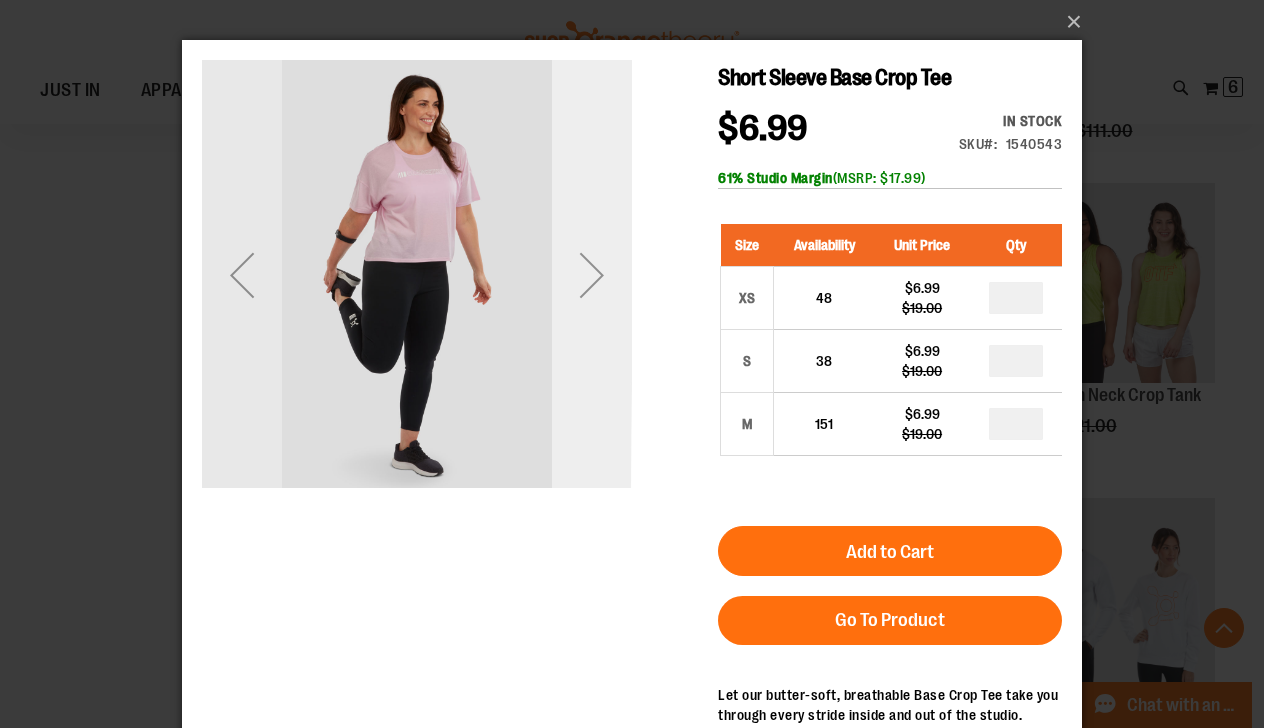click at bounding box center (592, 275) 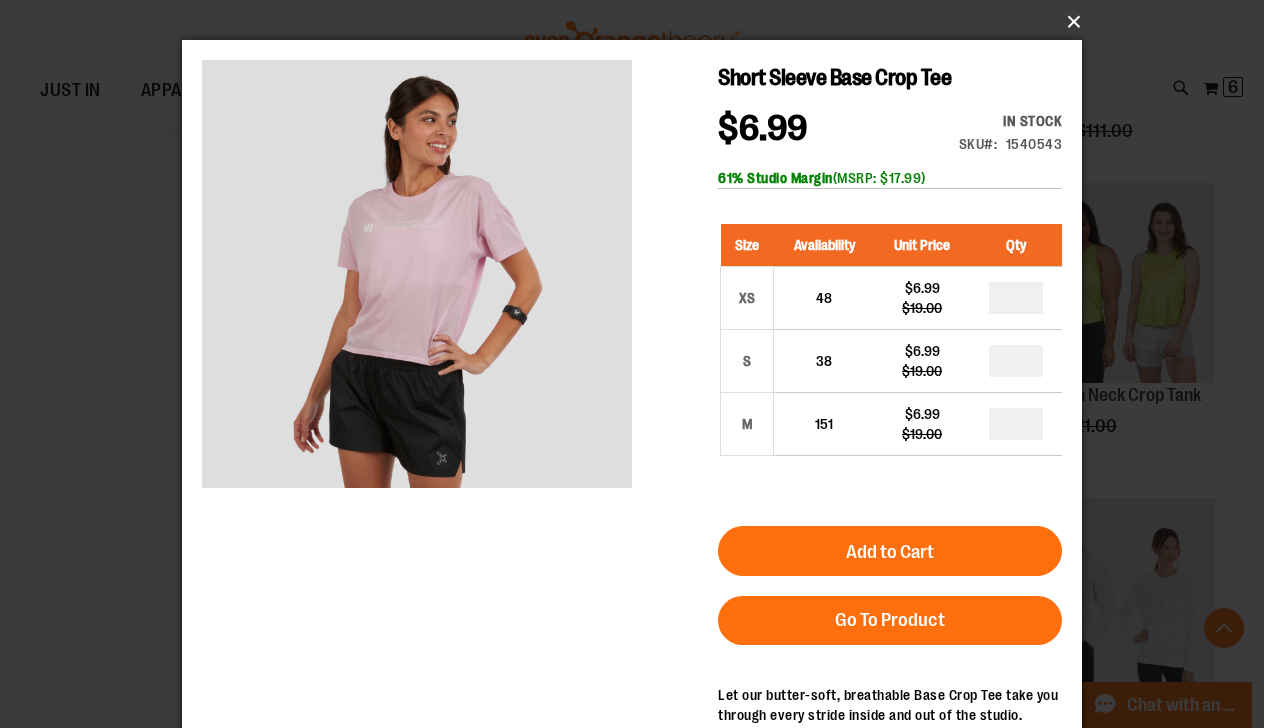 click on "×" at bounding box center [638, 22] 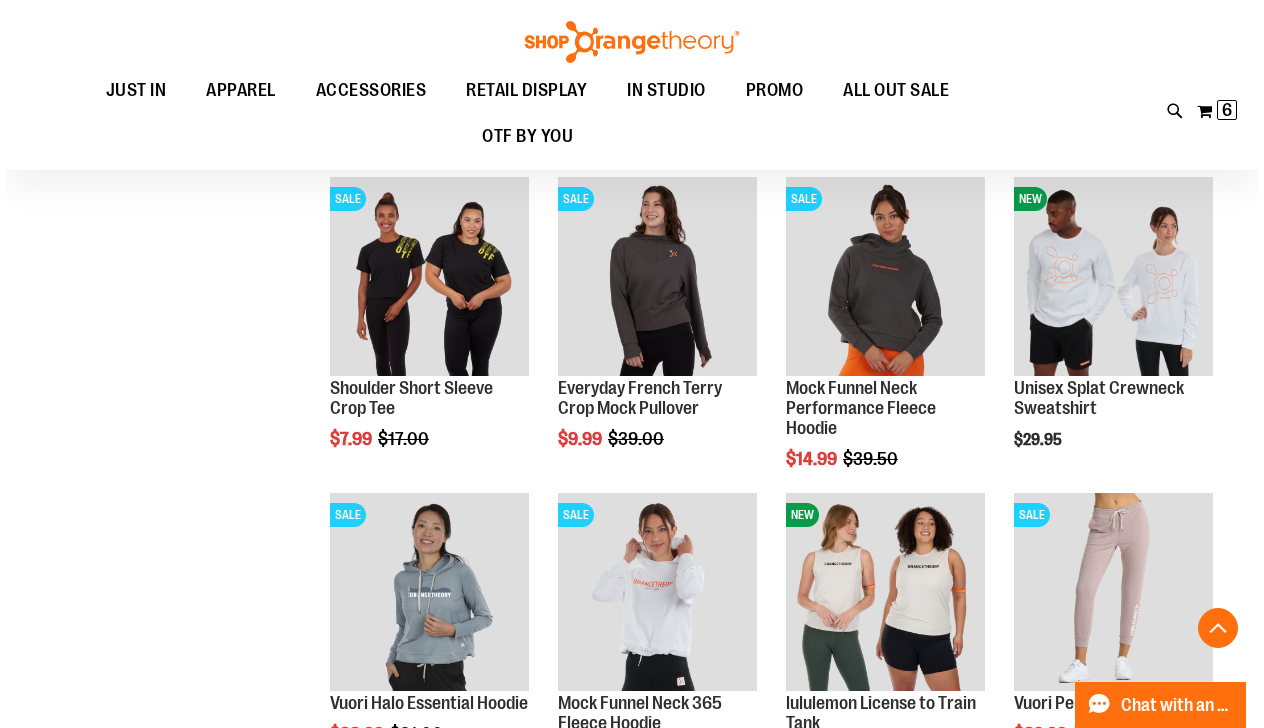 scroll, scrollTop: 2320, scrollLeft: 0, axis: vertical 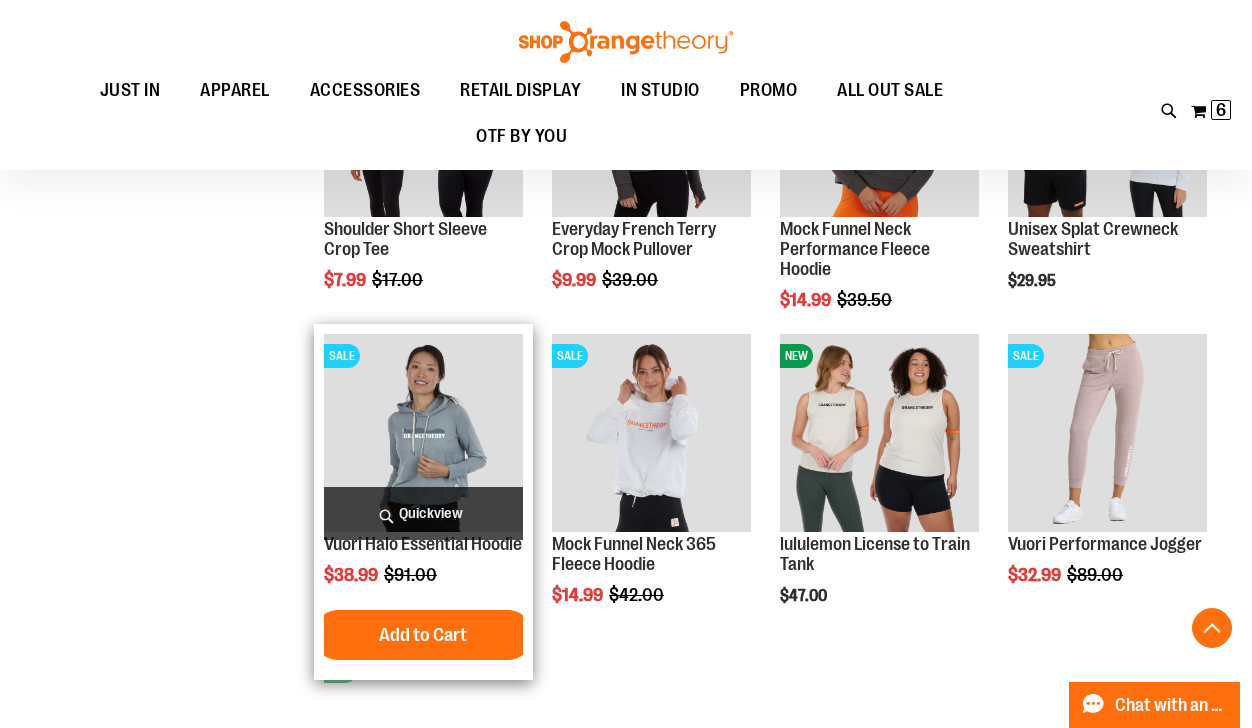 click on "Quickview" at bounding box center (423, 513) 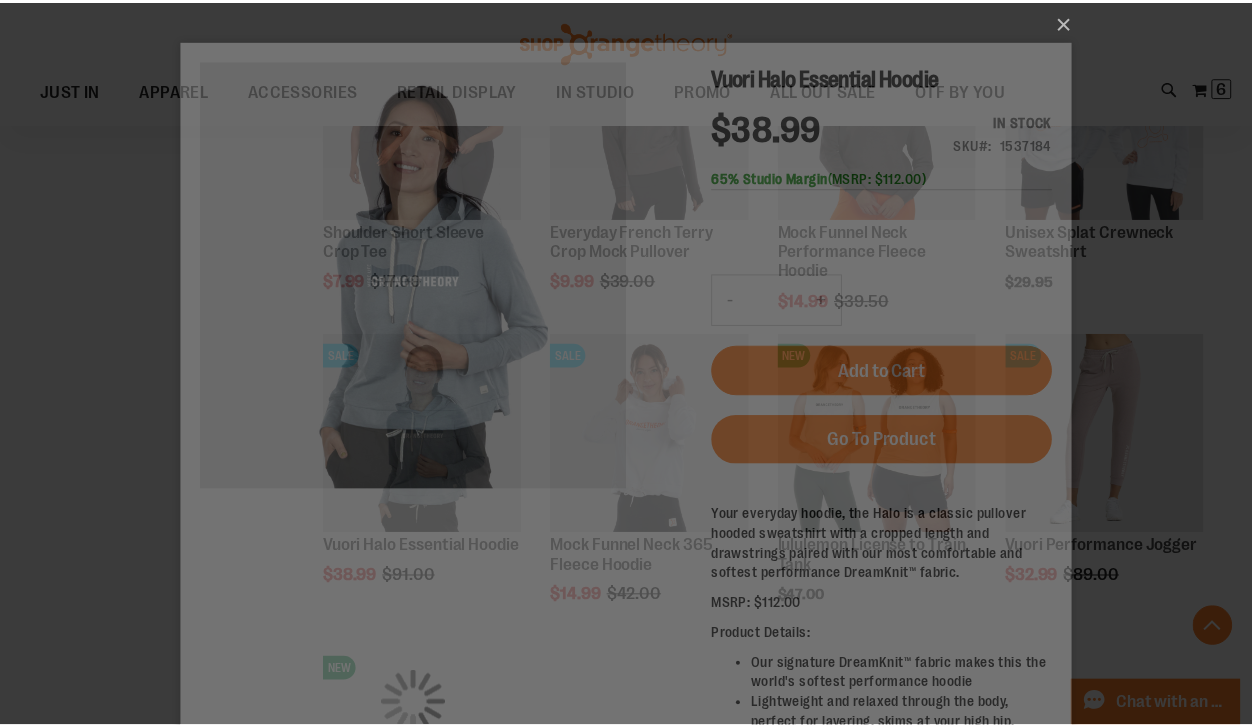 scroll, scrollTop: 0, scrollLeft: 0, axis: both 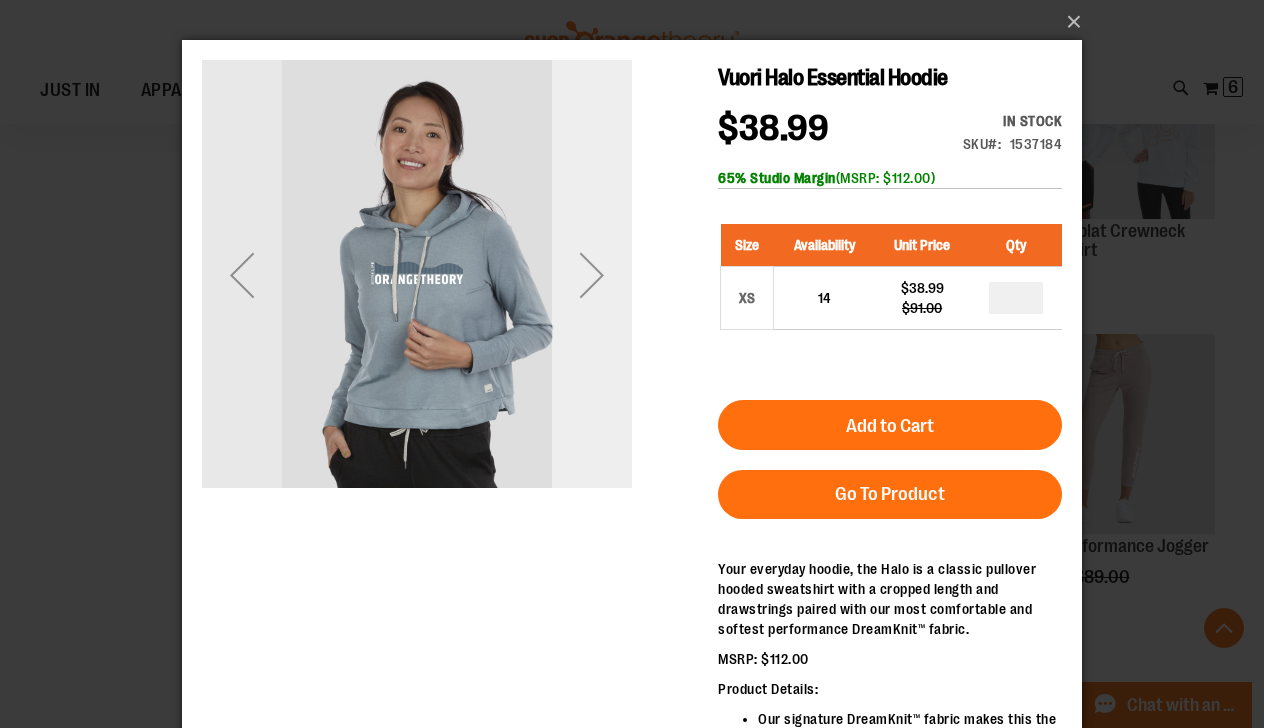 click at bounding box center (592, 275) 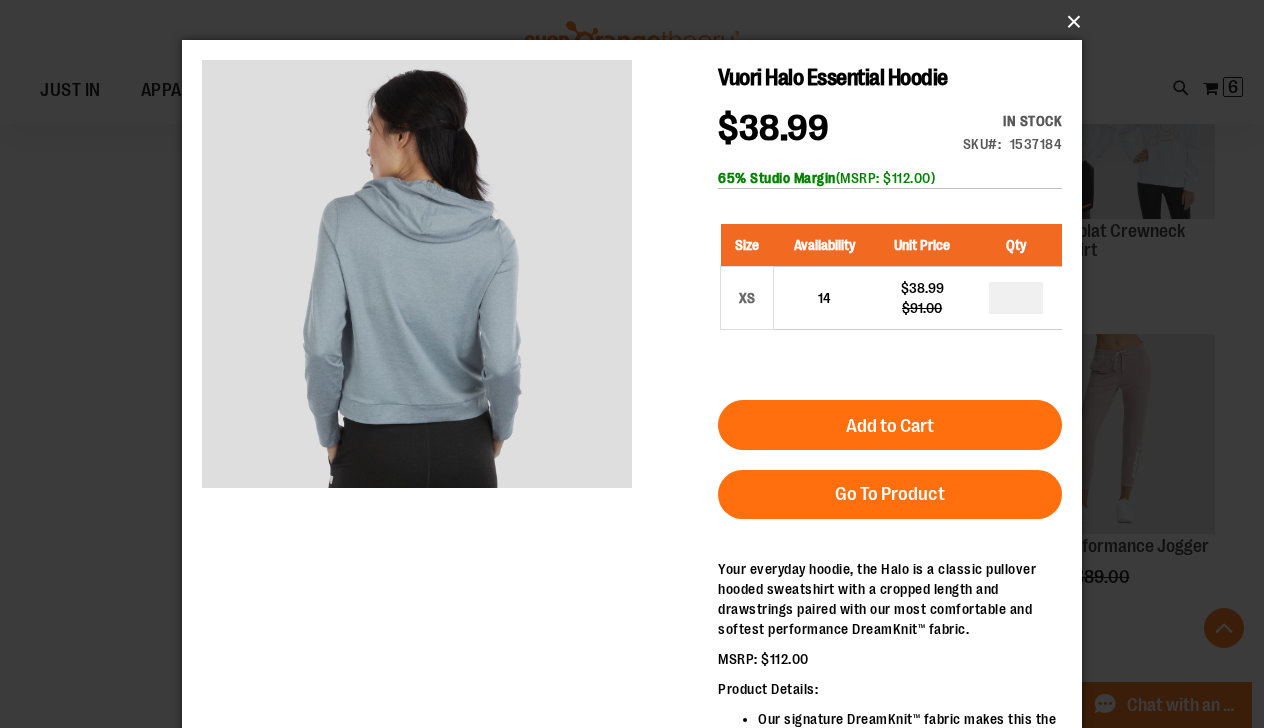 click on "×" at bounding box center (638, 22) 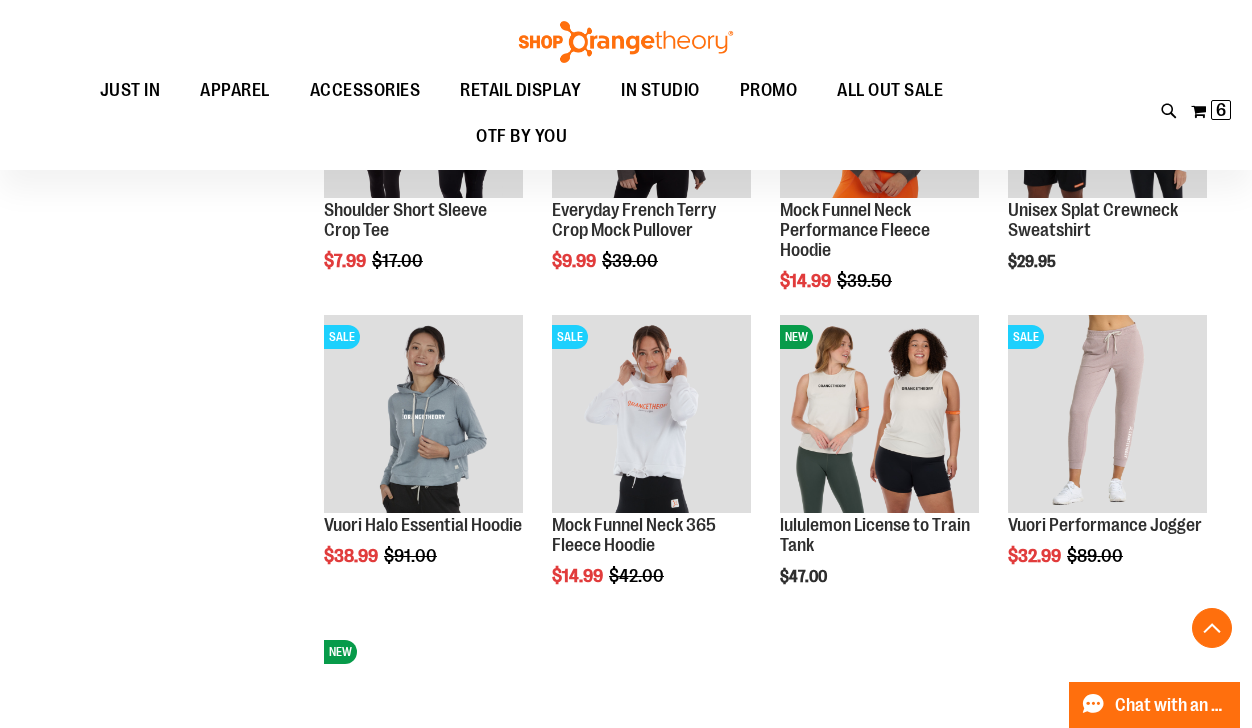 scroll, scrollTop: 2320, scrollLeft: 0, axis: vertical 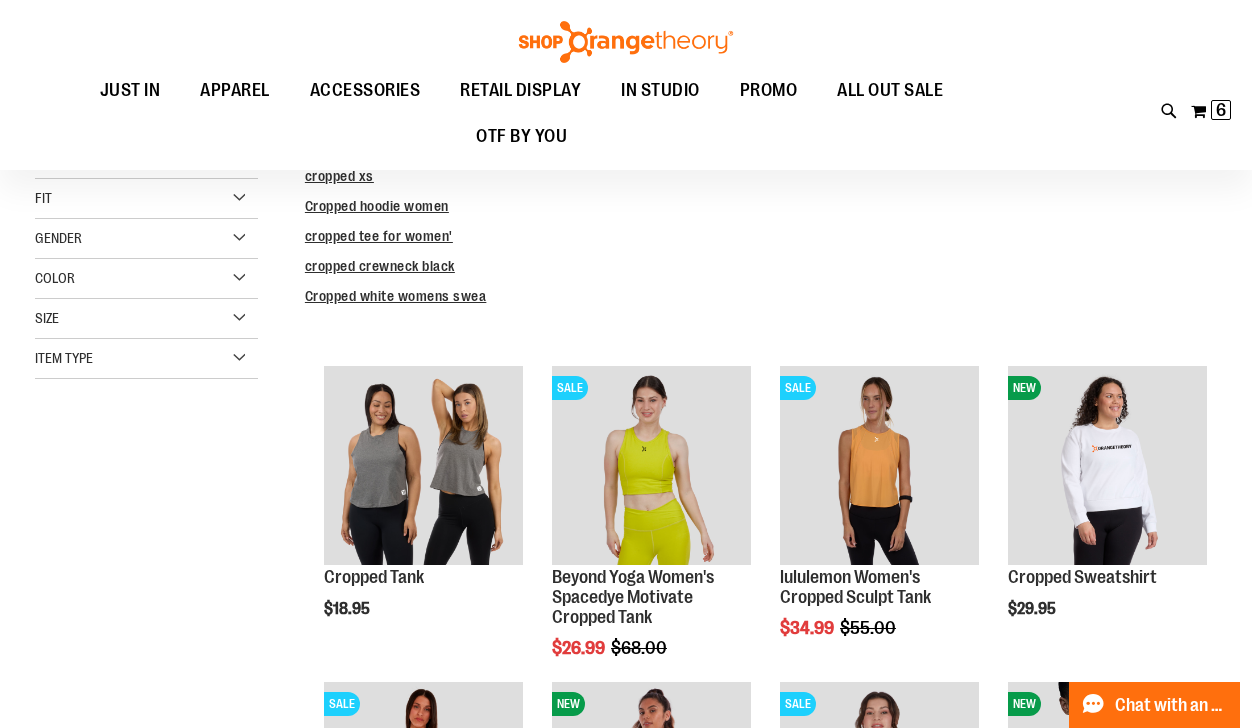 click on "Toggle Nav
Search
*******
Popular Suggestions
Advanced Search" at bounding box center (626, 85) 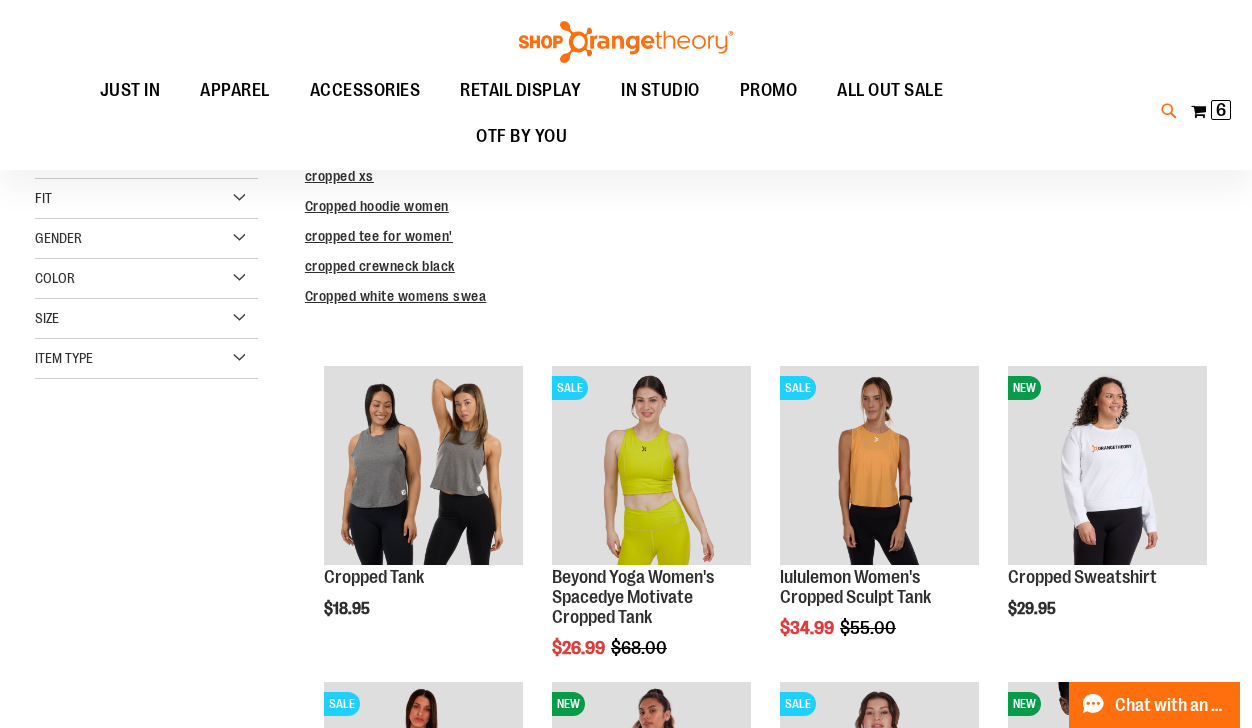 click at bounding box center (1169, 111) 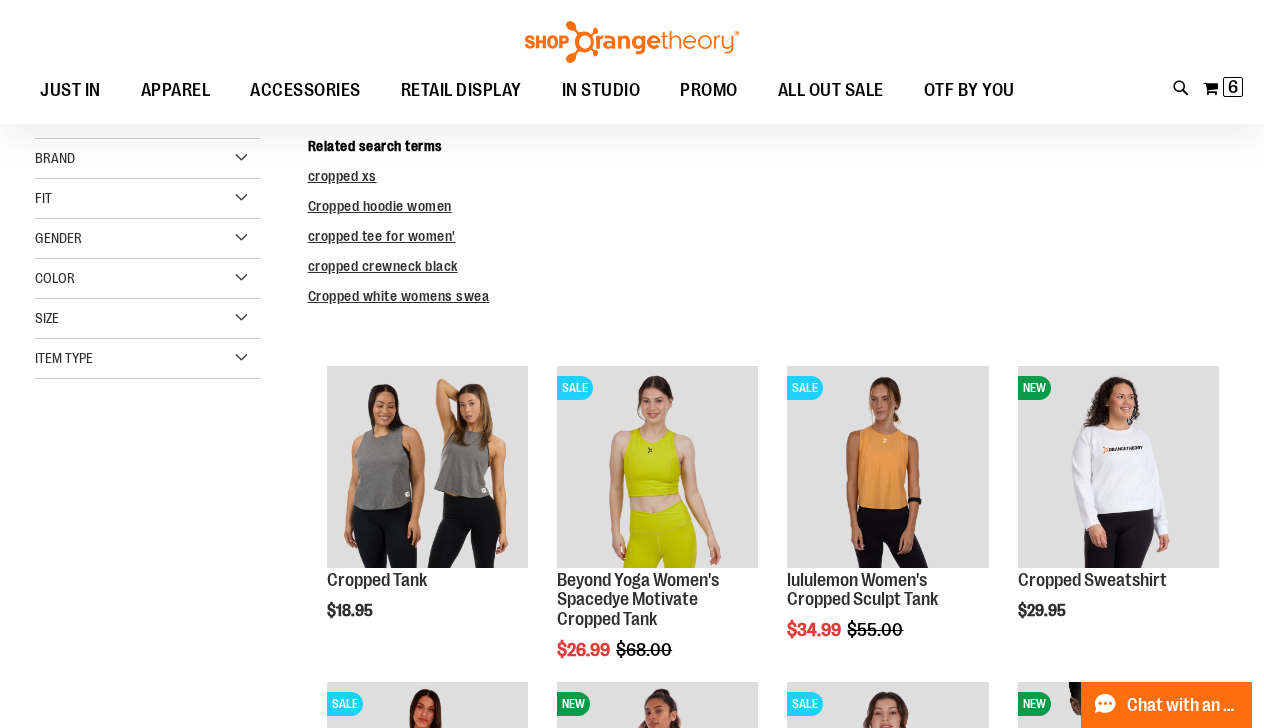type on "****" 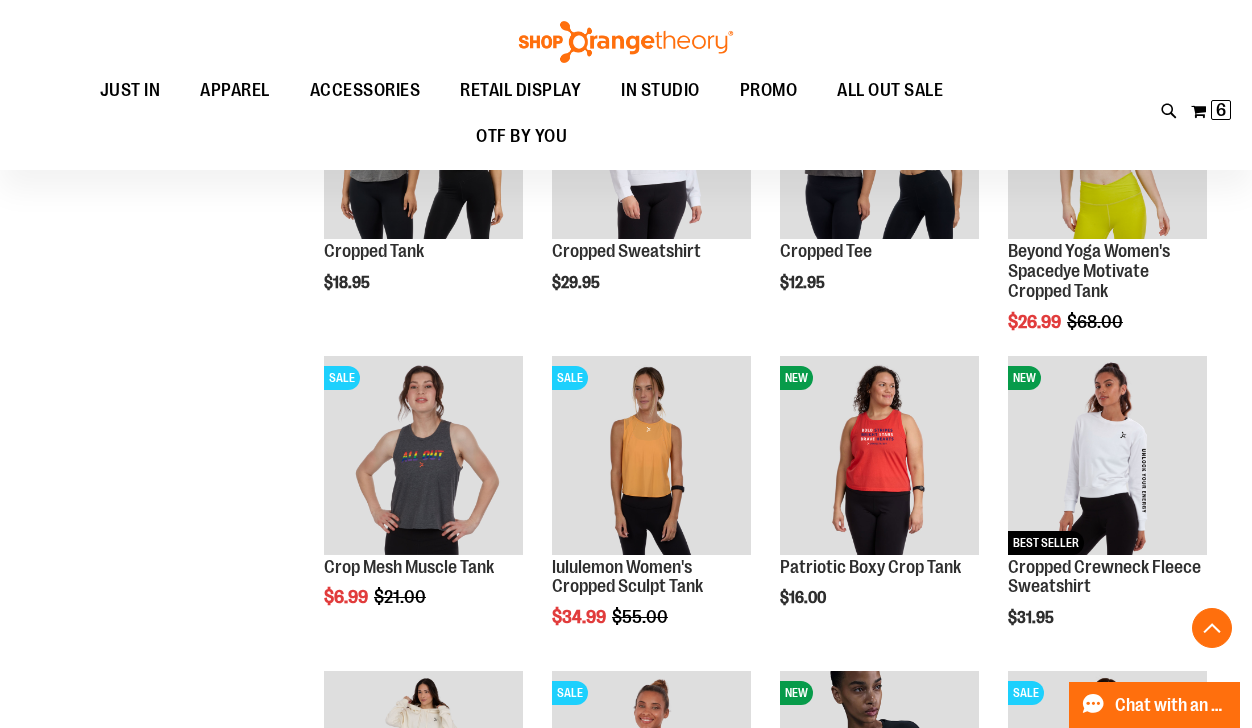 scroll, scrollTop: 640, scrollLeft: 0, axis: vertical 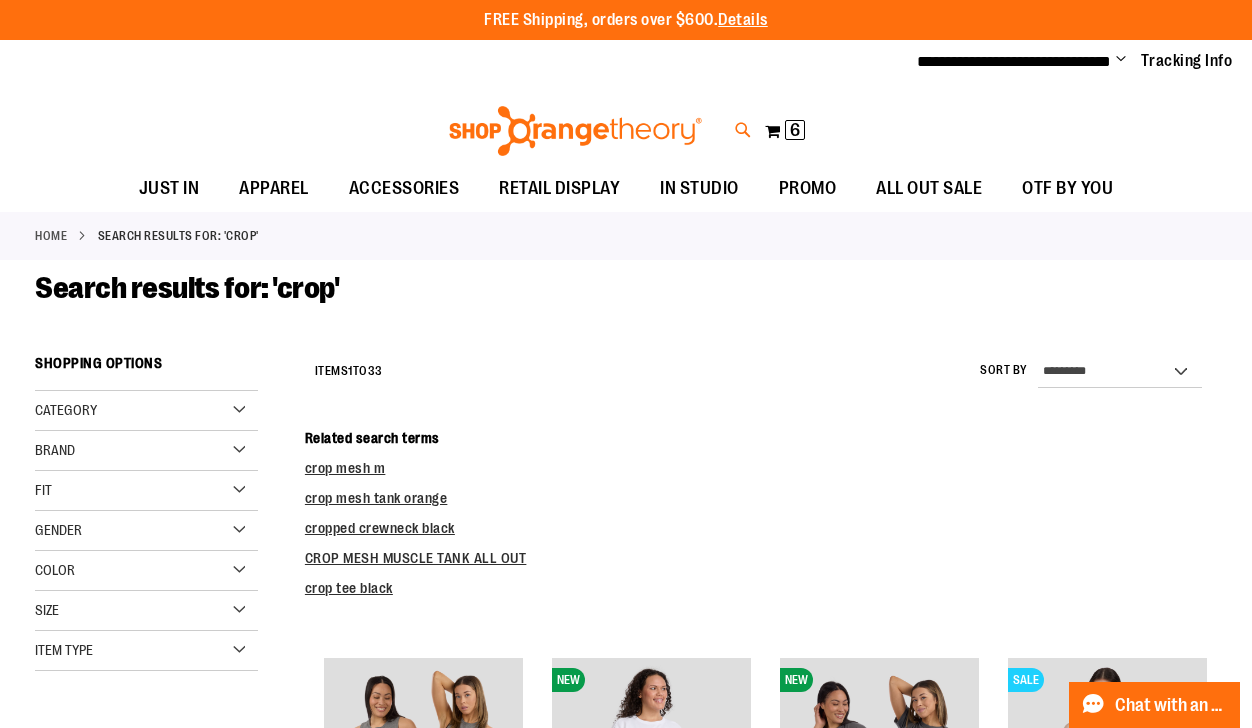 type on "**********" 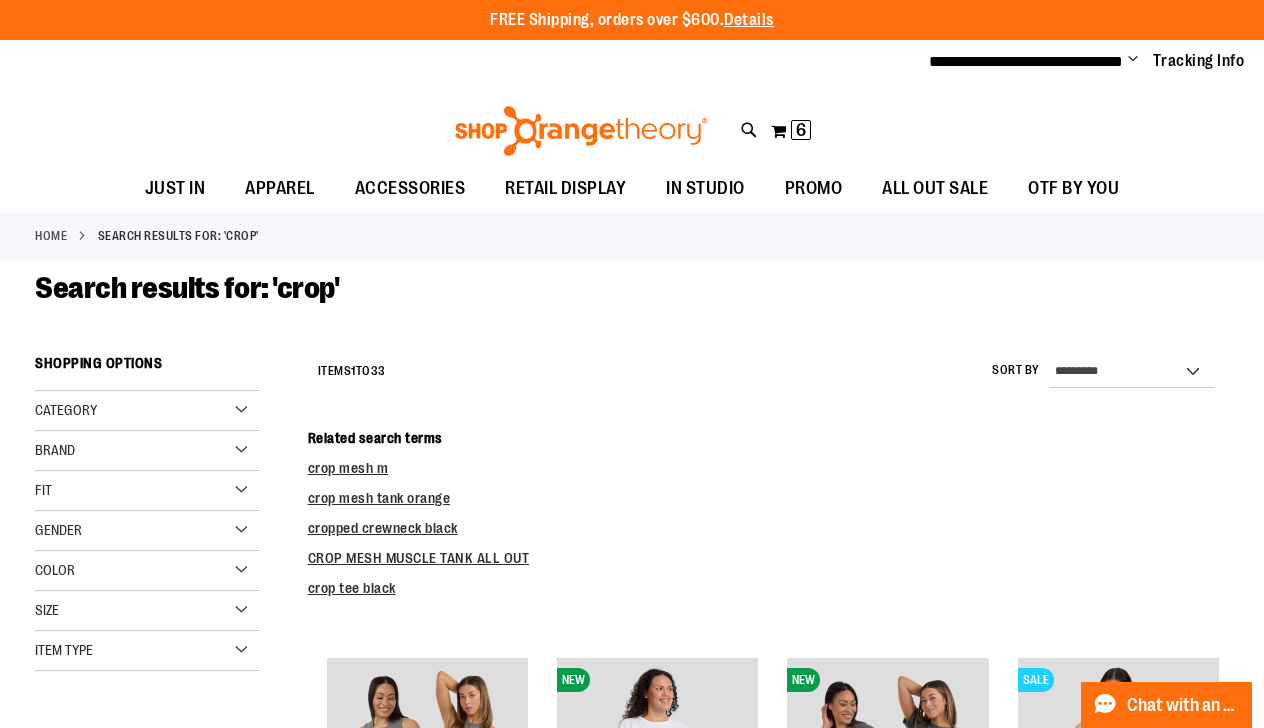 type on "*" 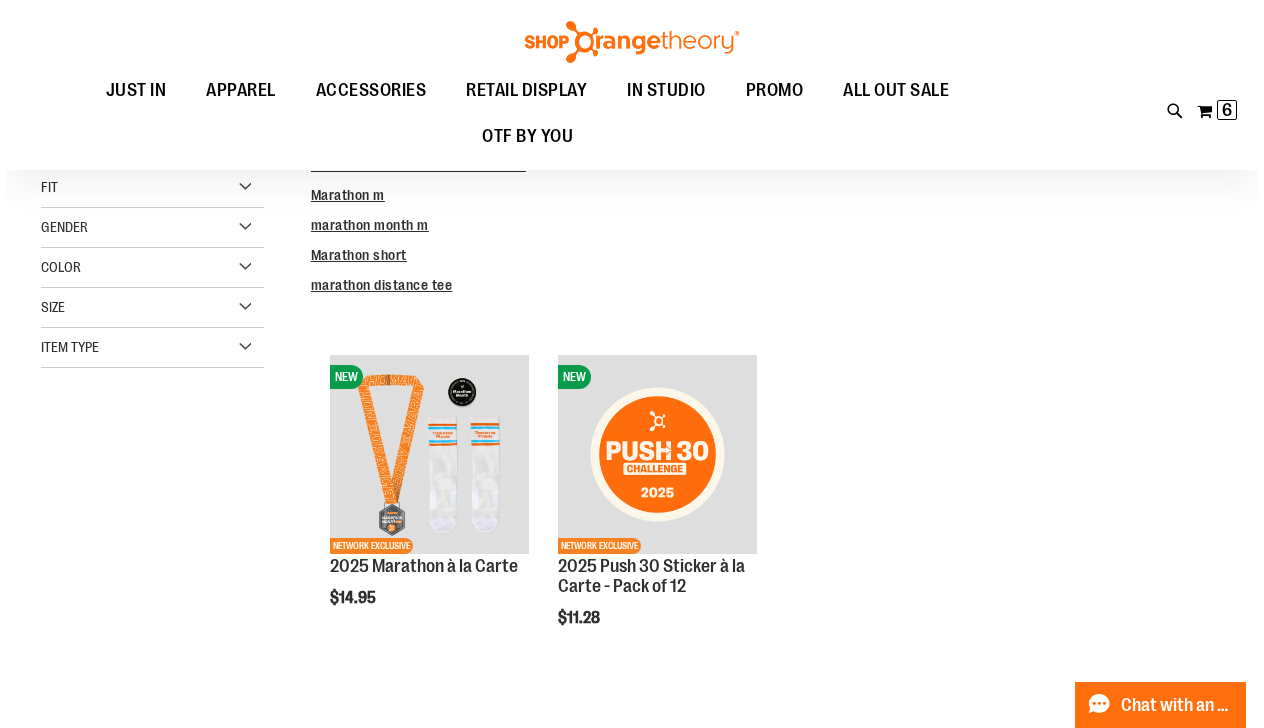 scroll, scrollTop: 320, scrollLeft: 0, axis: vertical 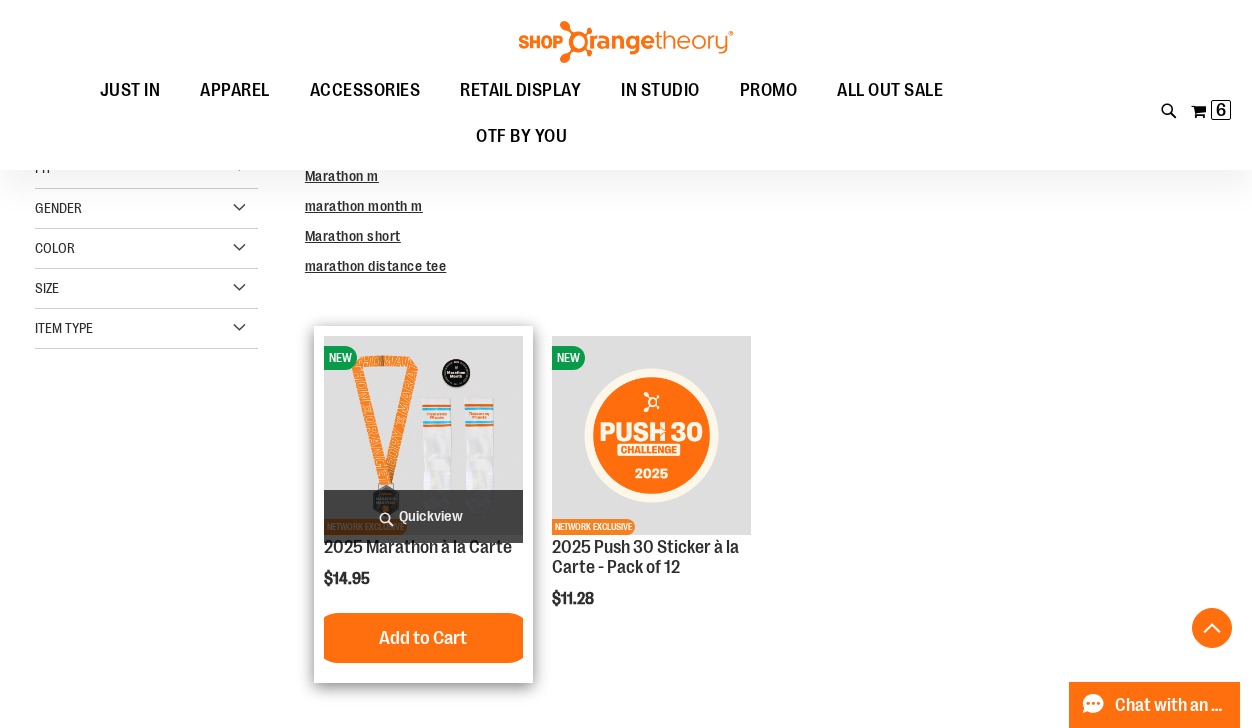 type on "**********" 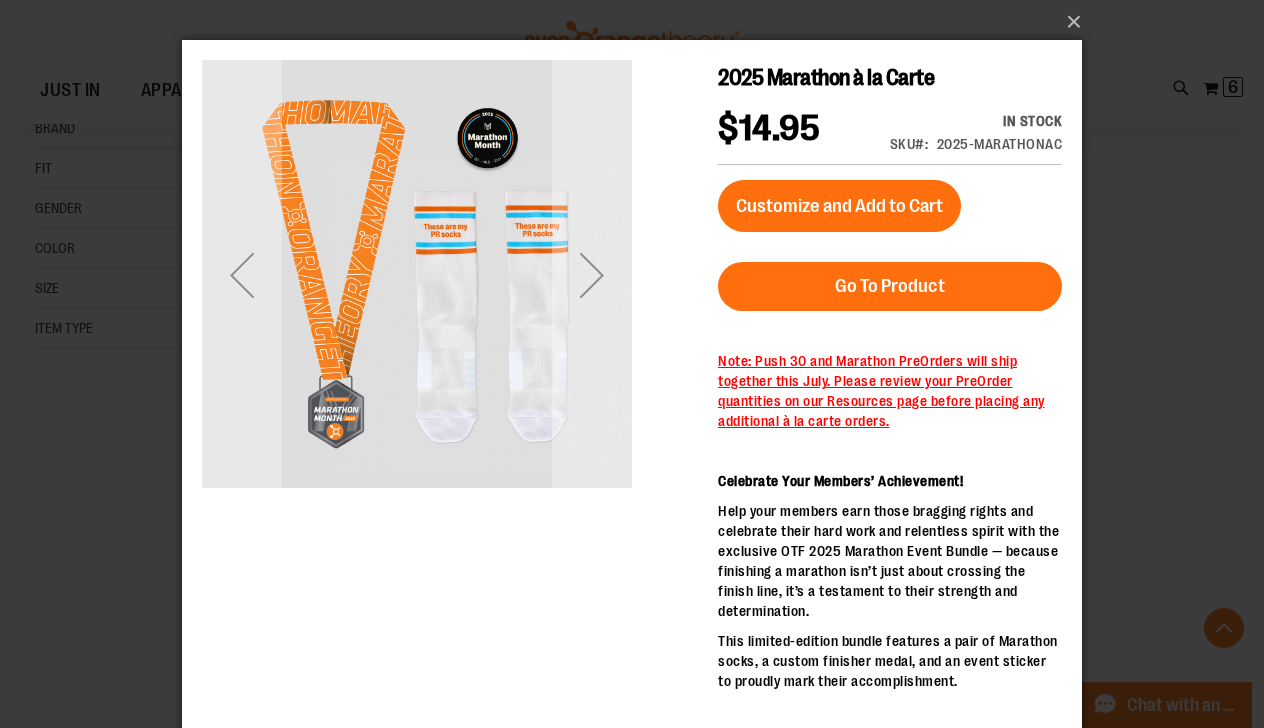 scroll, scrollTop: 0, scrollLeft: 0, axis: both 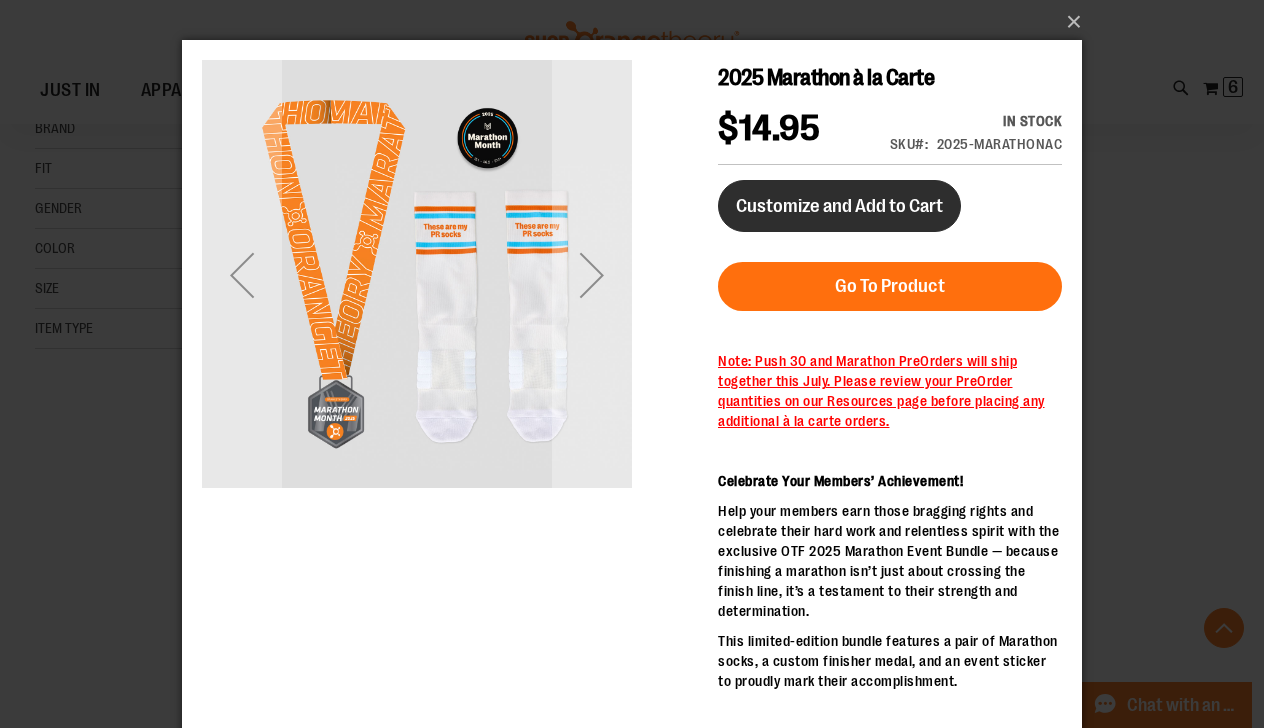 click on "Customize and Add to Cart" at bounding box center (839, 206) 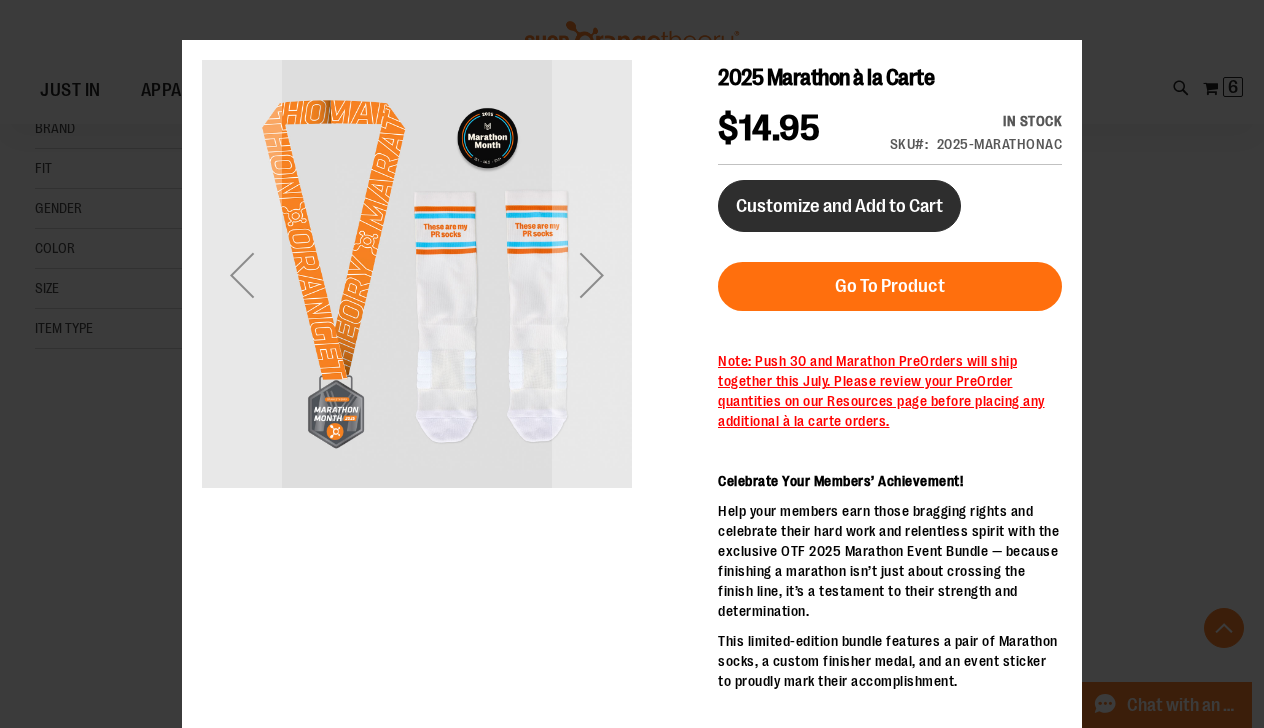 scroll, scrollTop: 0, scrollLeft: 0, axis: both 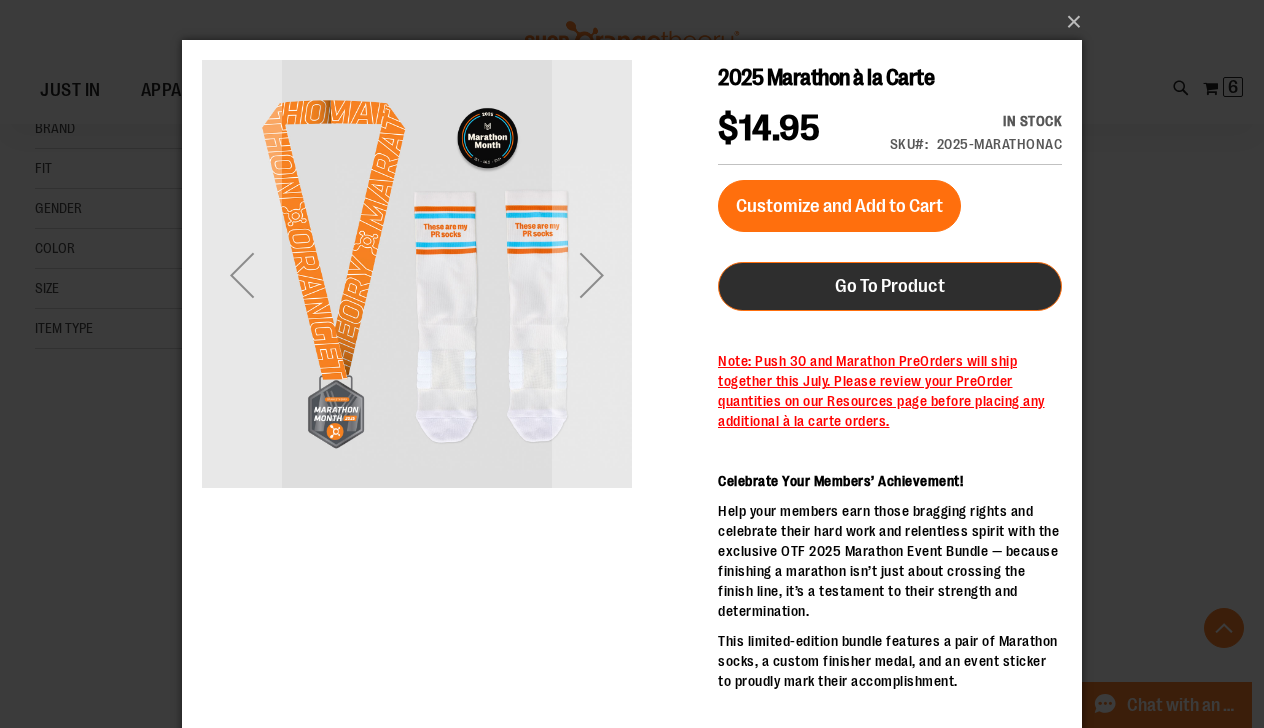 click on "Go To Product" at bounding box center (890, 286) 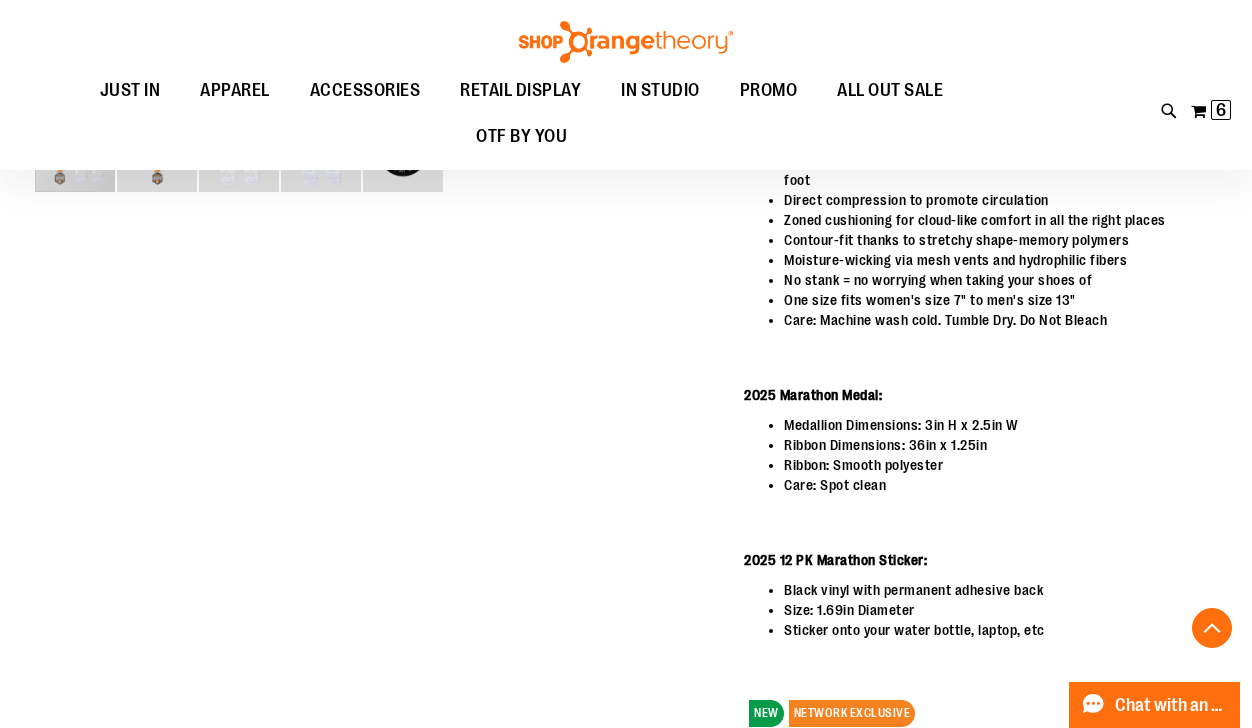 scroll, scrollTop: 800, scrollLeft: 0, axis: vertical 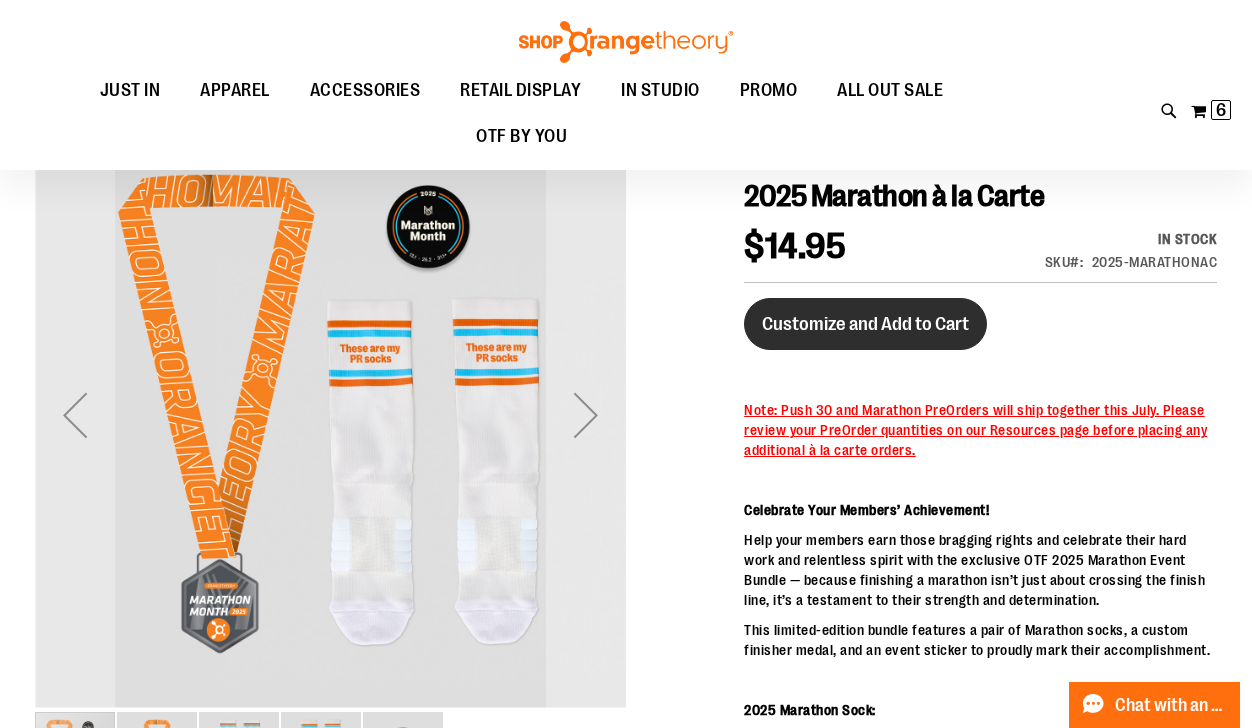 type on "**********" 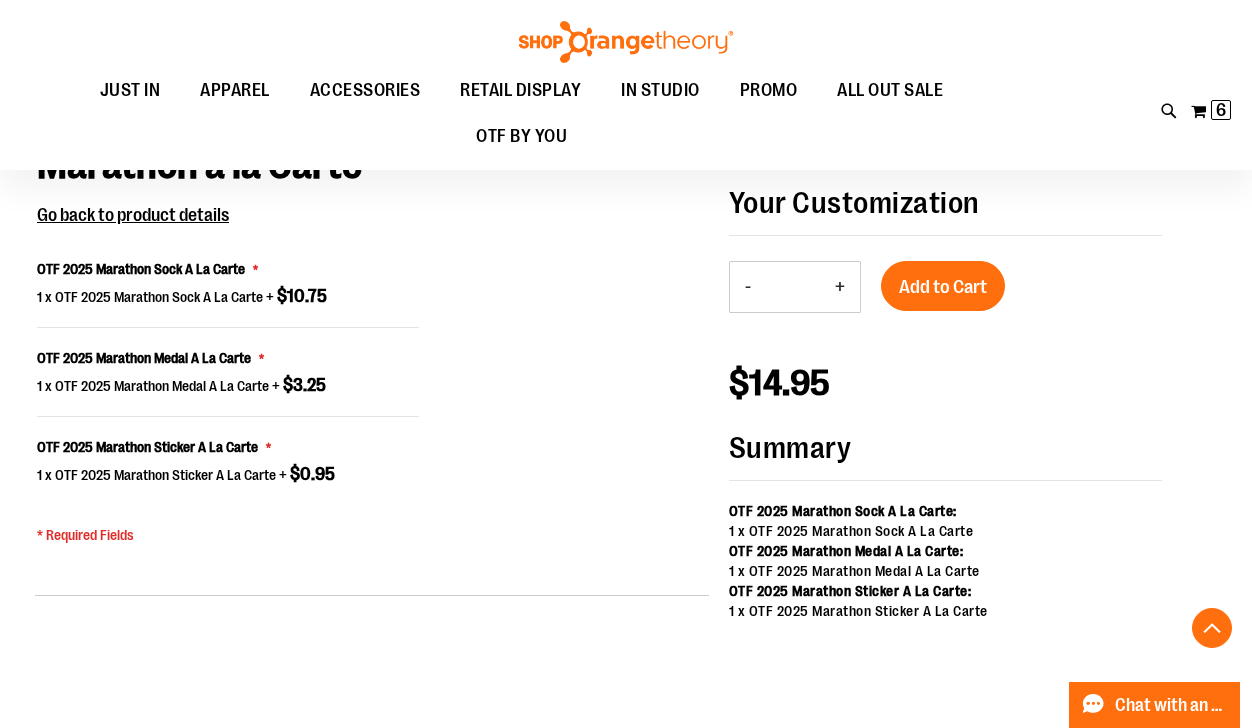 scroll, scrollTop: 1361, scrollLeft: 0, axis: vertical 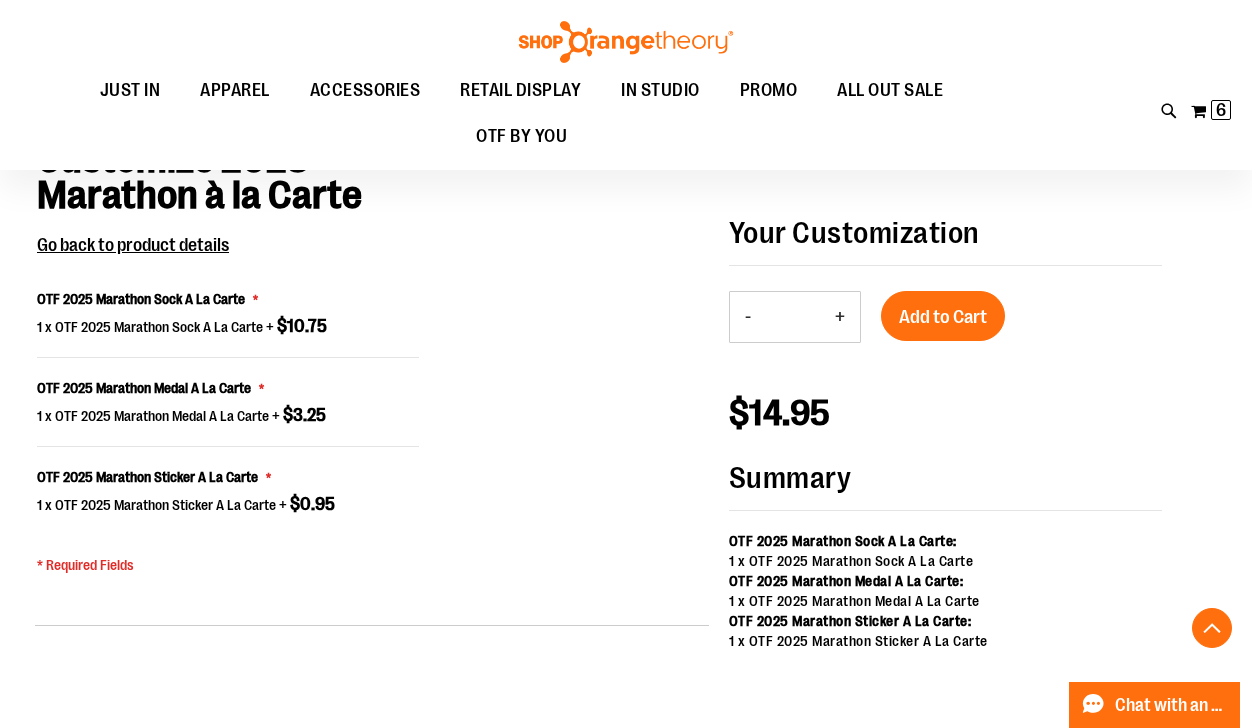click on "+" at bounding box center [840, 317] 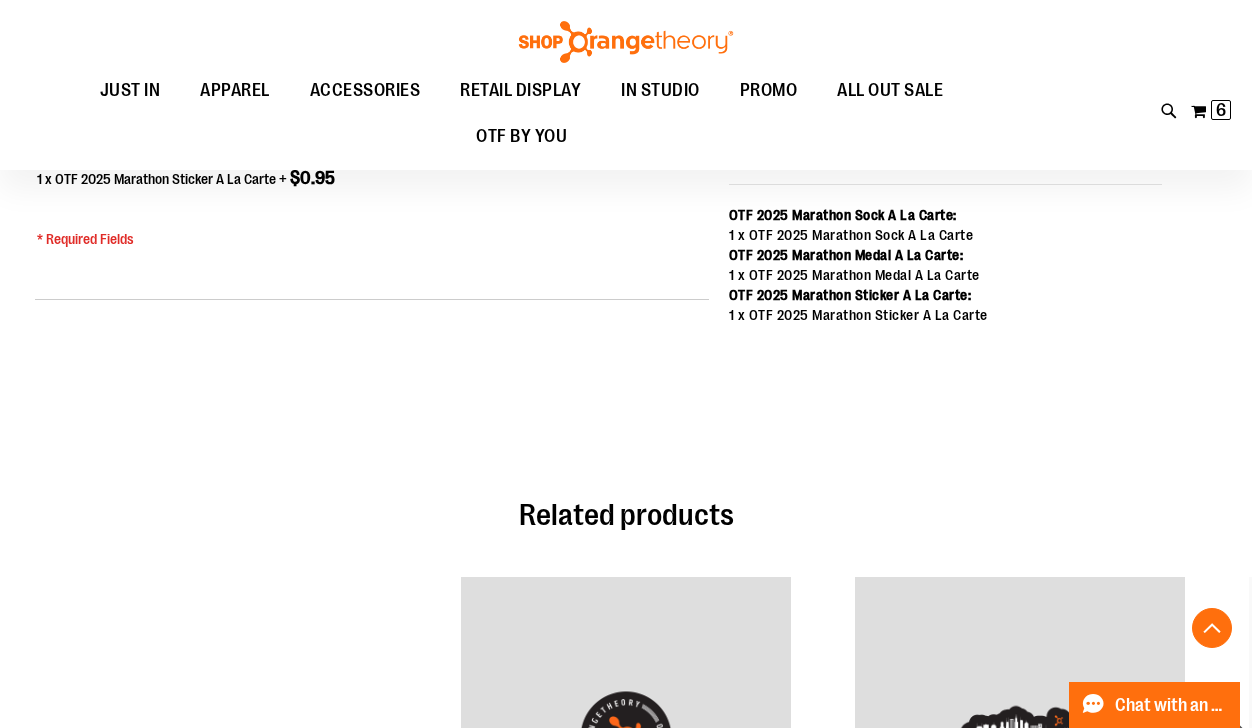 scroll, scrollTop: 1361, scrollLeft: 0, axis: vertical 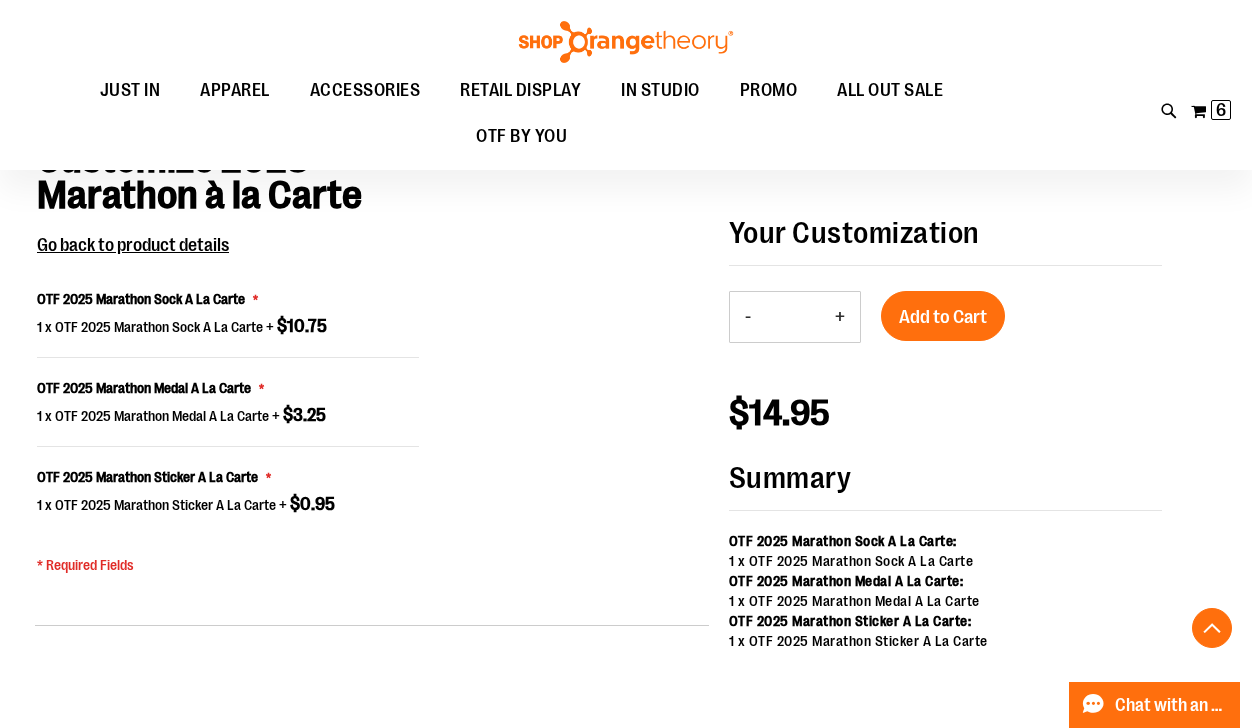 click on "+" at bounding box center [840, 317] 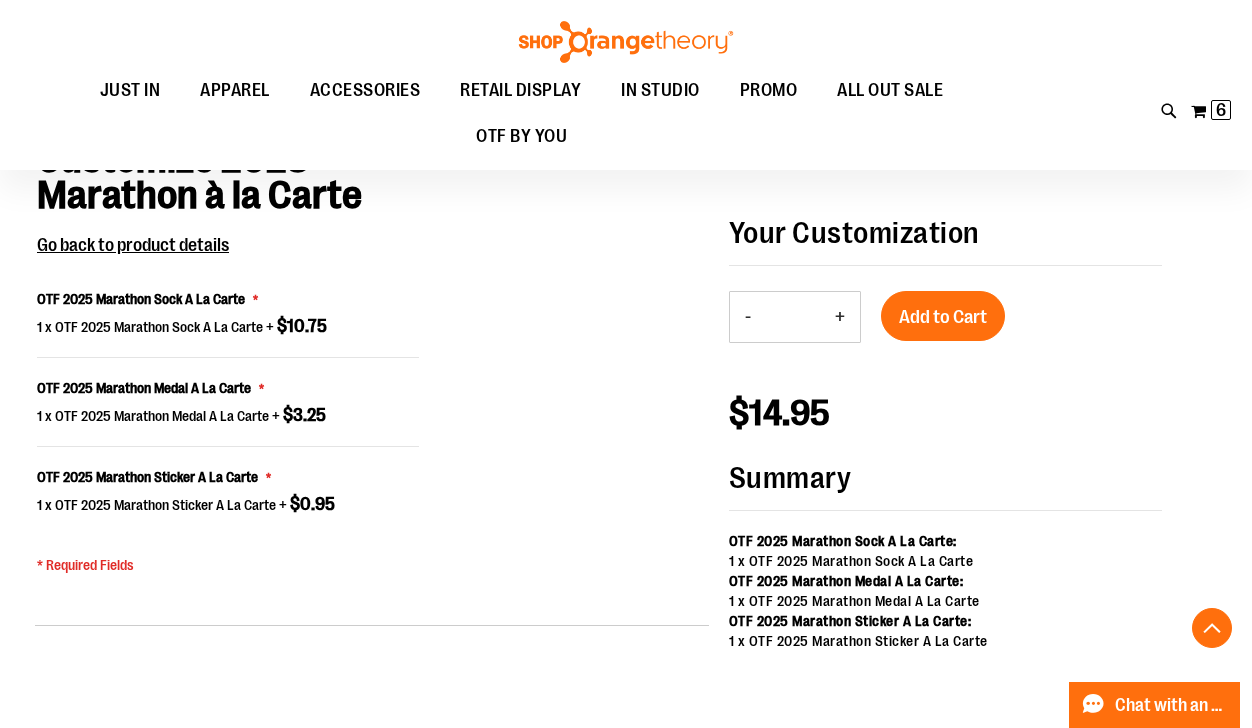 click on "+" at bounding box center [840, 317] 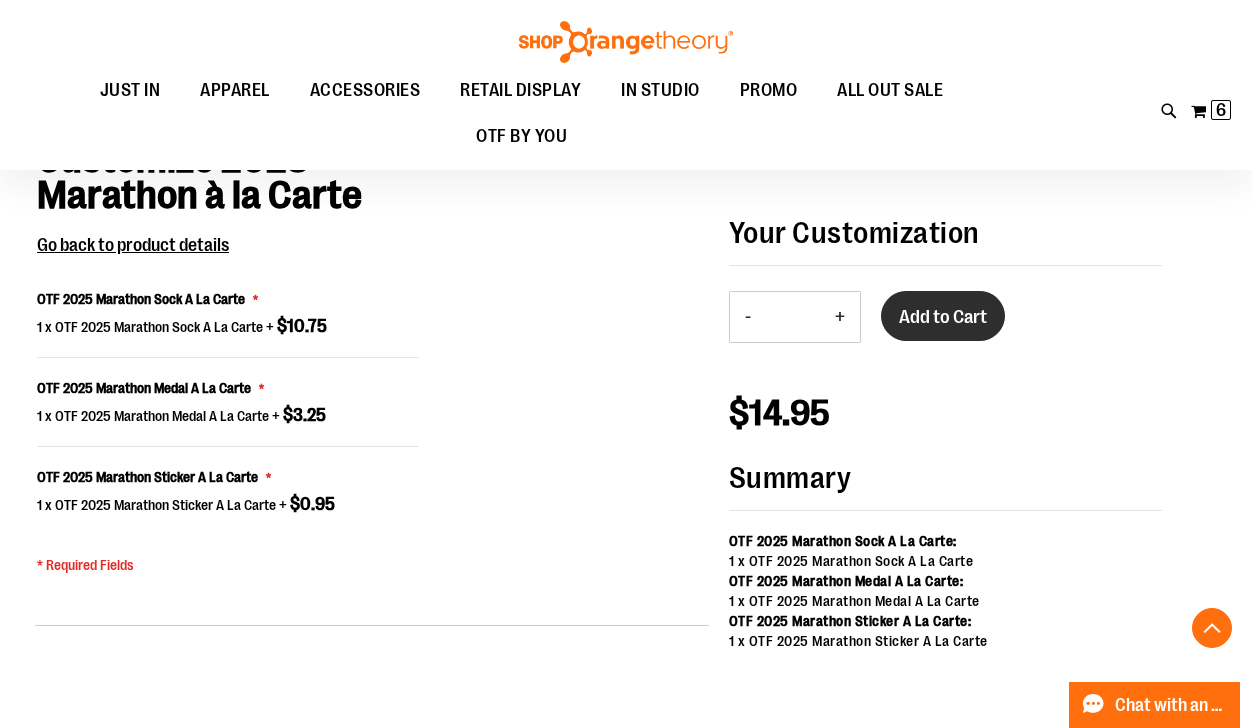 click on "Add to Cart" at bounding box center [943, 317] 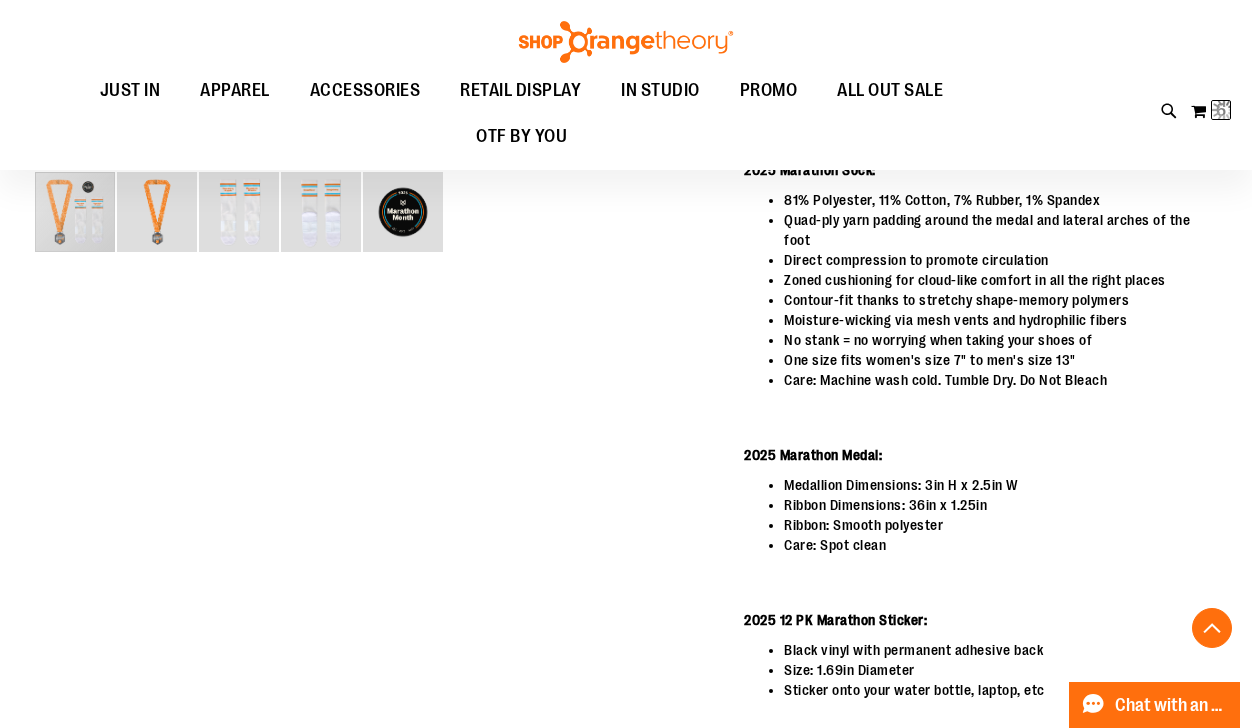 scroll, scrollTop: 641, scrollLeft: 0, axis: vertical 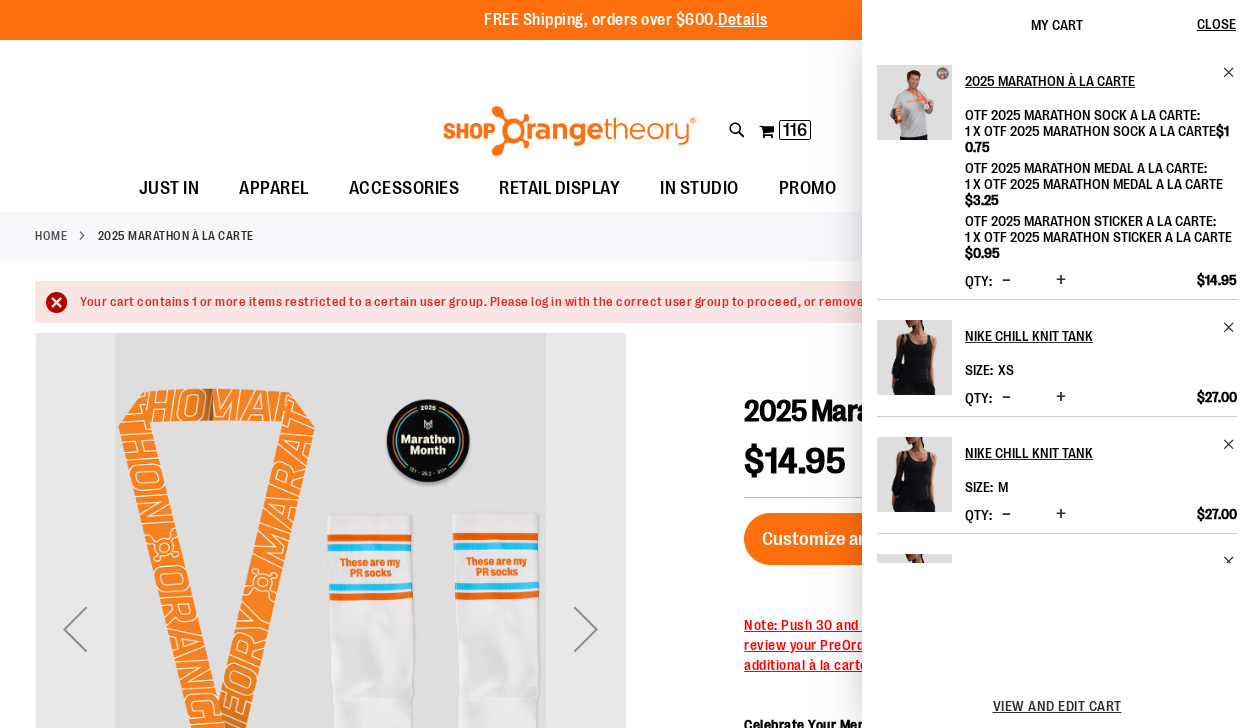 click at bounding box center (626, 944) 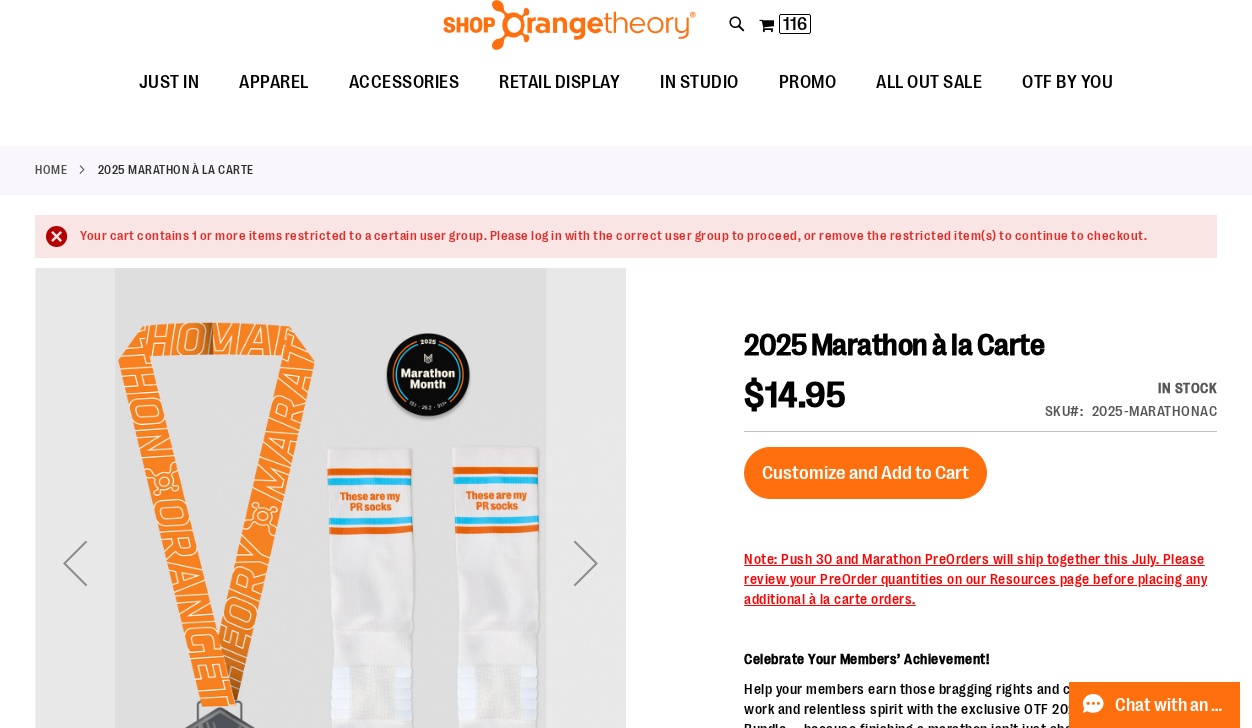 scroll, scrollTop: 0, scrollLeft: 0, axis: both 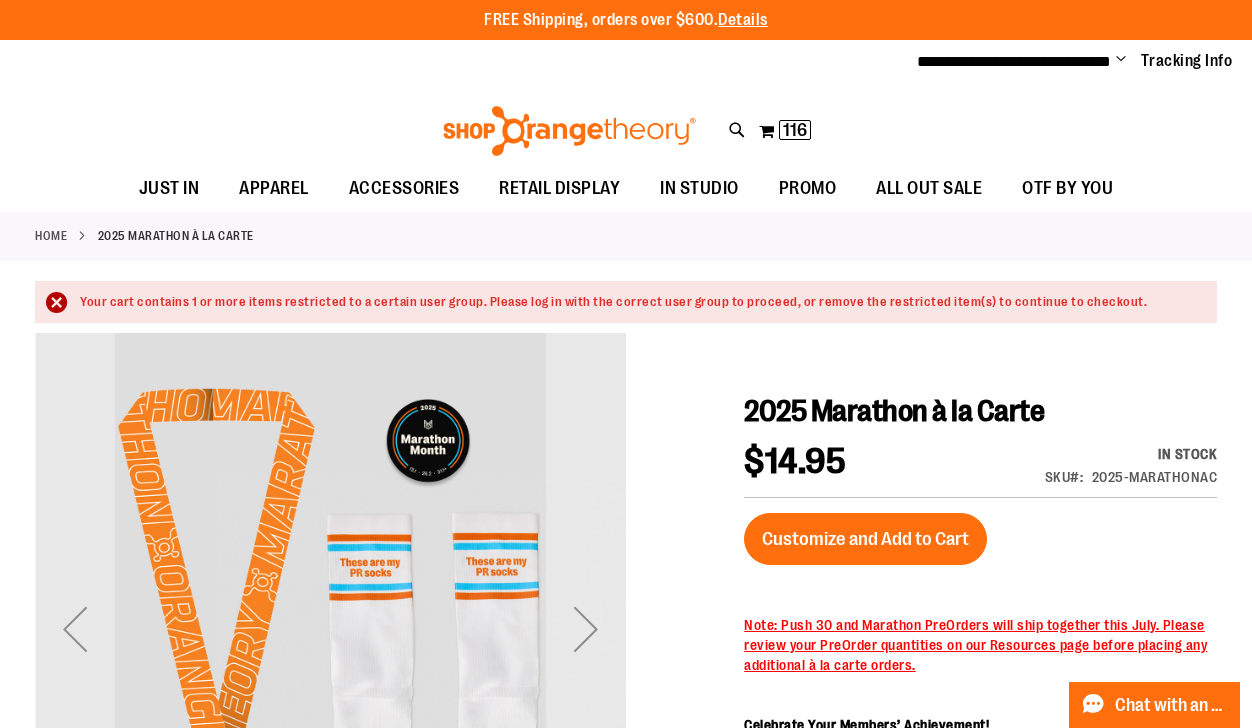 click on "Toggle Nav
Search
Popular Suggestions
Advanced Search" at bounding box center (626, 125) 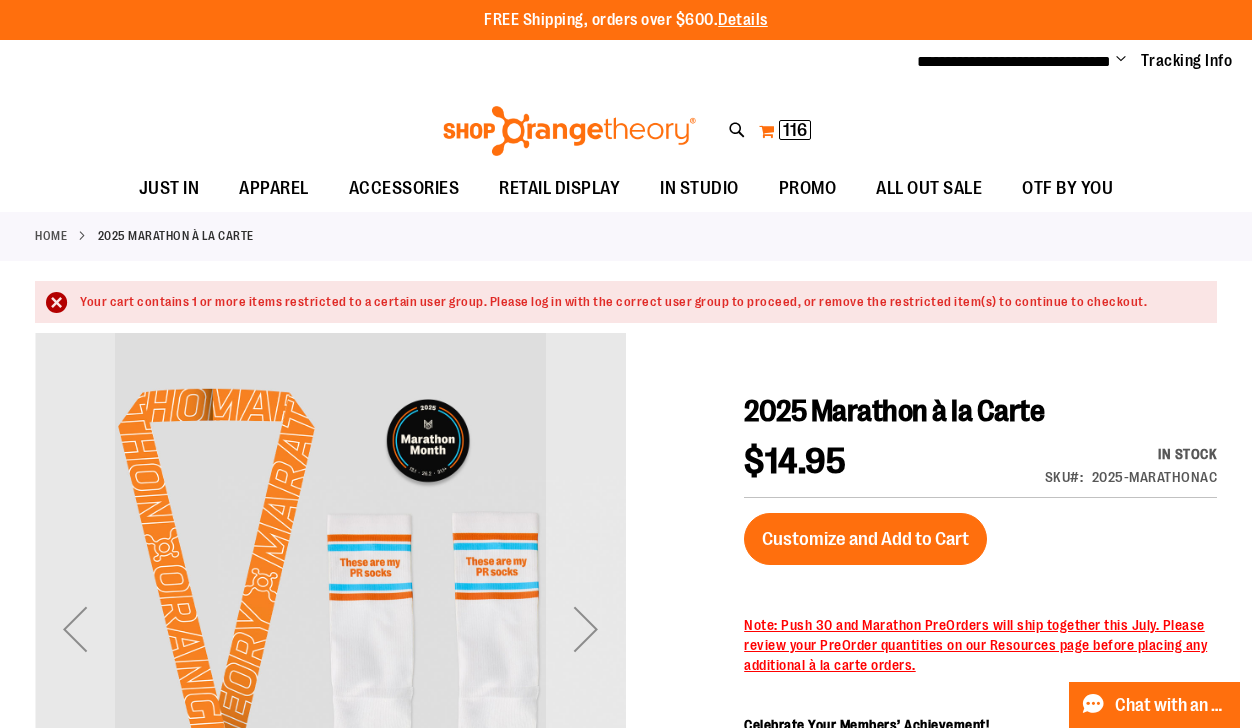 click on "My Cart
116
116
items" at bounding box center [785, 131] 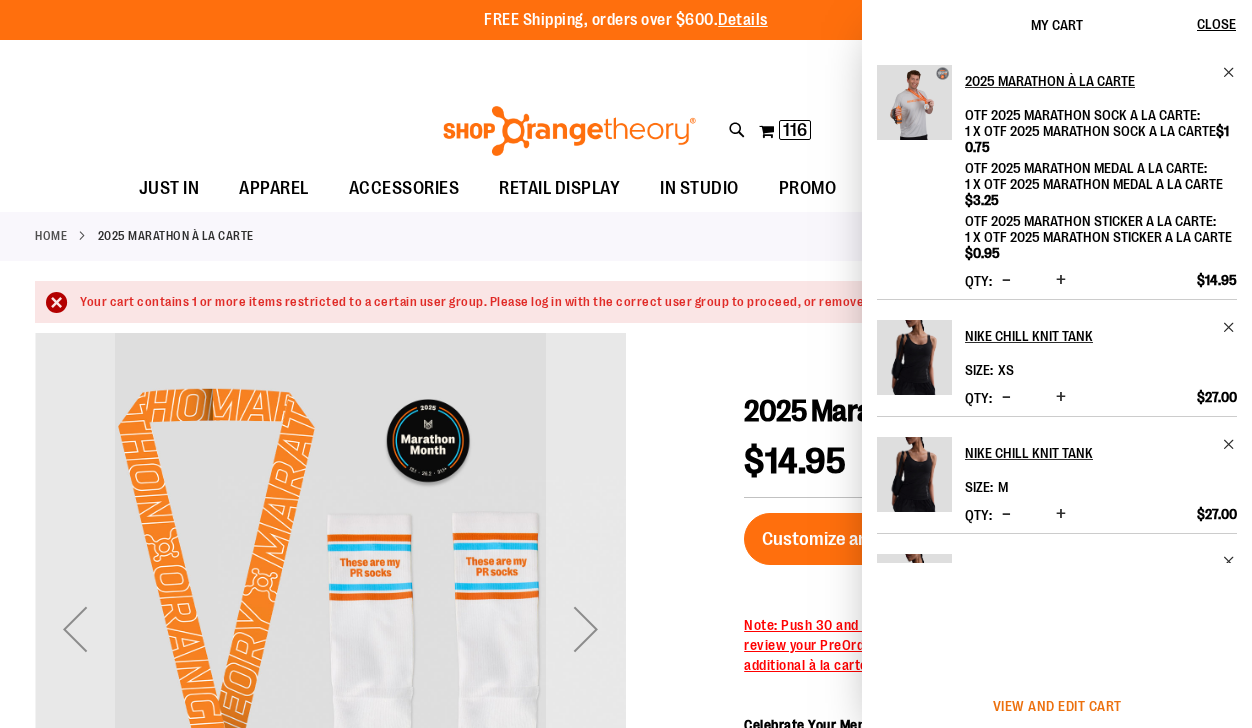 click on "View and edit cart" at bounding box center (1057, 706) 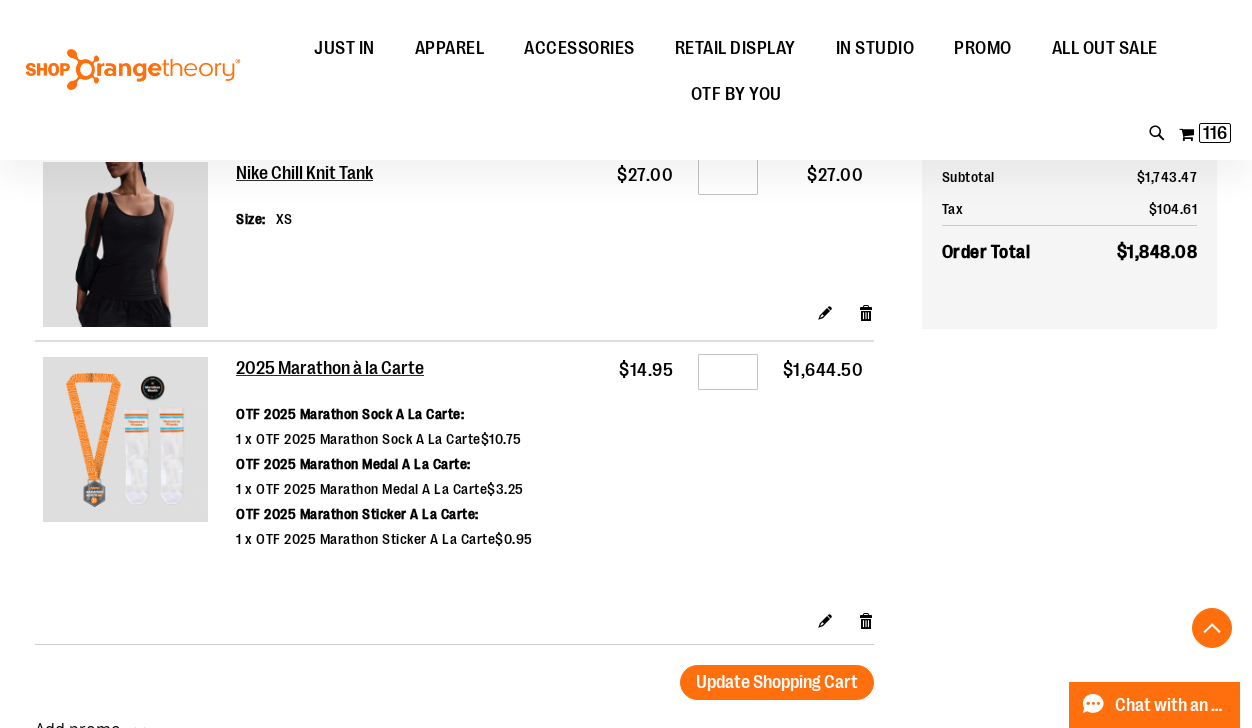 scroll, scrollTop: 1439, scrollLeft: 0, axis: vertical 